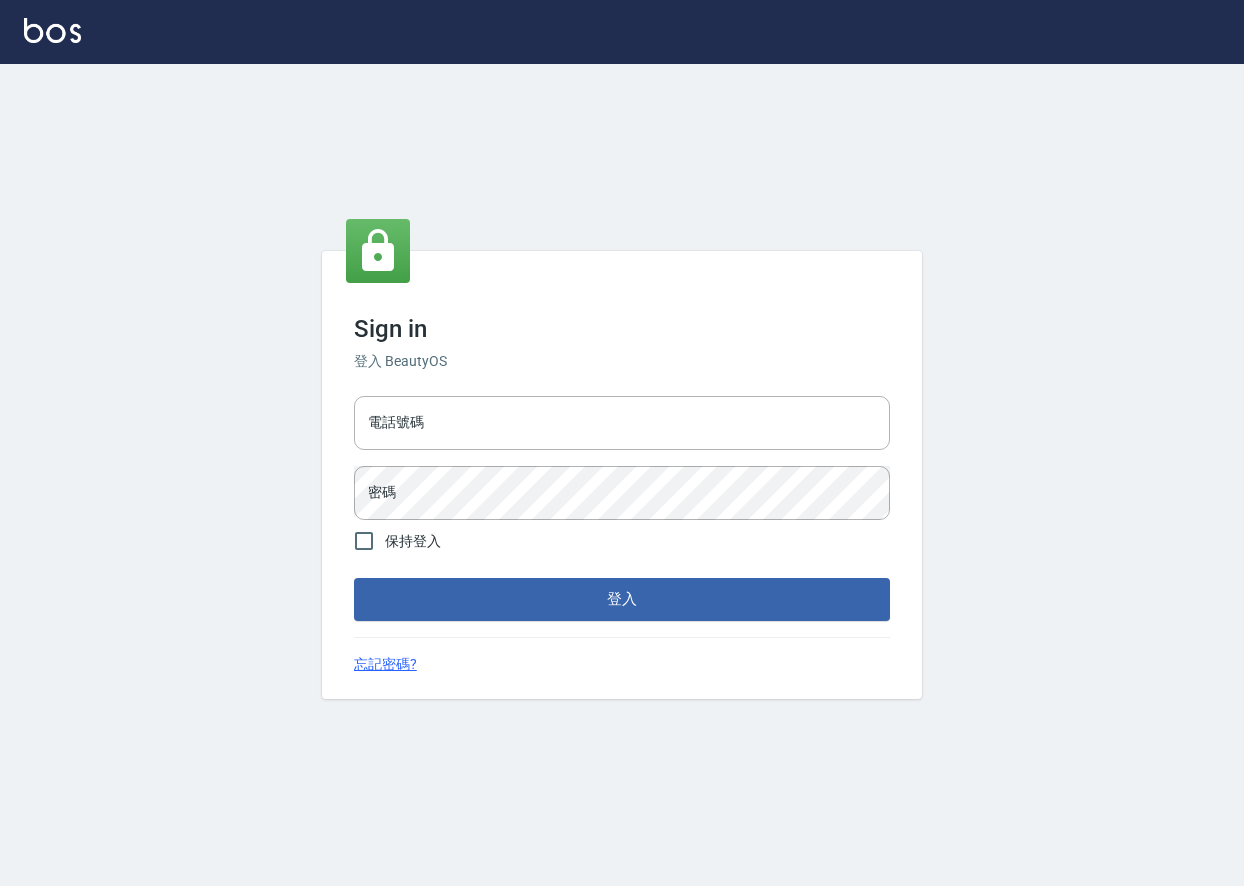 scroll, scrollTop: 0, scrollLeft: 0, axis: both 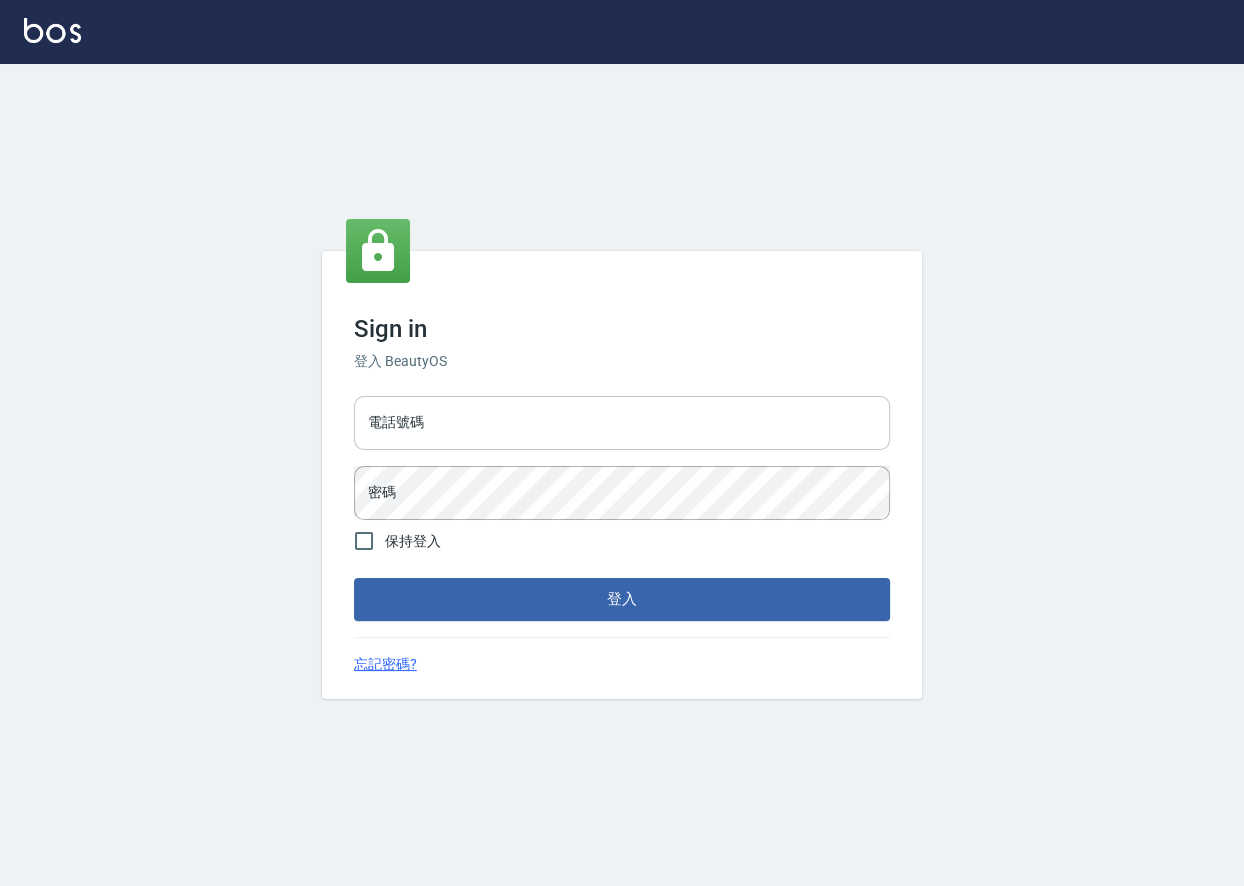 drag, startPoint x: 458, startPoint y: 407, endPoint x: 489, endPoint y: 433, distance: 40.459858 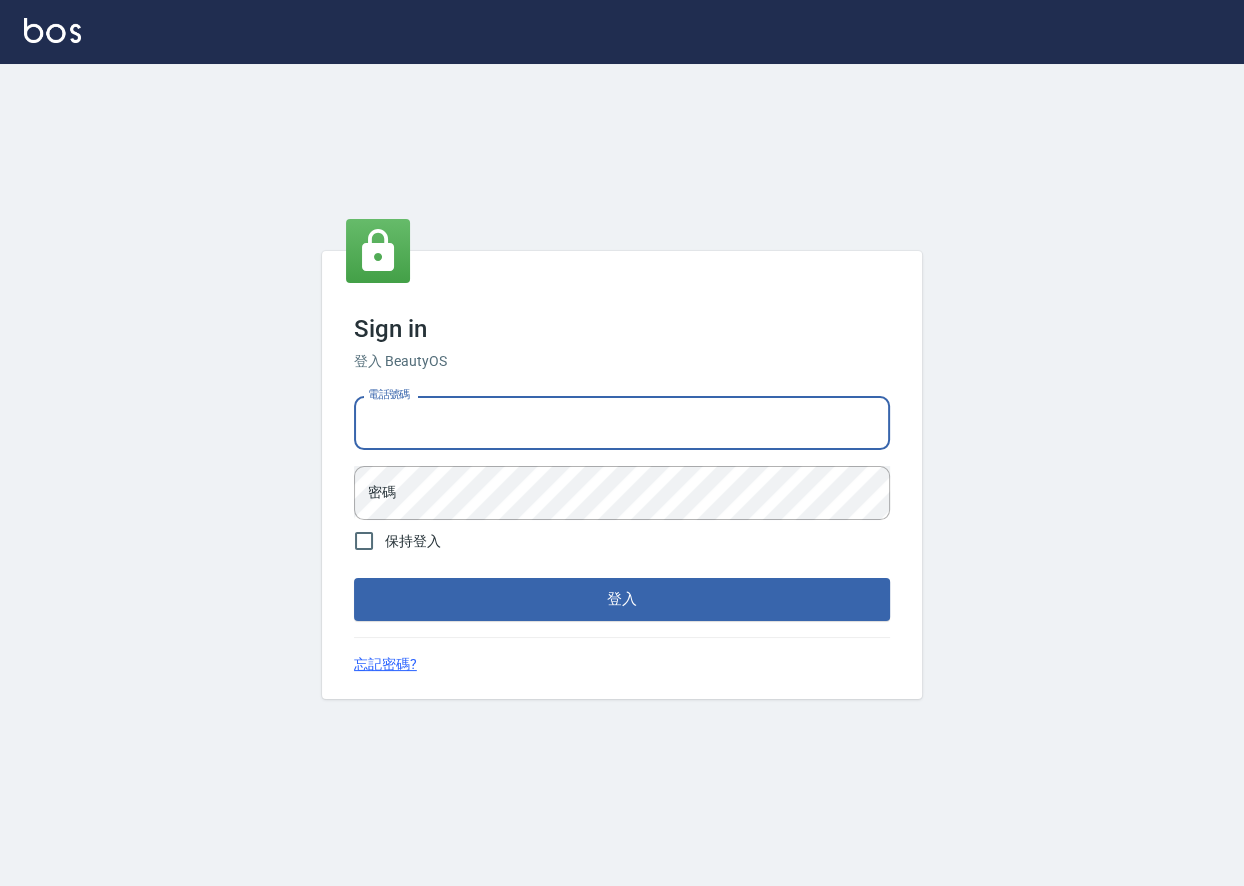 type on "0909258357" 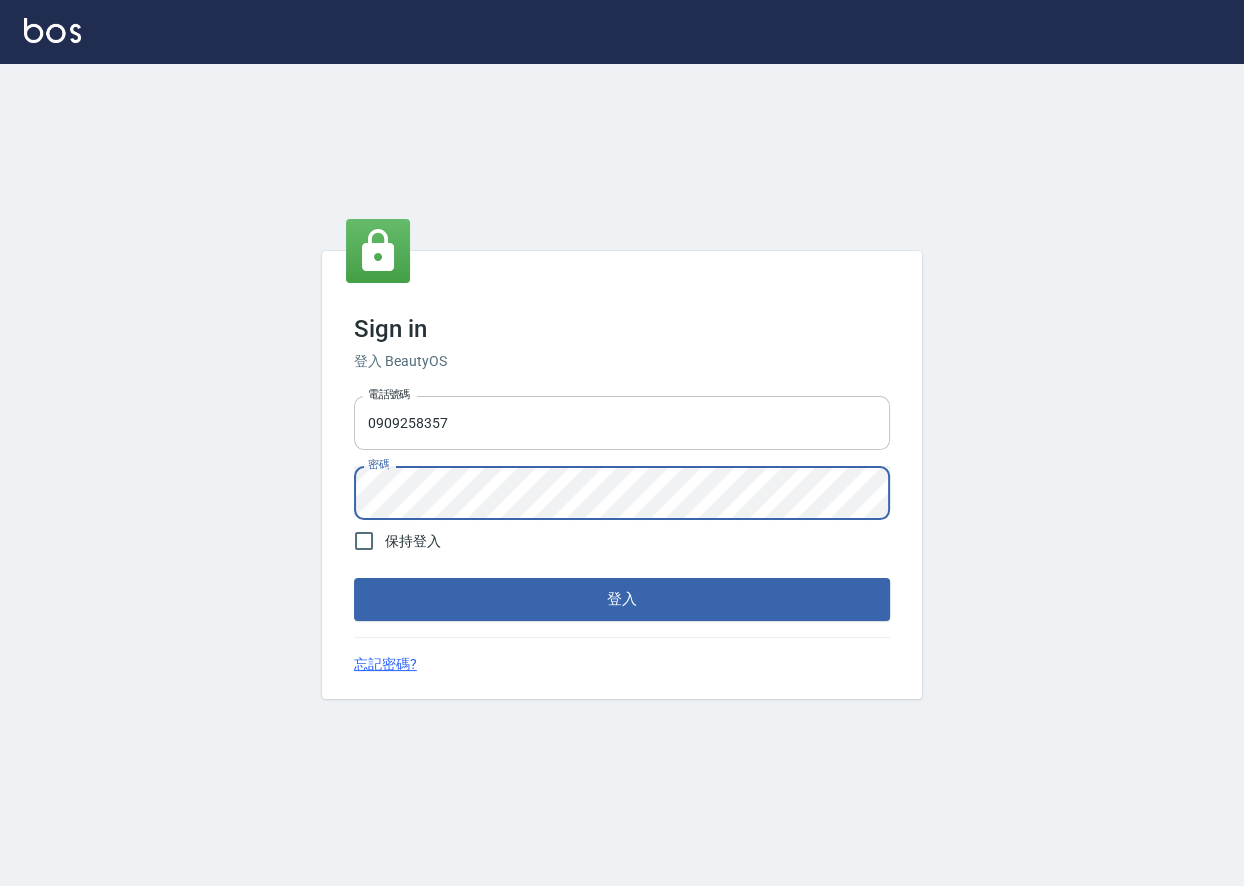 click on "登入" at bounding box center [622, 599] 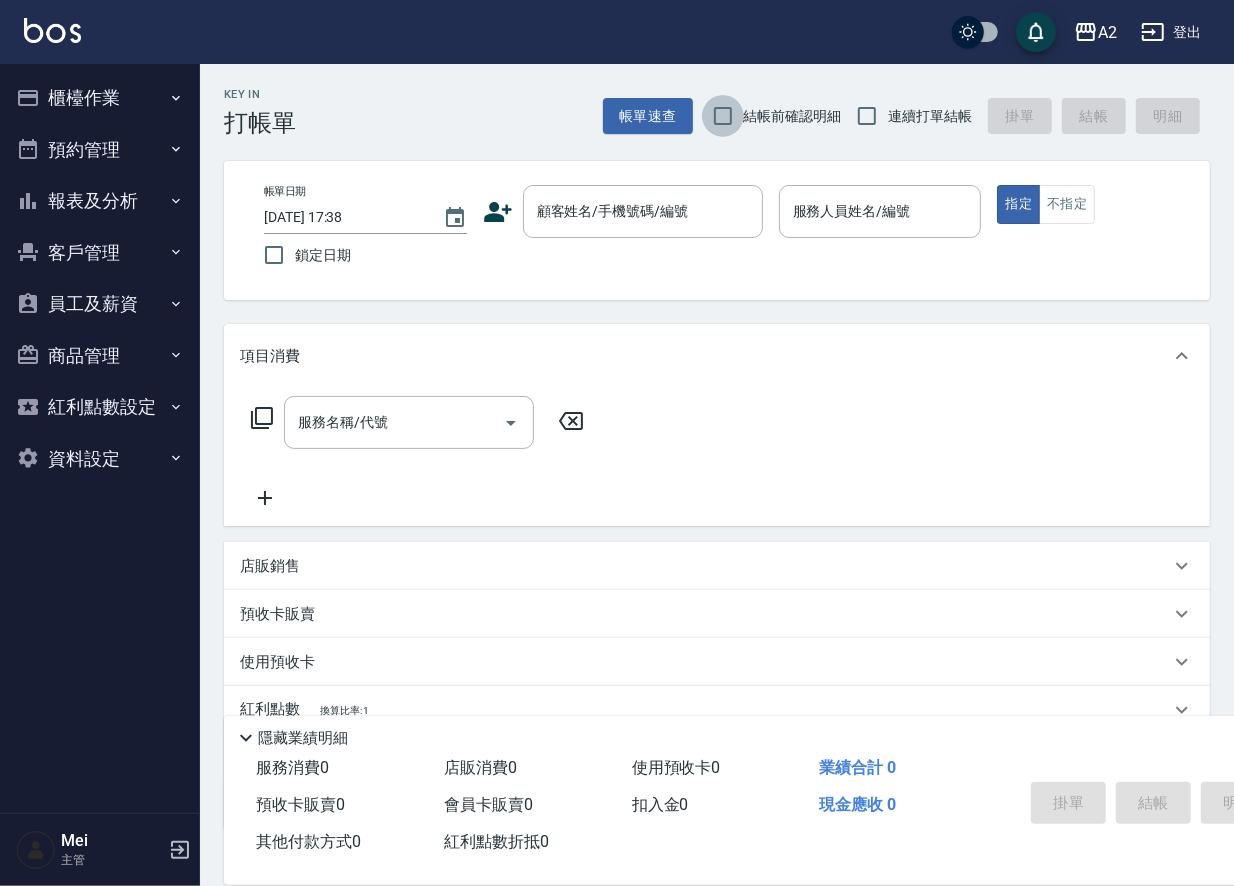 click on "結帳前確認明細" at bounding box center [723, 116] 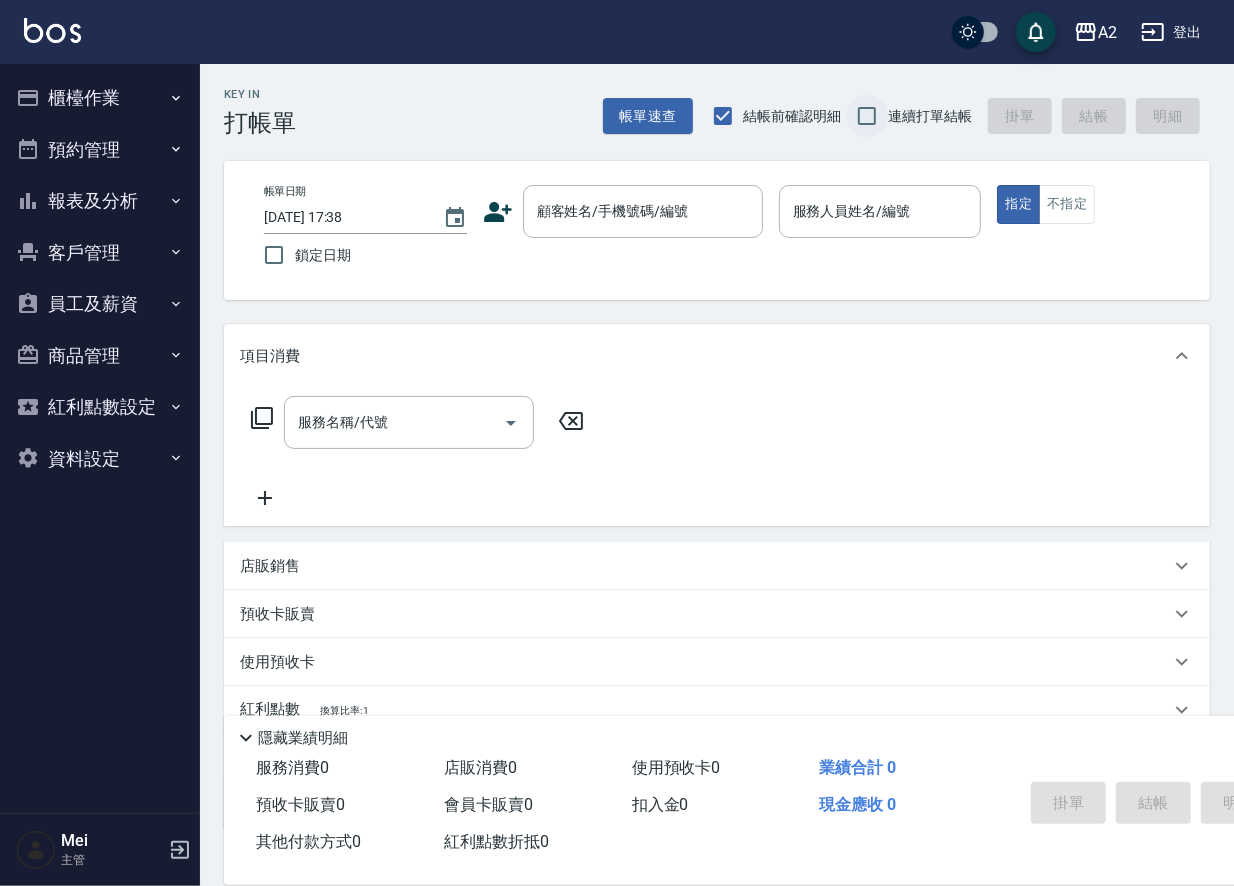 click on "連續打單結帳" at bounding box center [867, 116] 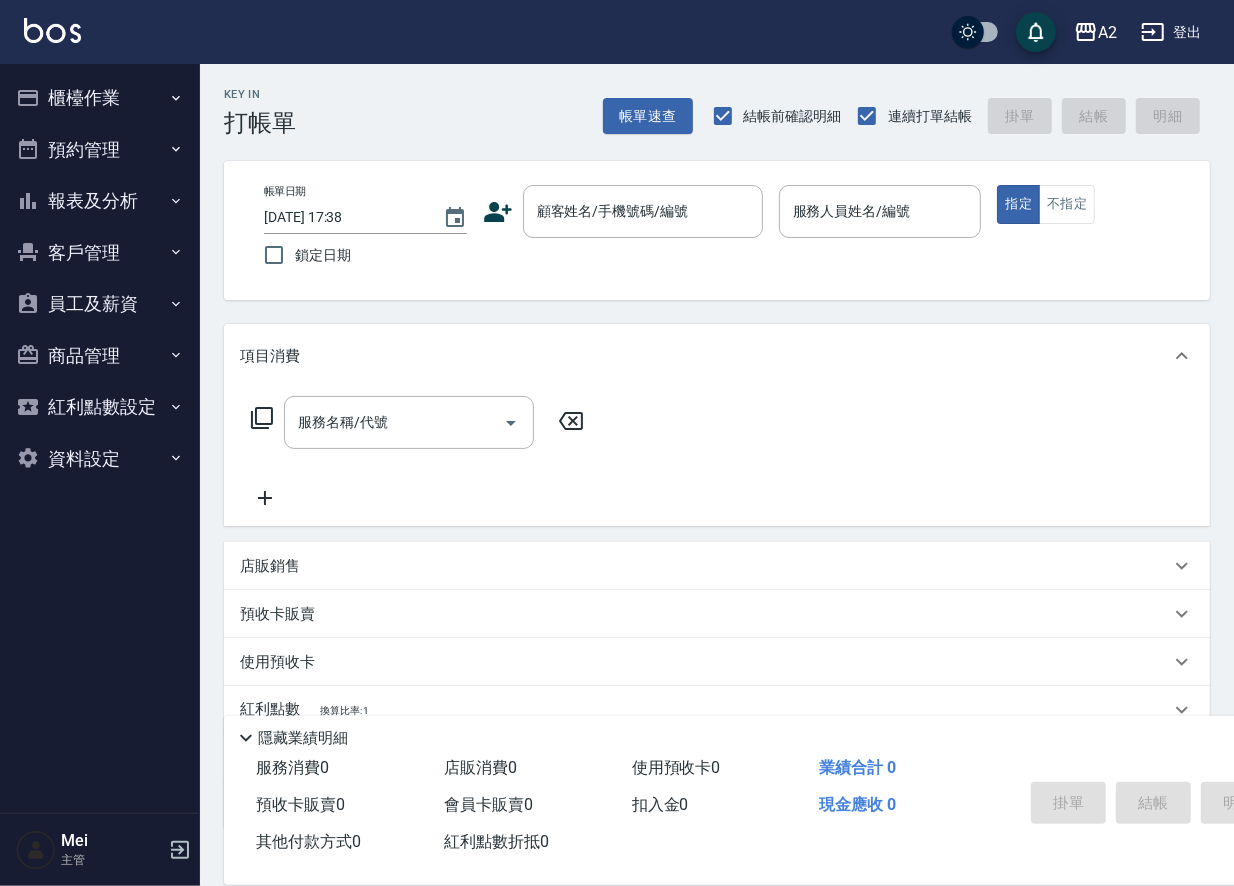 click on "顧客姓名/手機號碼/編號" at bounding box center (643, 211) 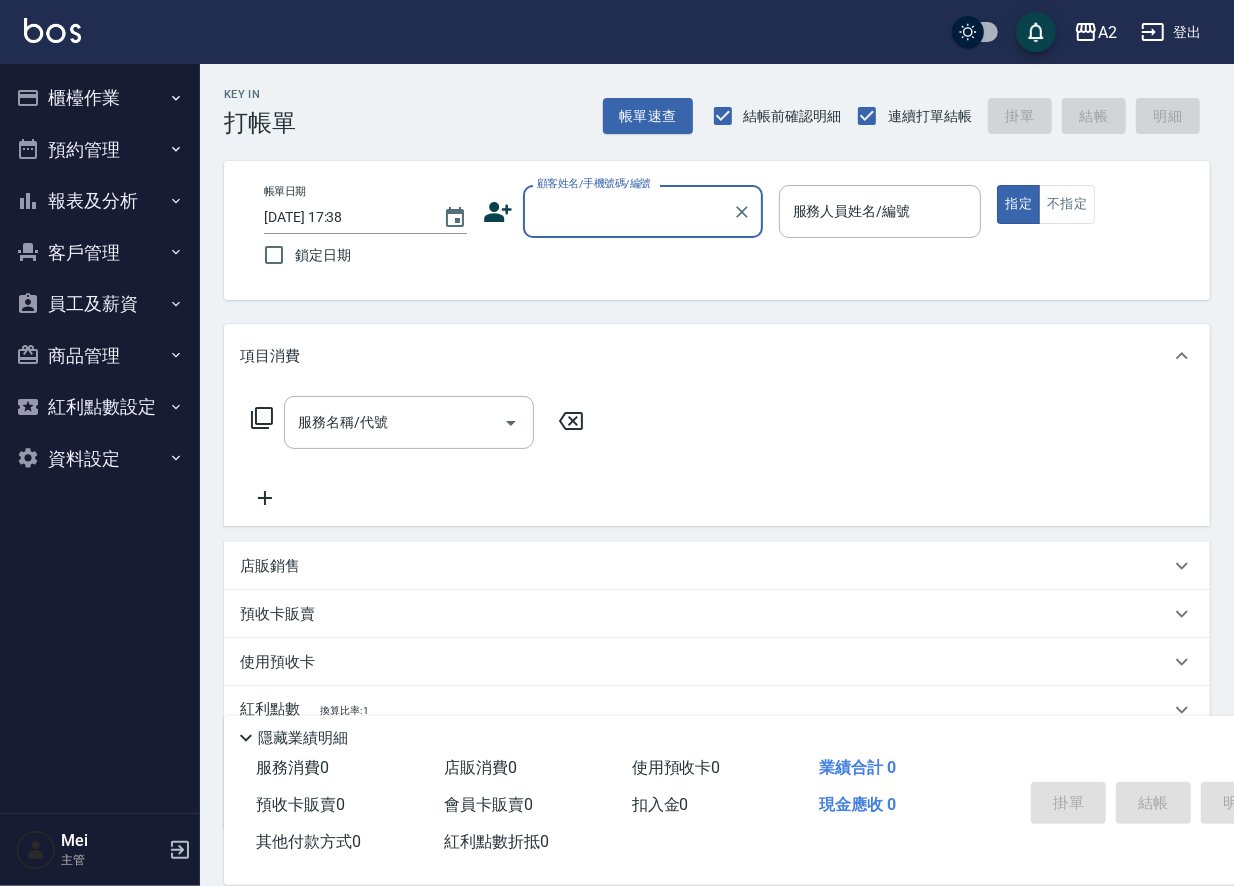 click on "顧客姓名/手機號碼/編號" at bounding box center [643, 211] 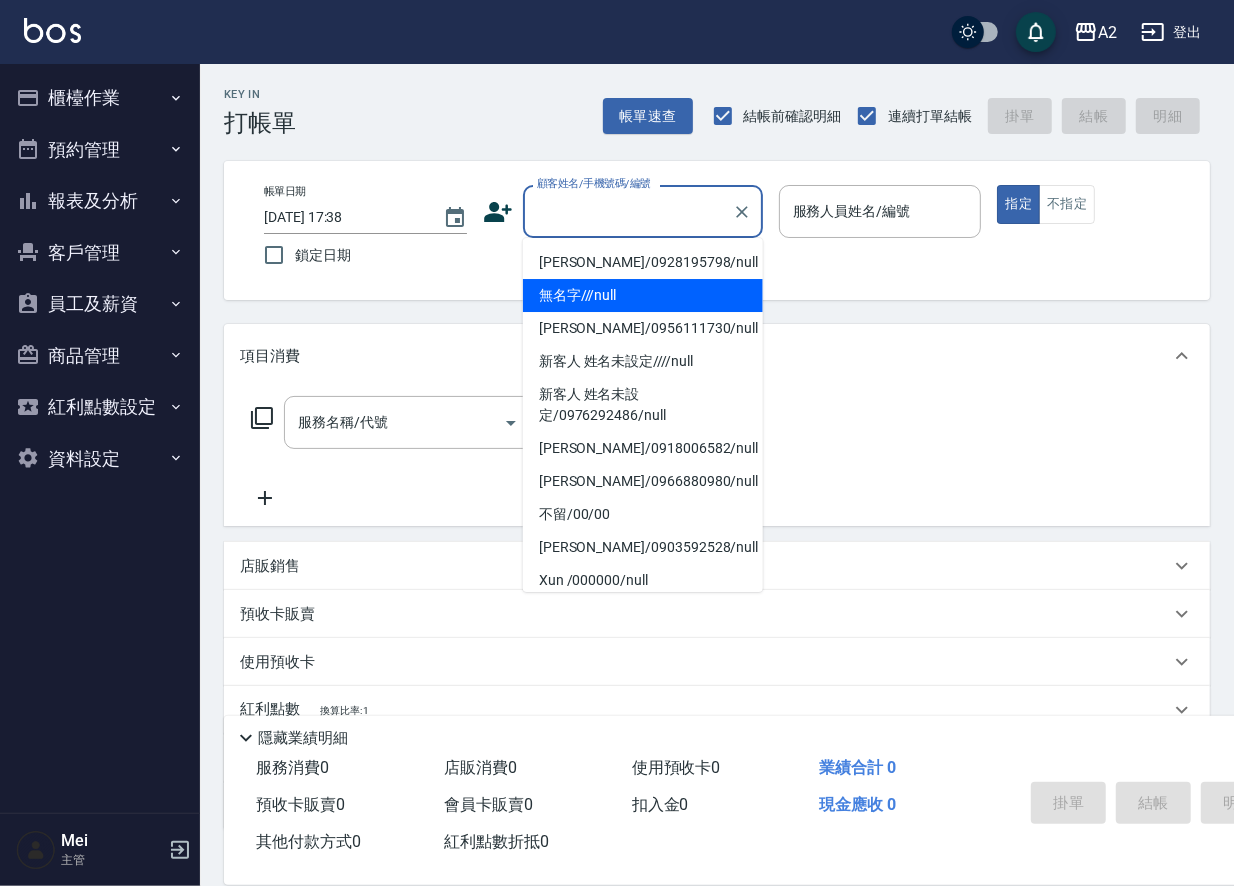 click on "無名字///null" at bounding box center [643, 295] 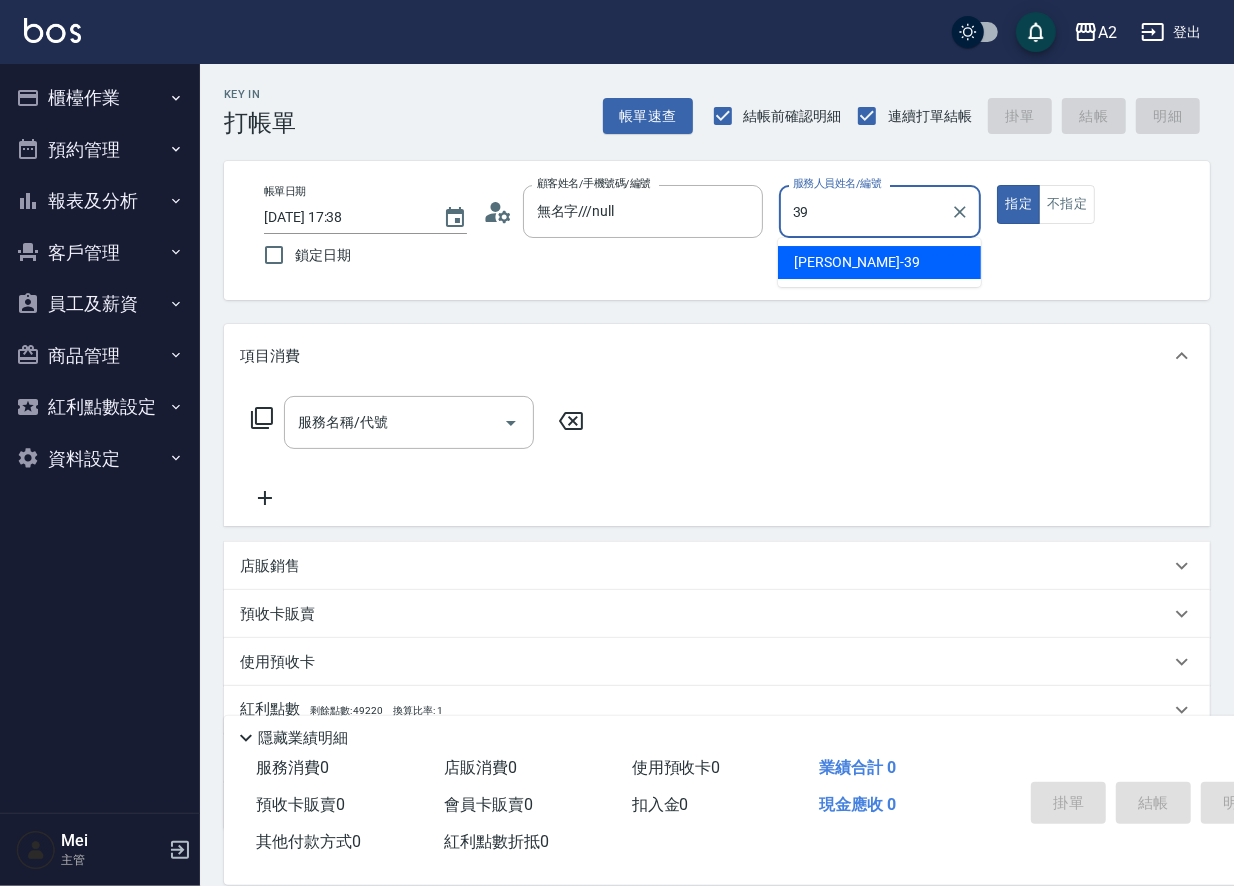 type on "Molly-39" 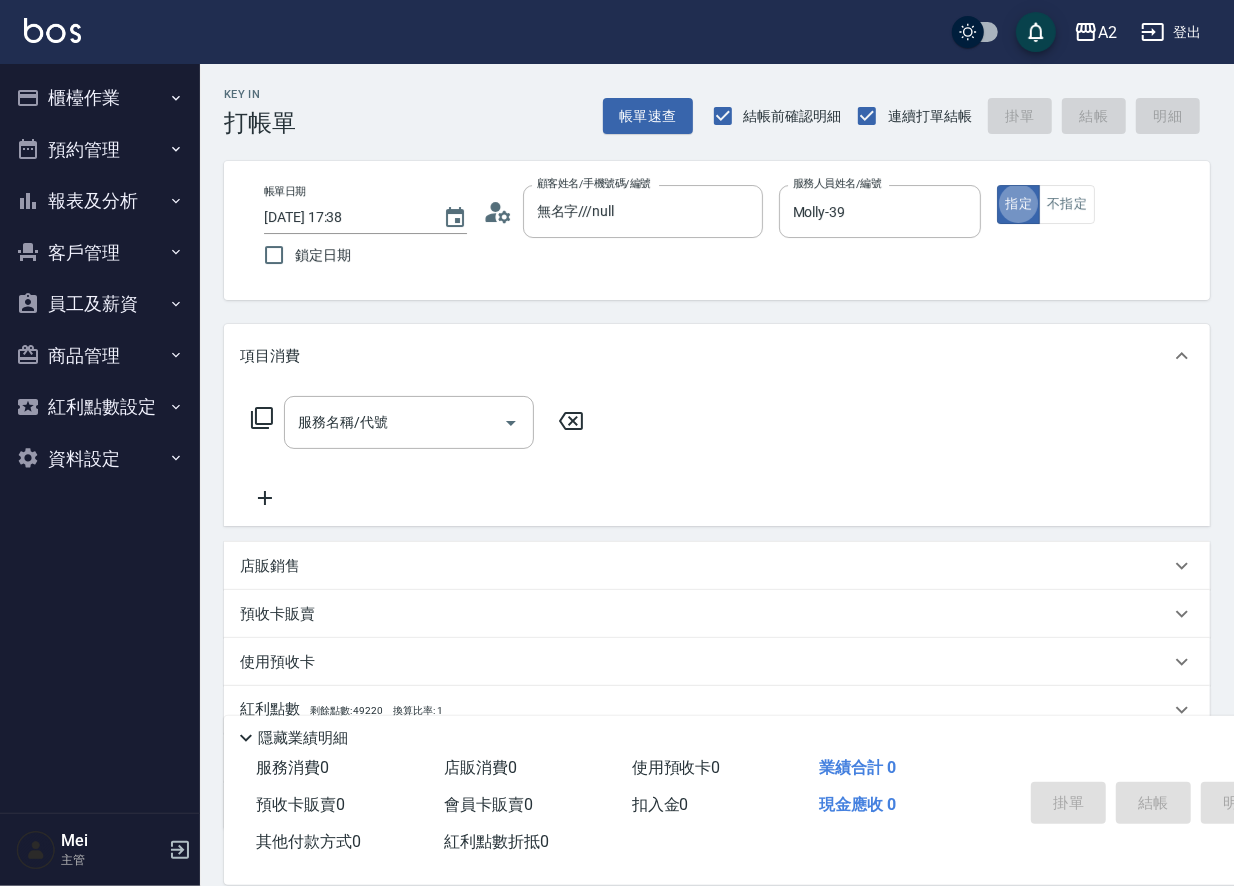 type on "true" 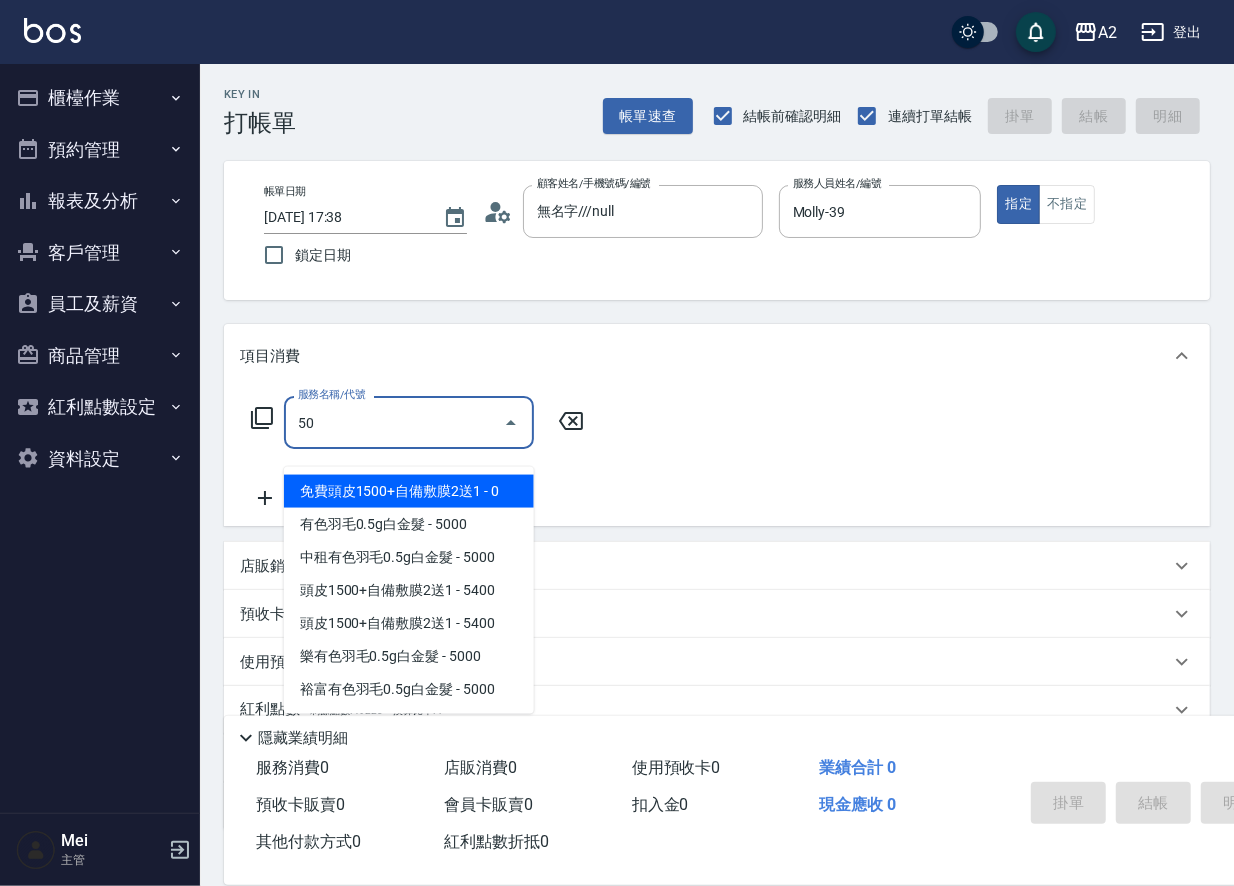 type on "501" 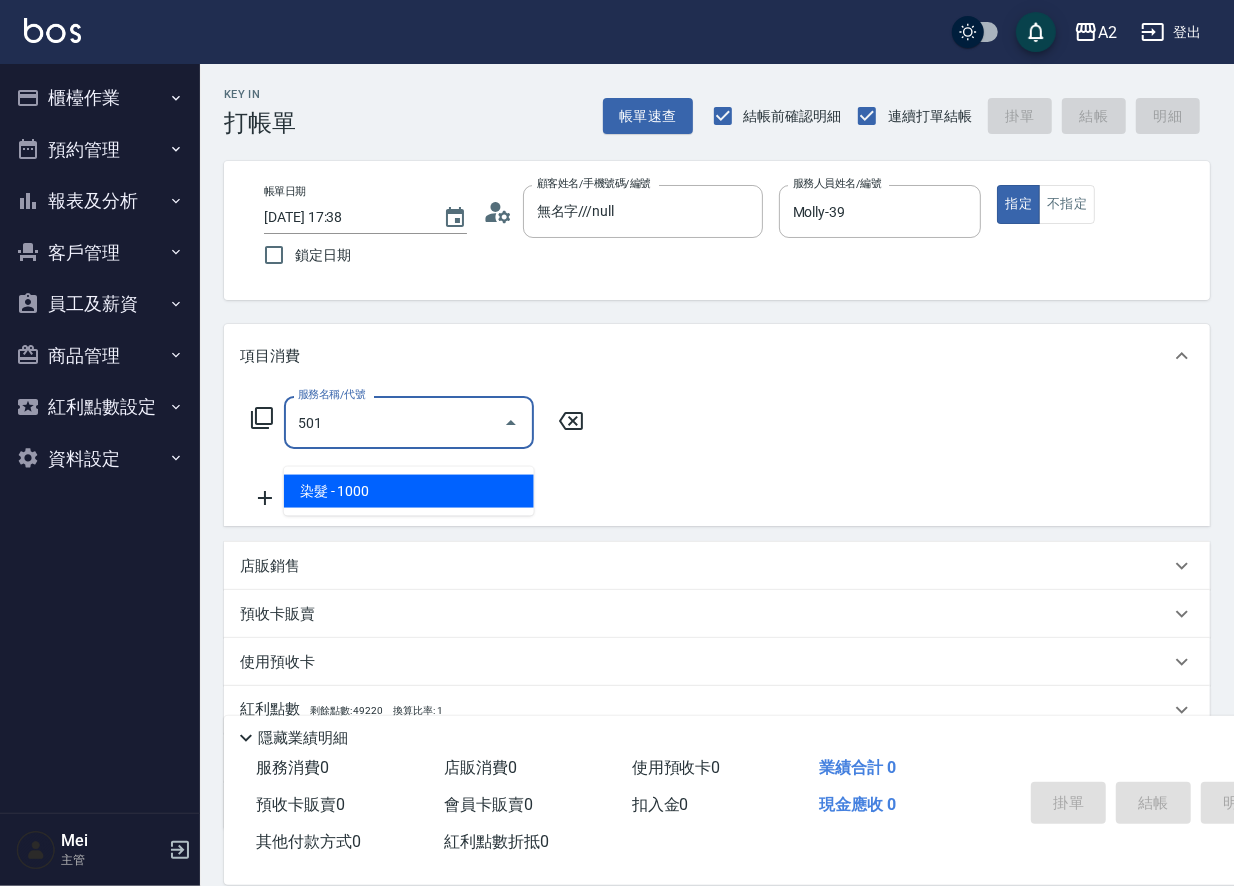 type on "100" 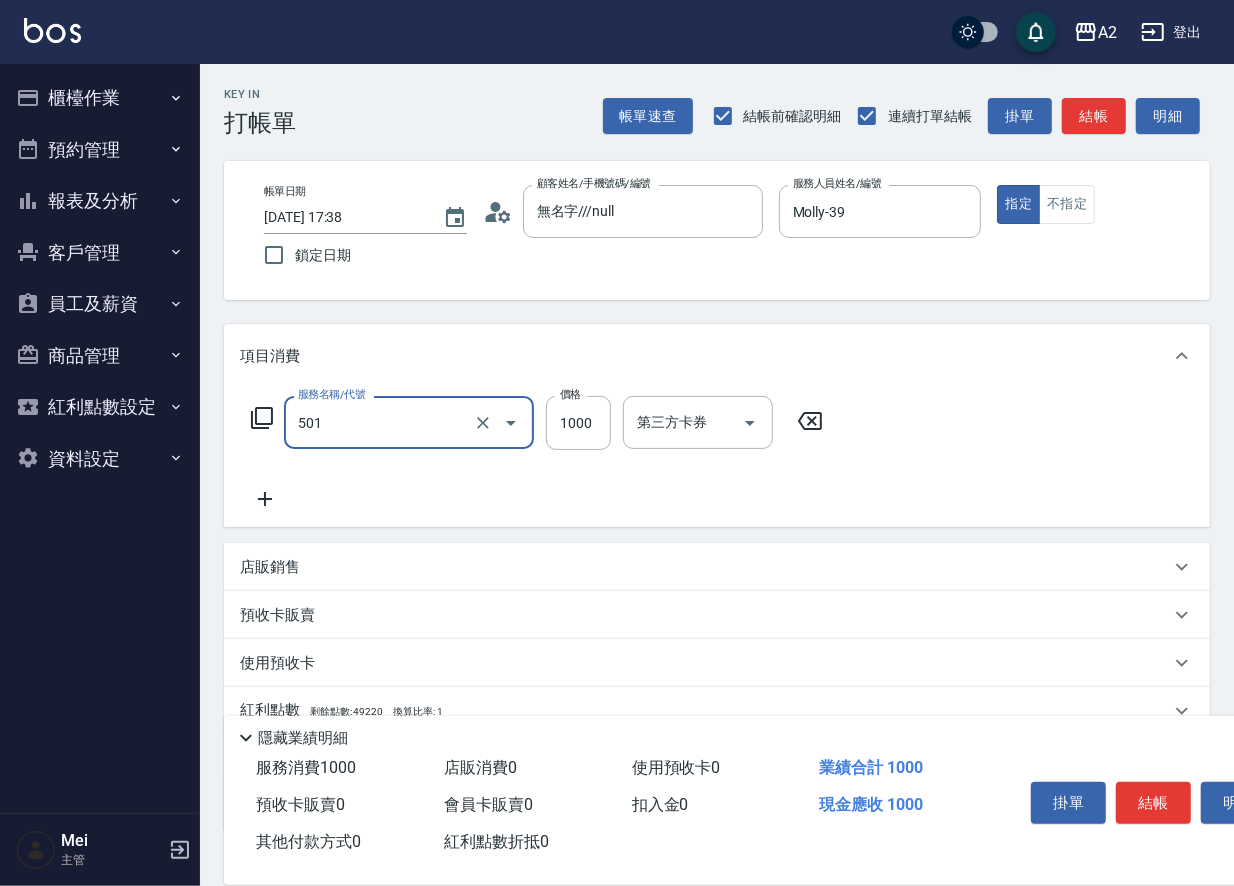 type on "染髮(501)" 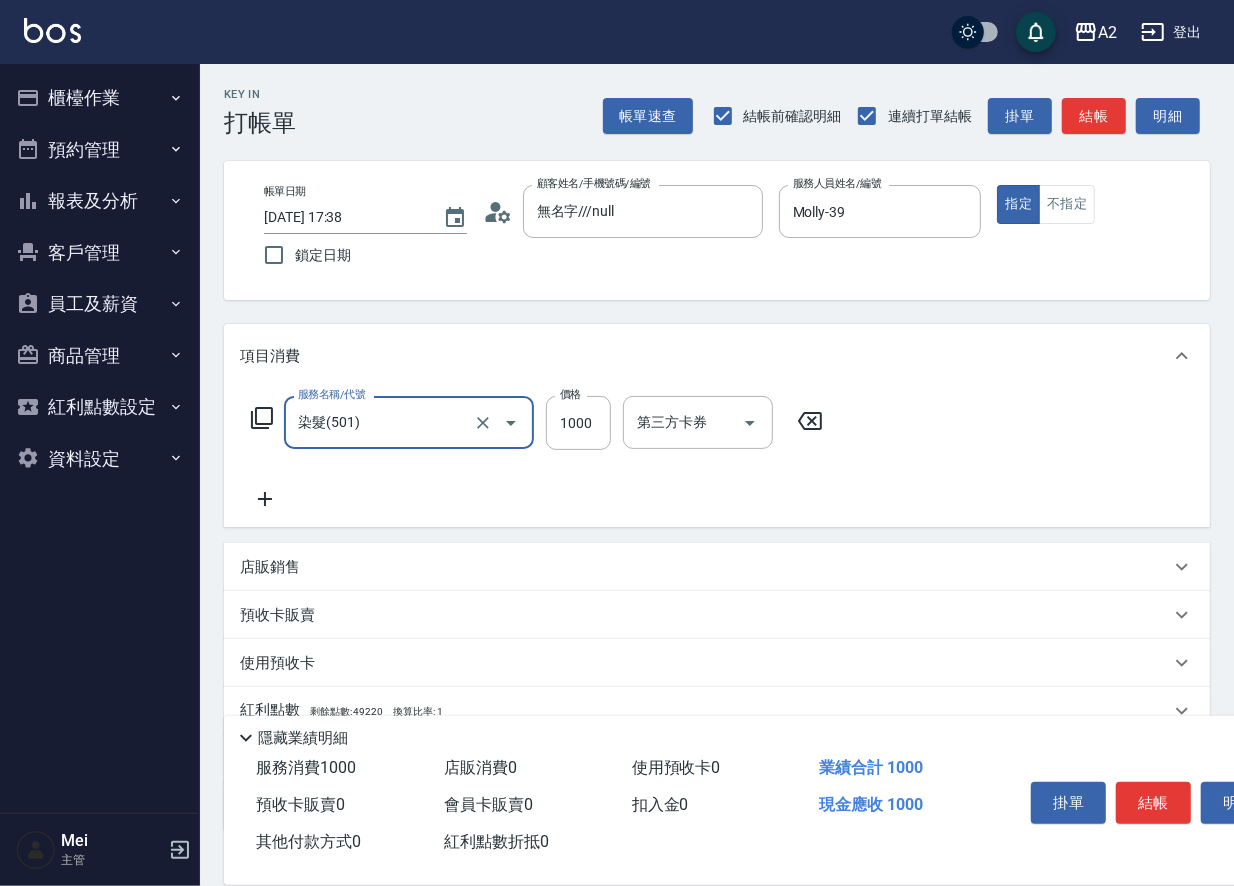 type on "1" 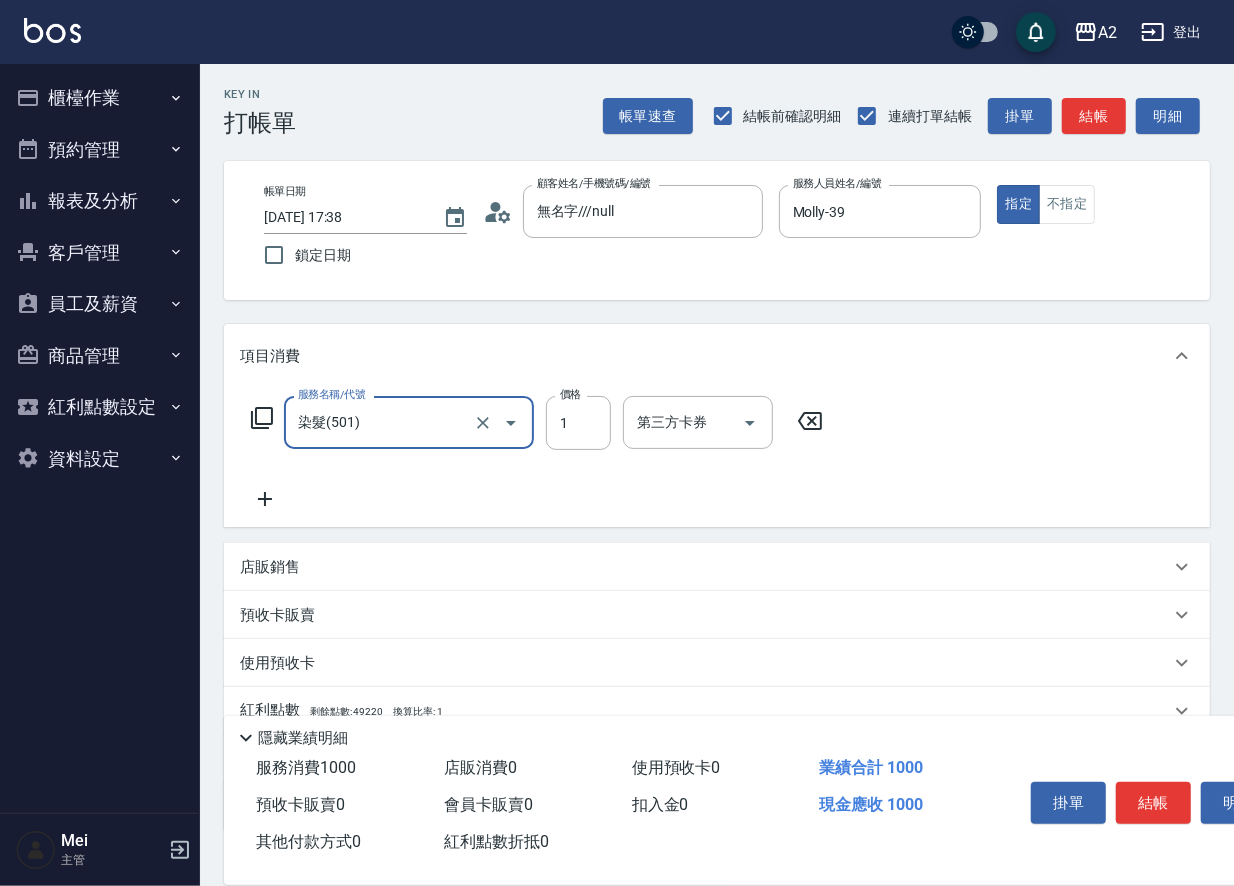 type on "0" 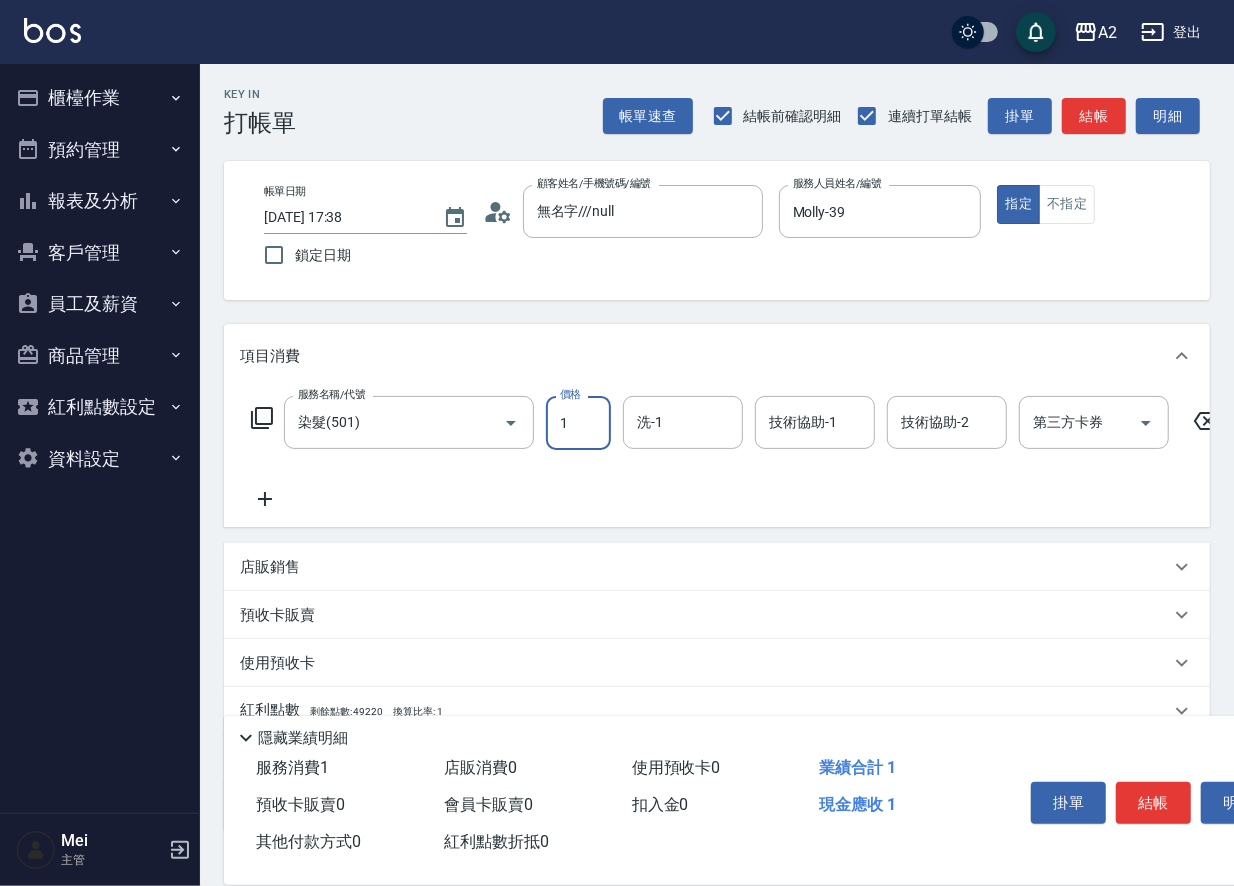 type on "12" 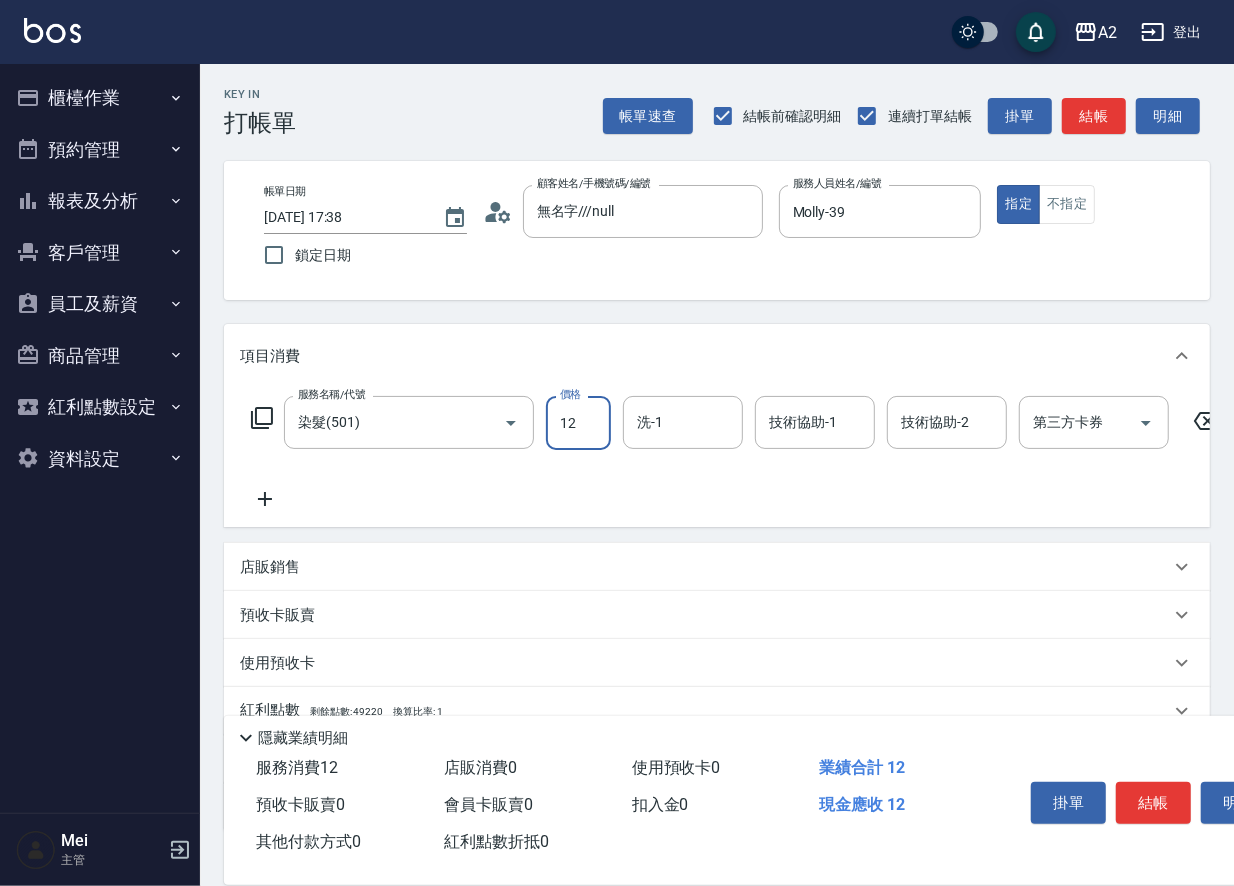 type on "10" 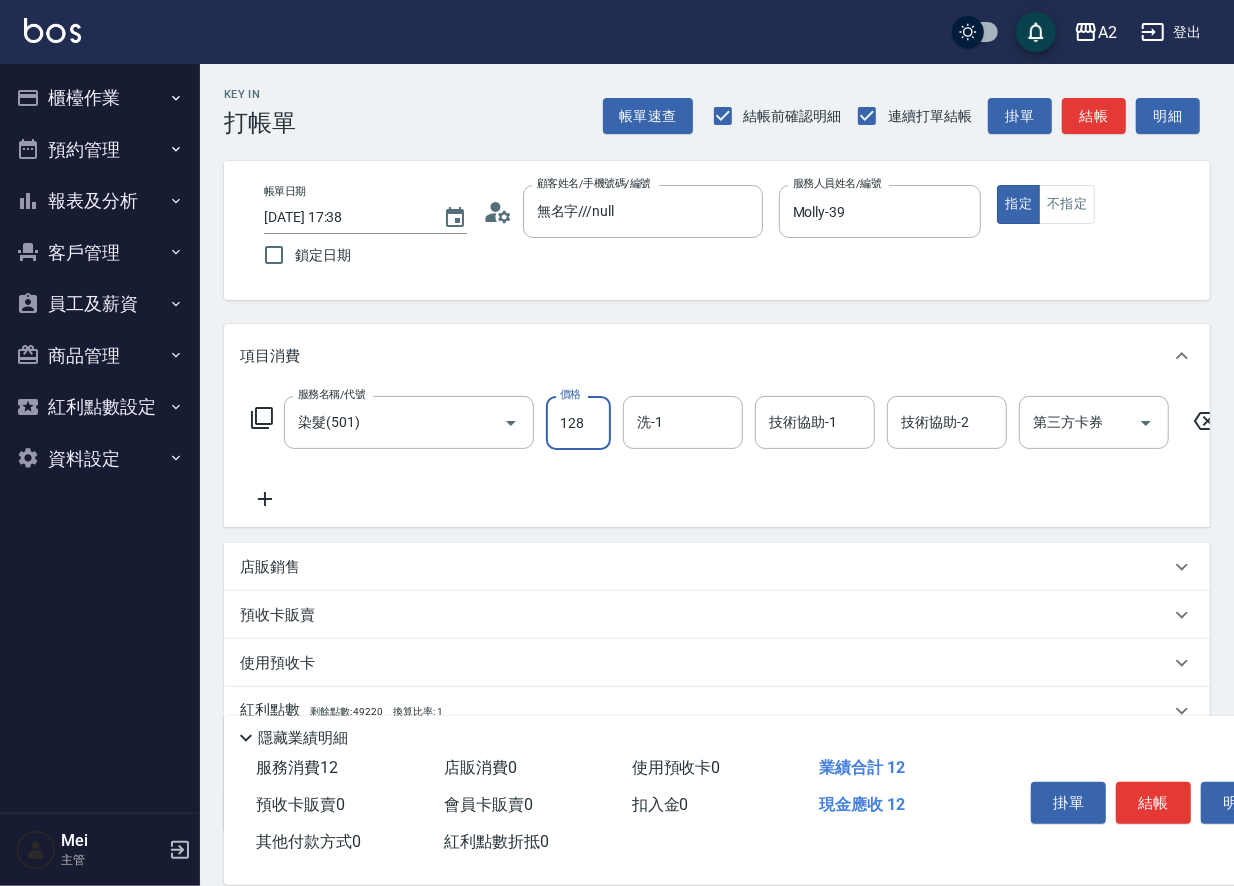 type on "120" 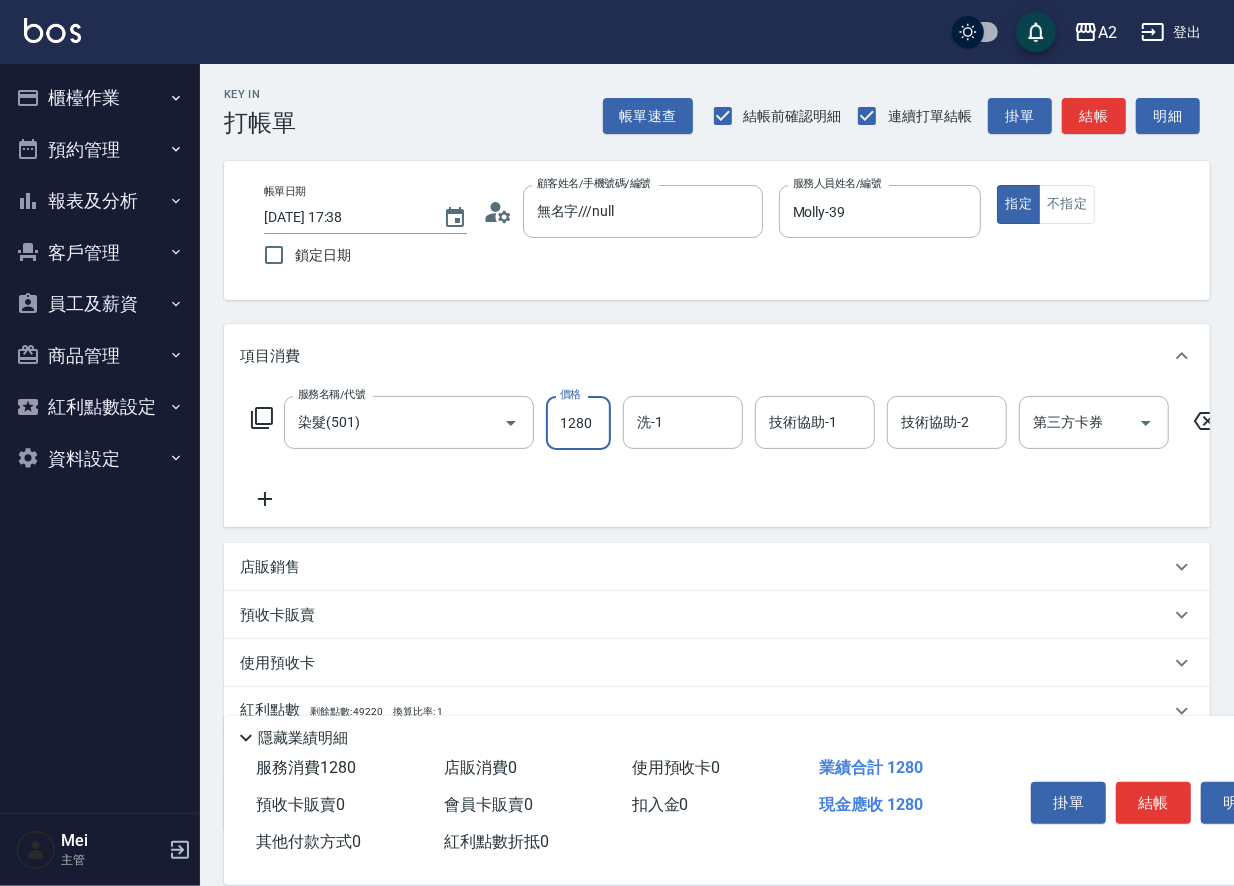 type on "1280" 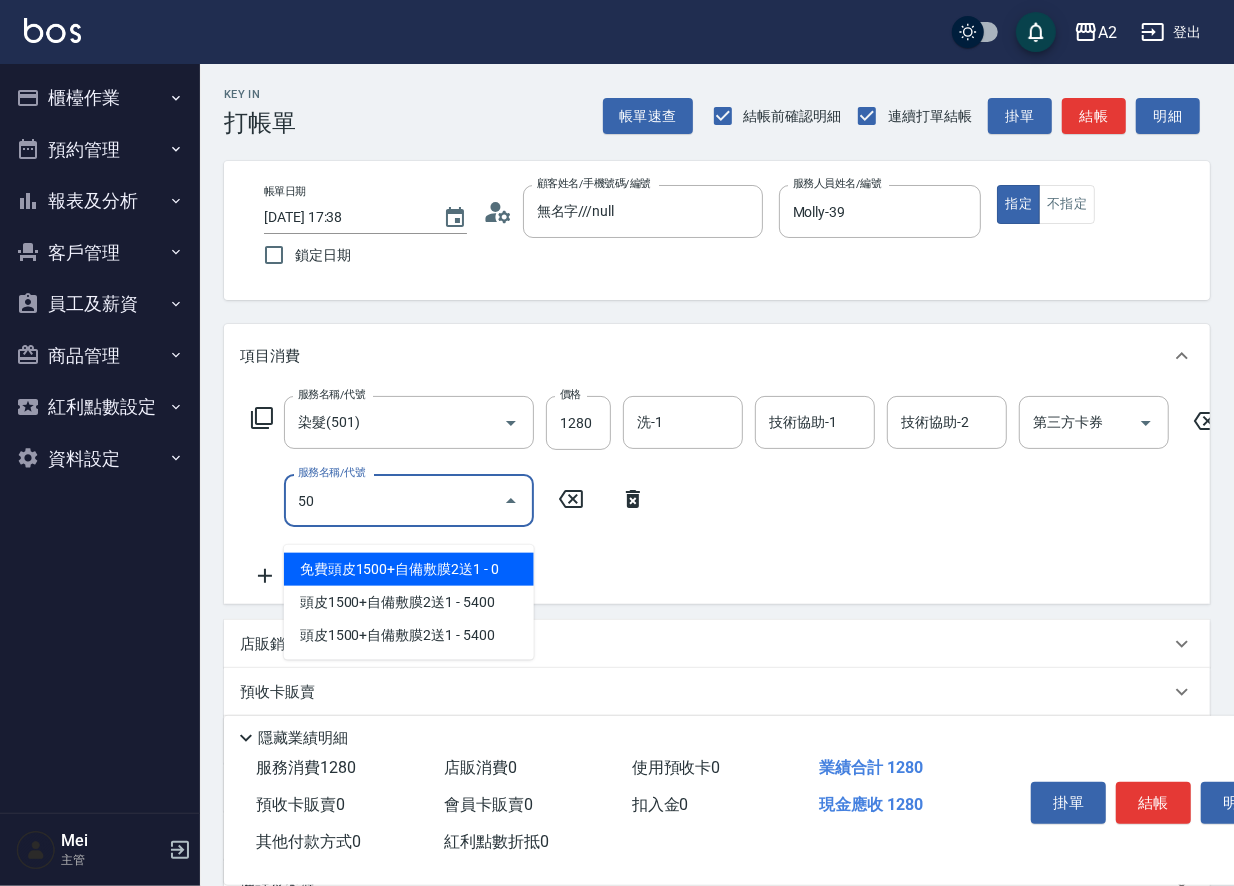 type on "502" 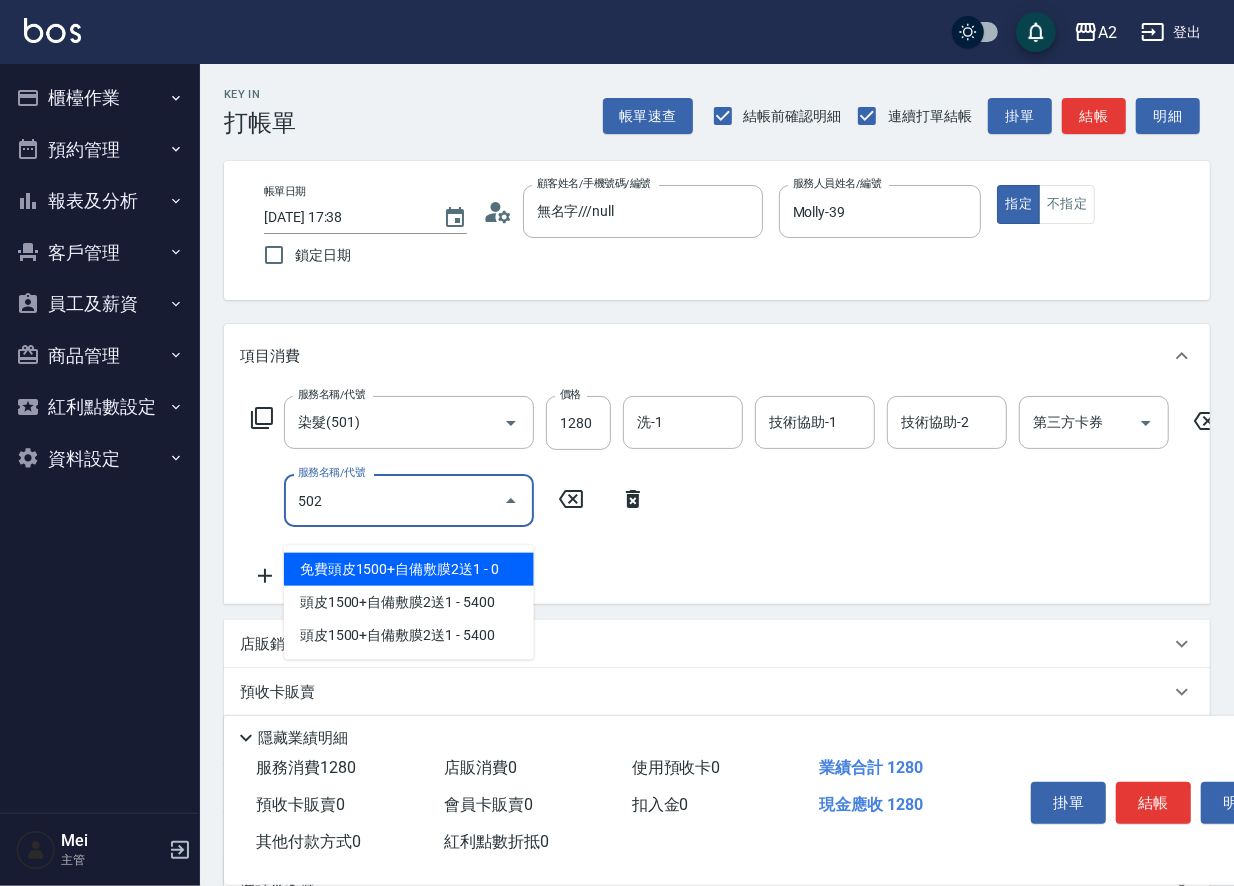 type on "170" 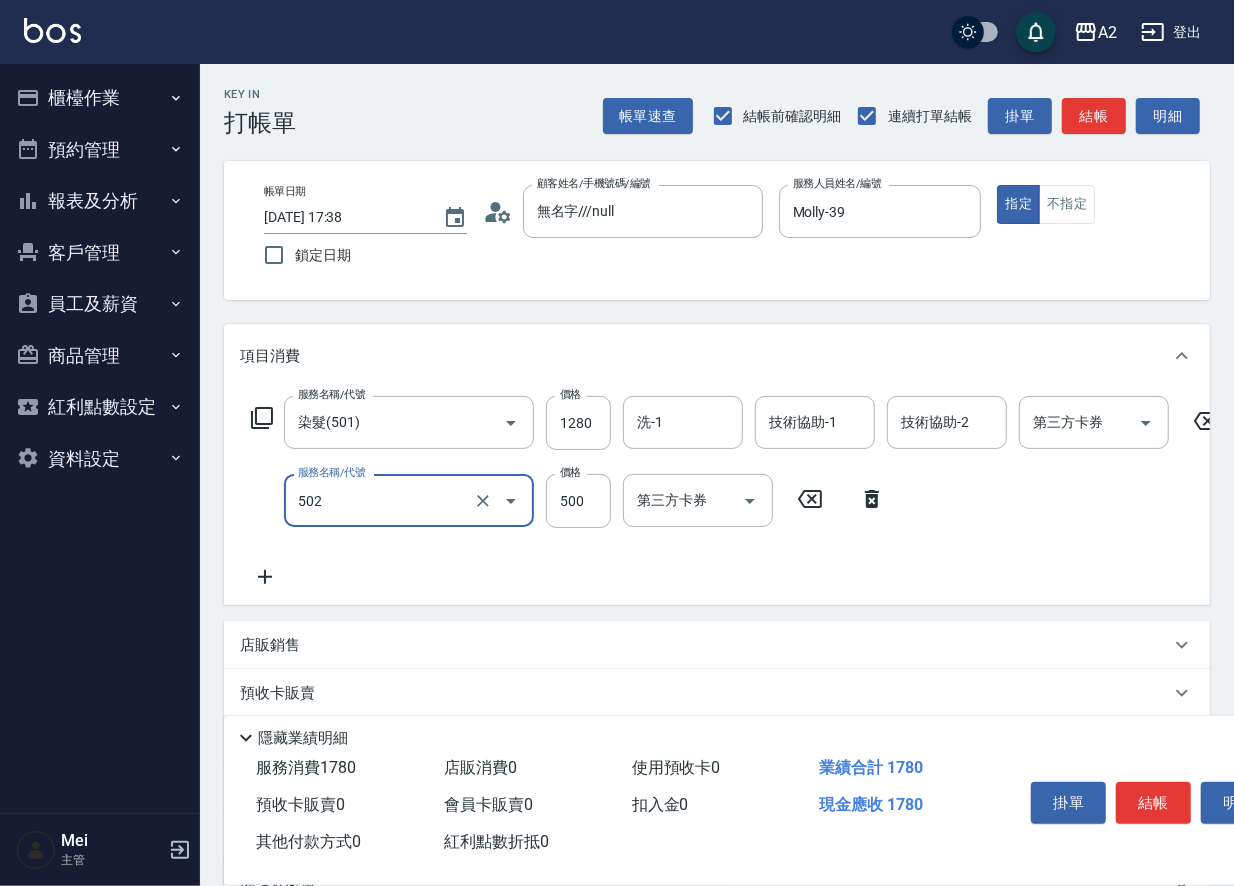 type on "漂髮(502)" 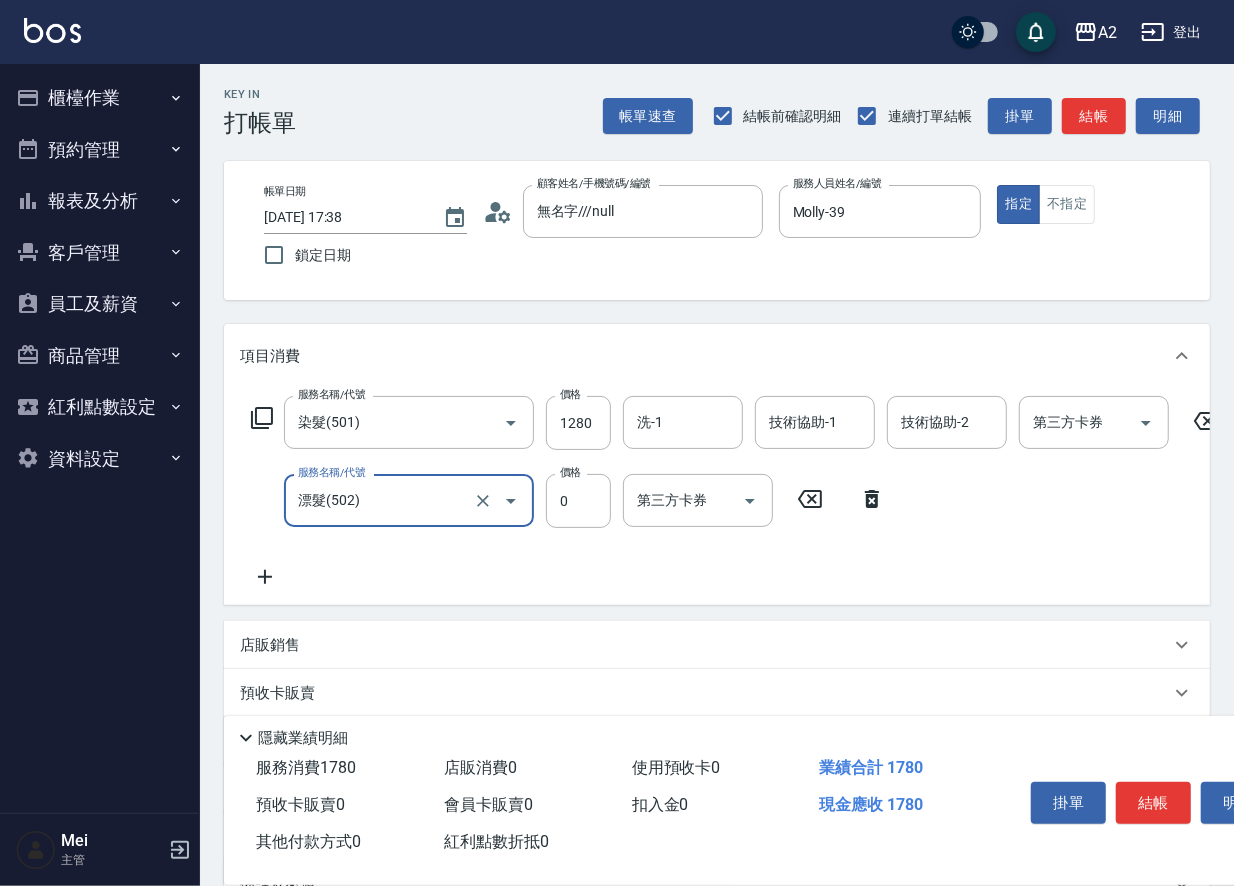 type on "0" 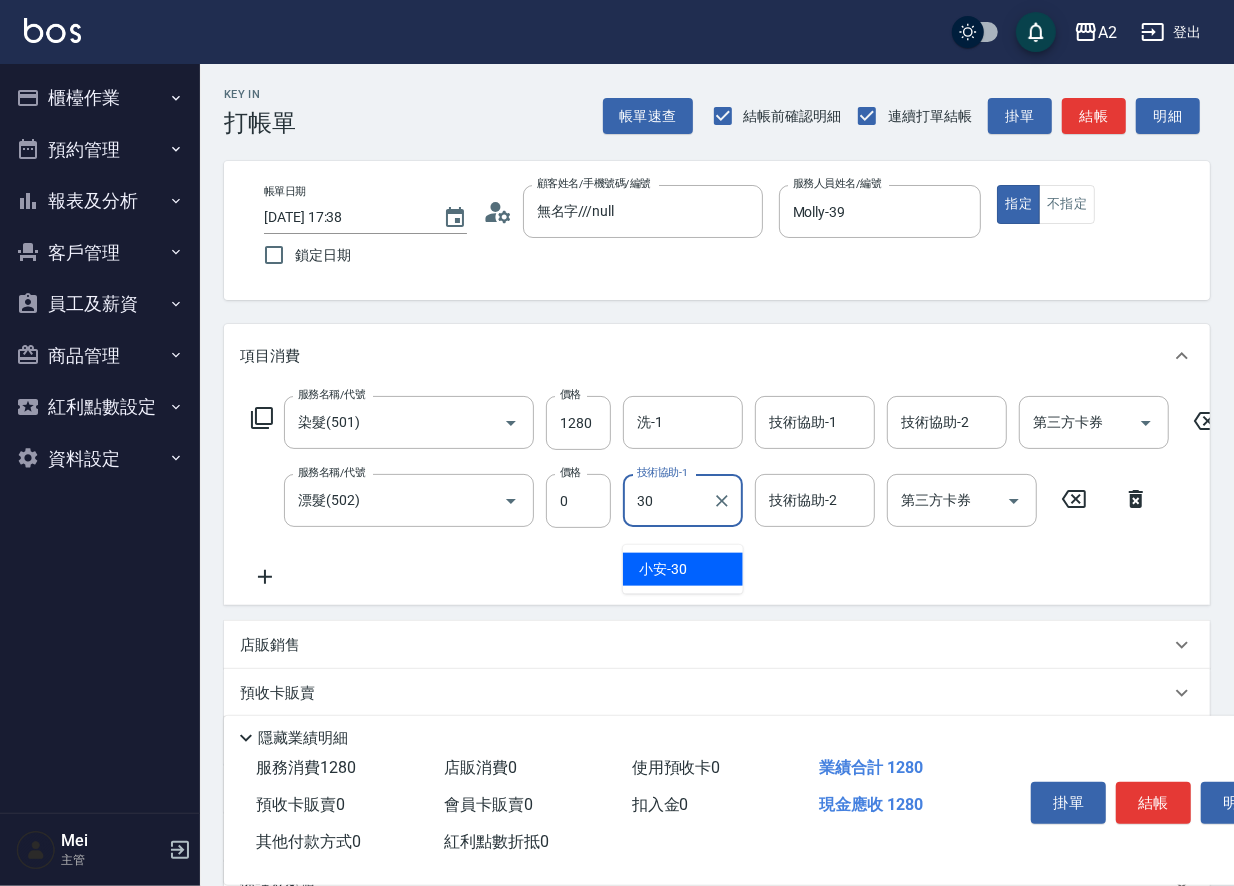 type on "3" 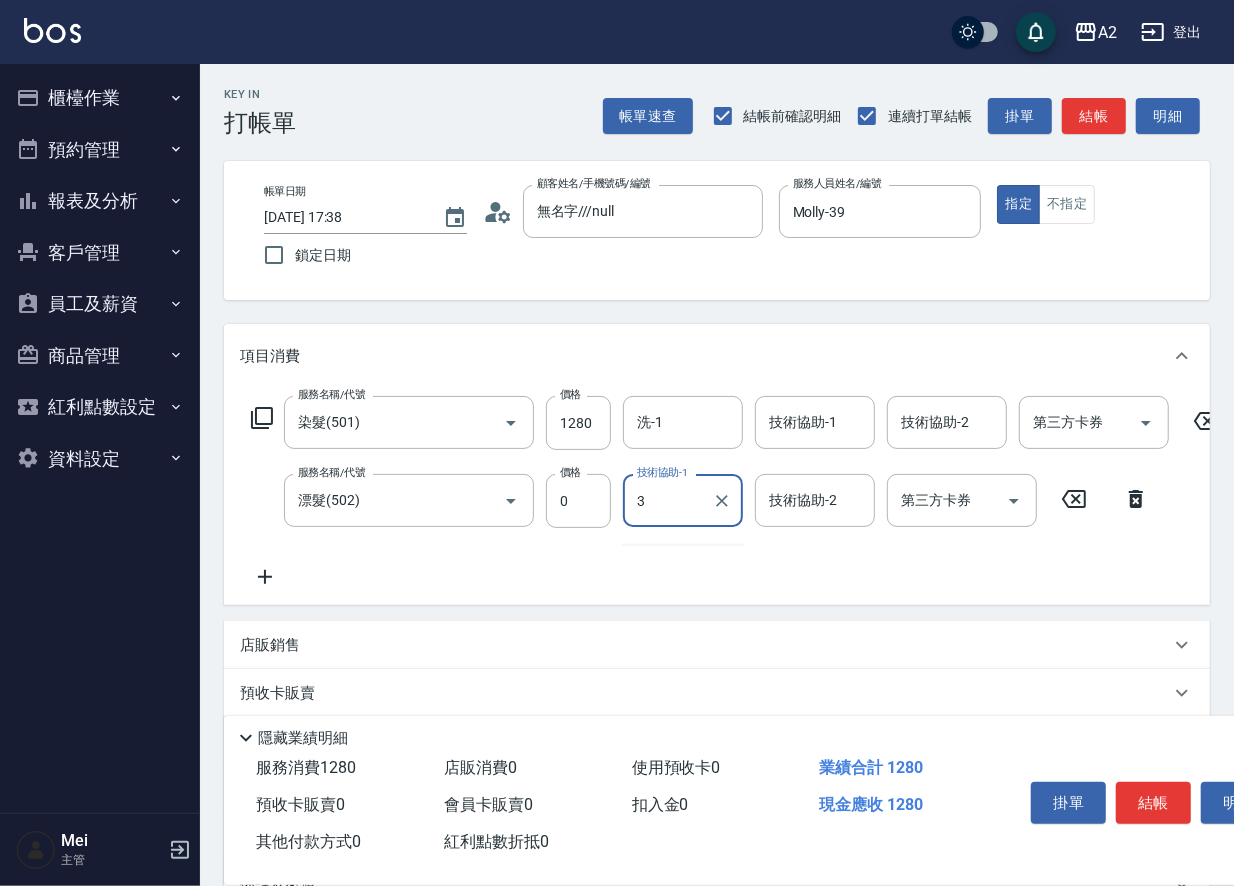 type 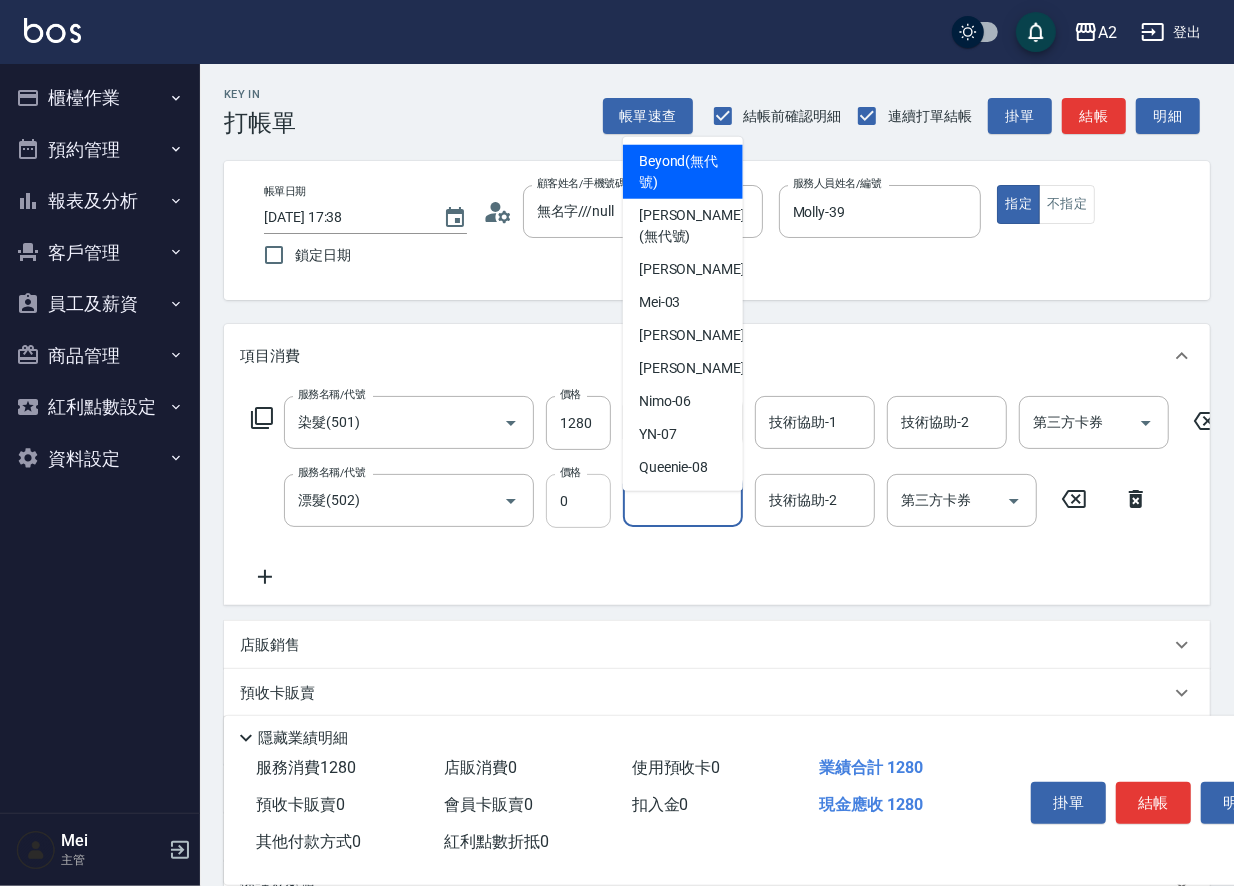 click on "0" at bounding box center [578, 501] 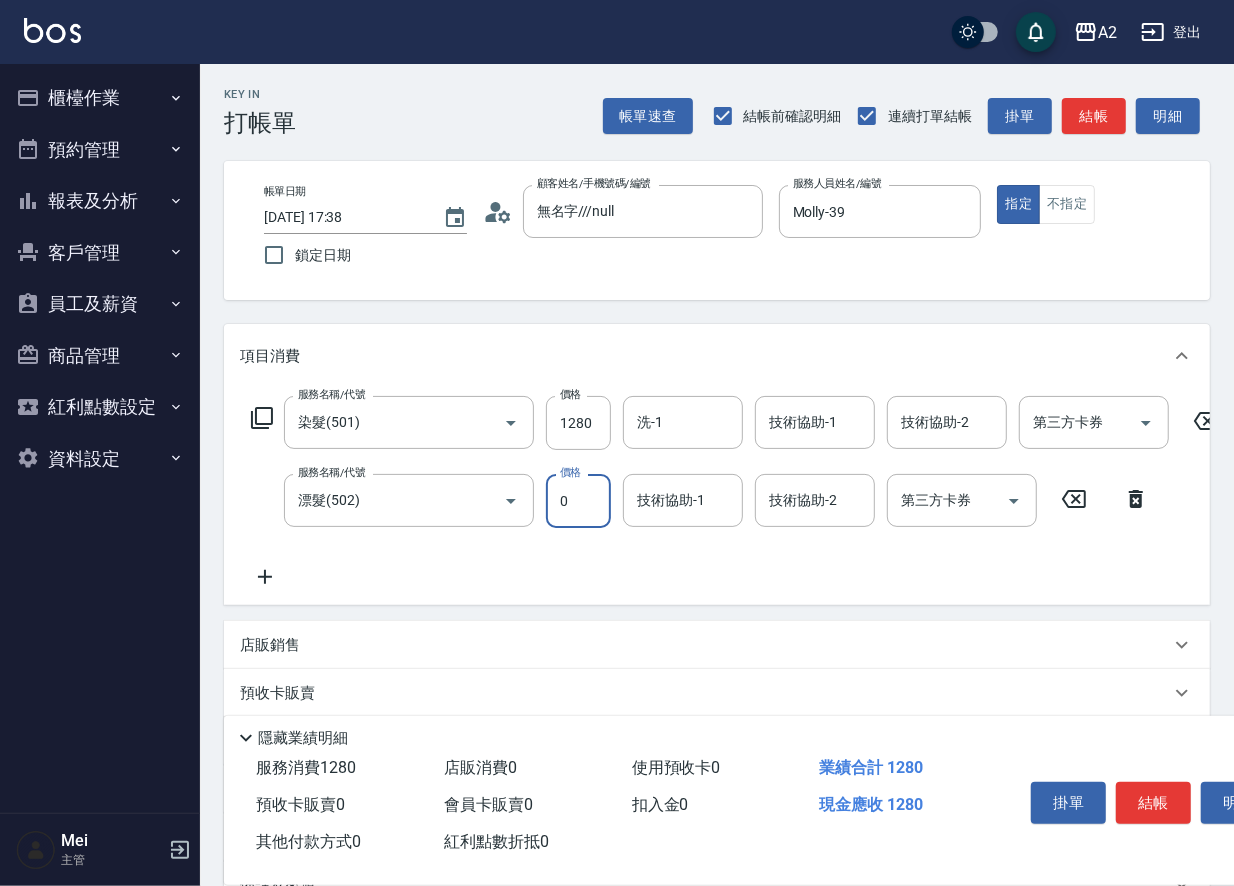 type on "3" 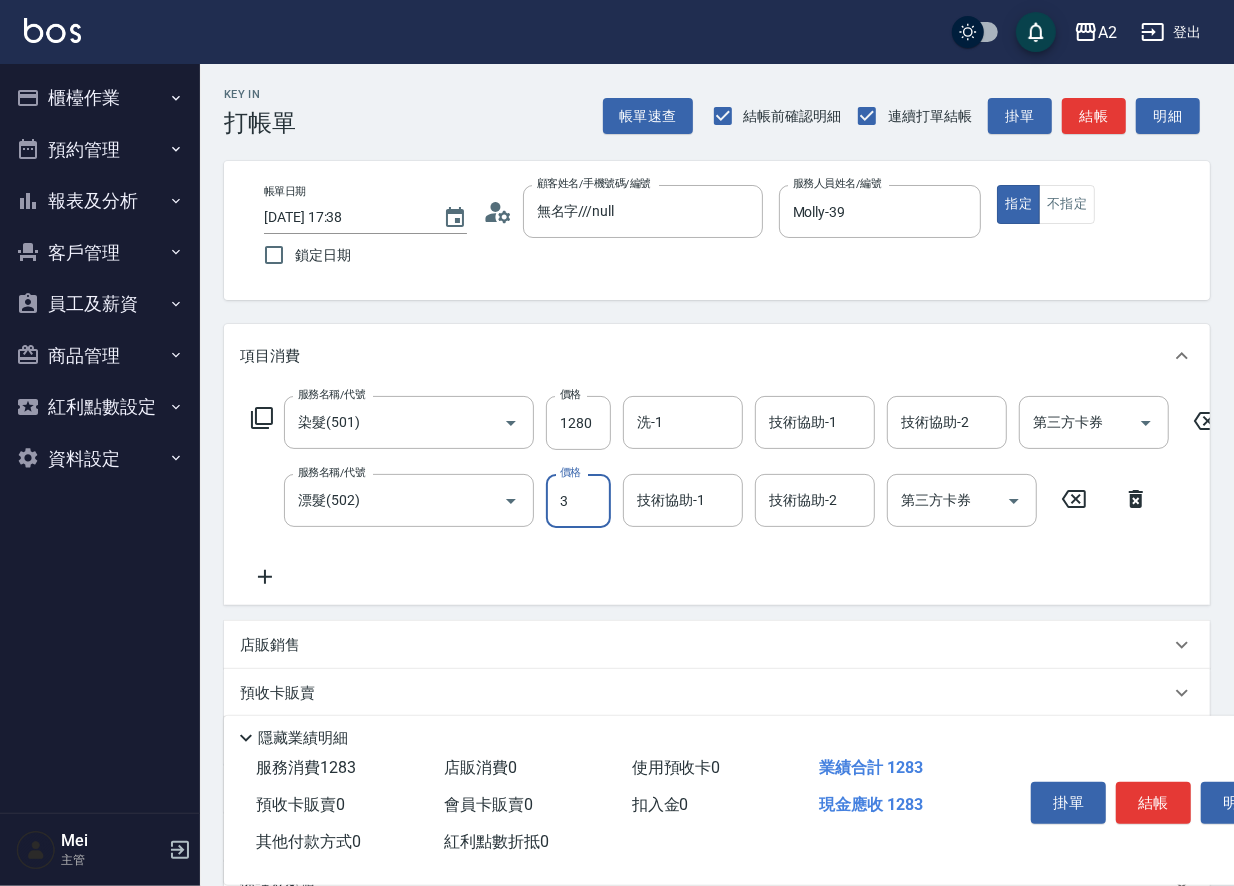 type on "130" 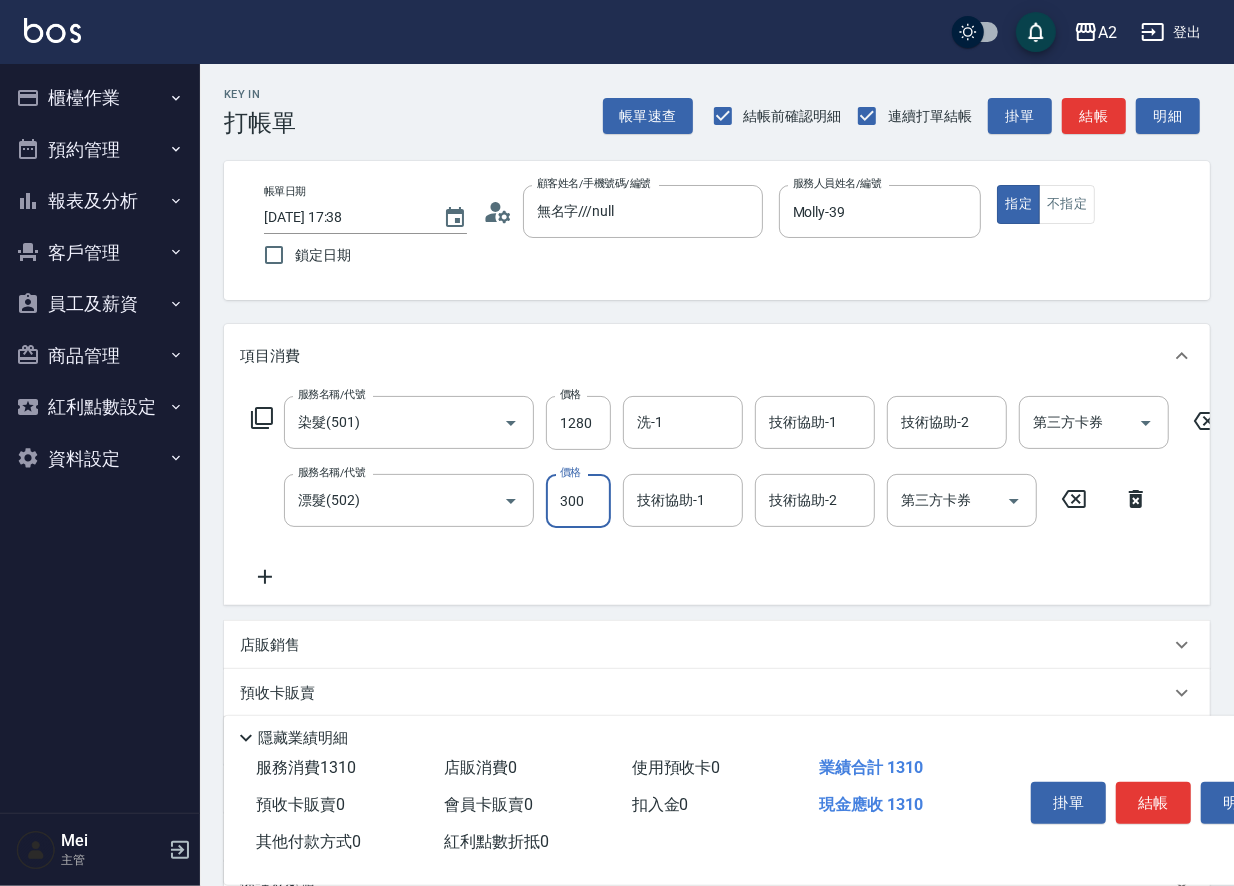 type on "300" 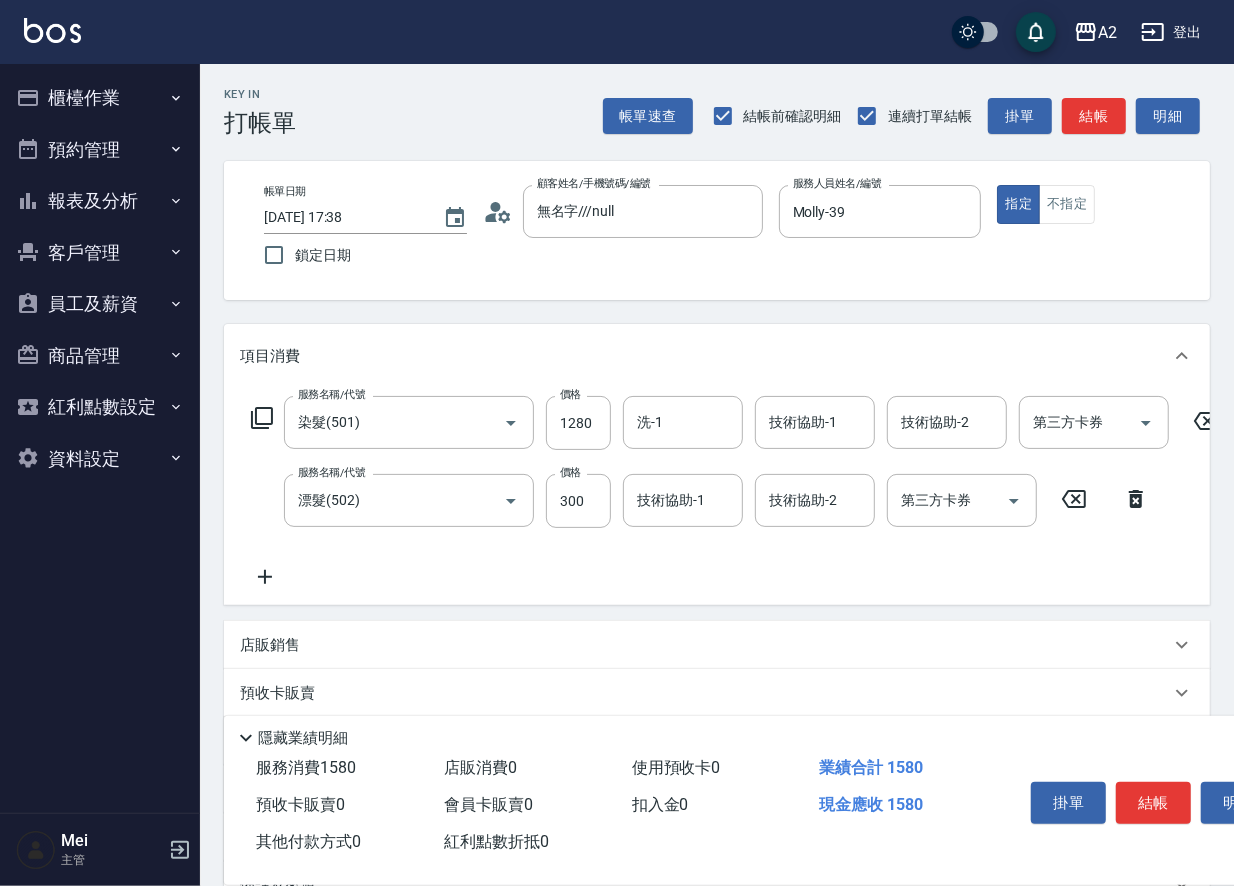 click 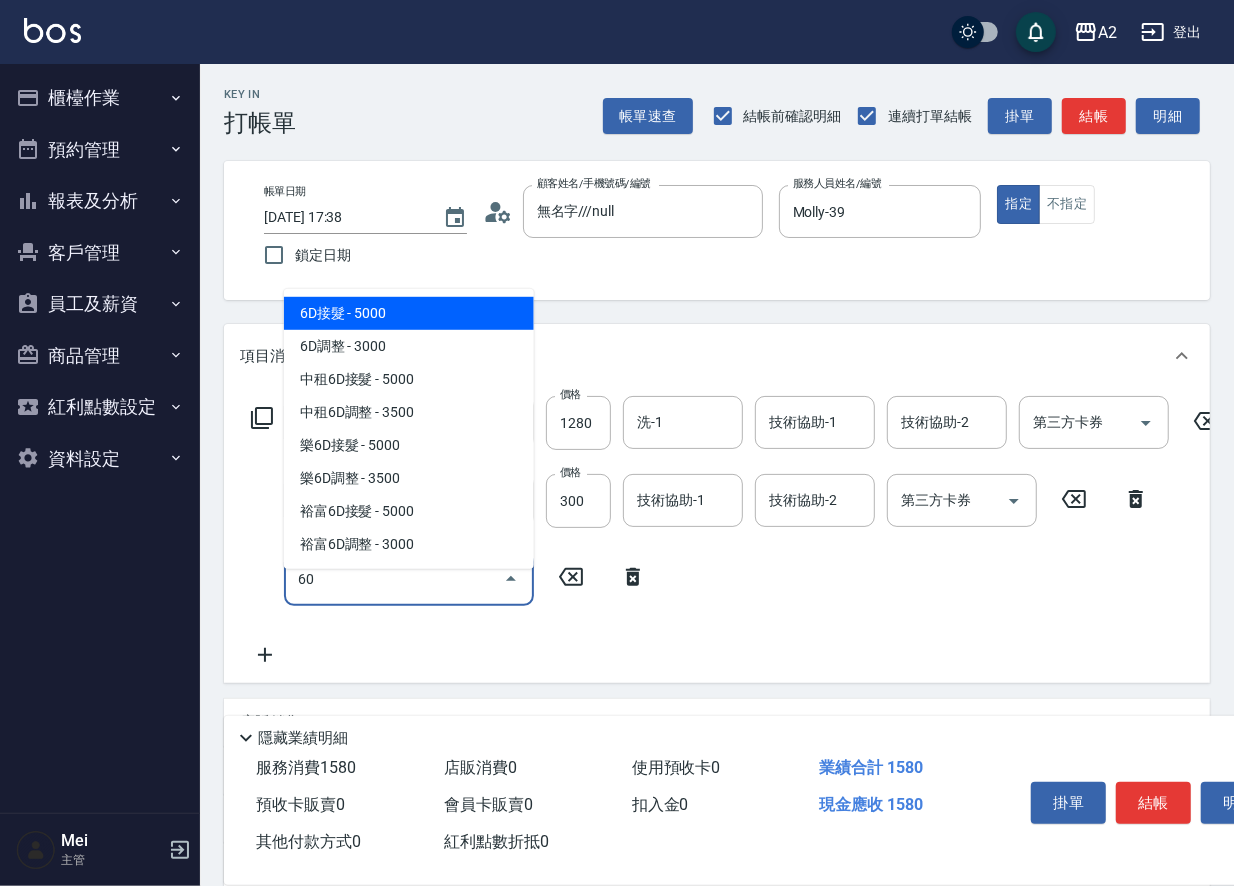 type on "601" 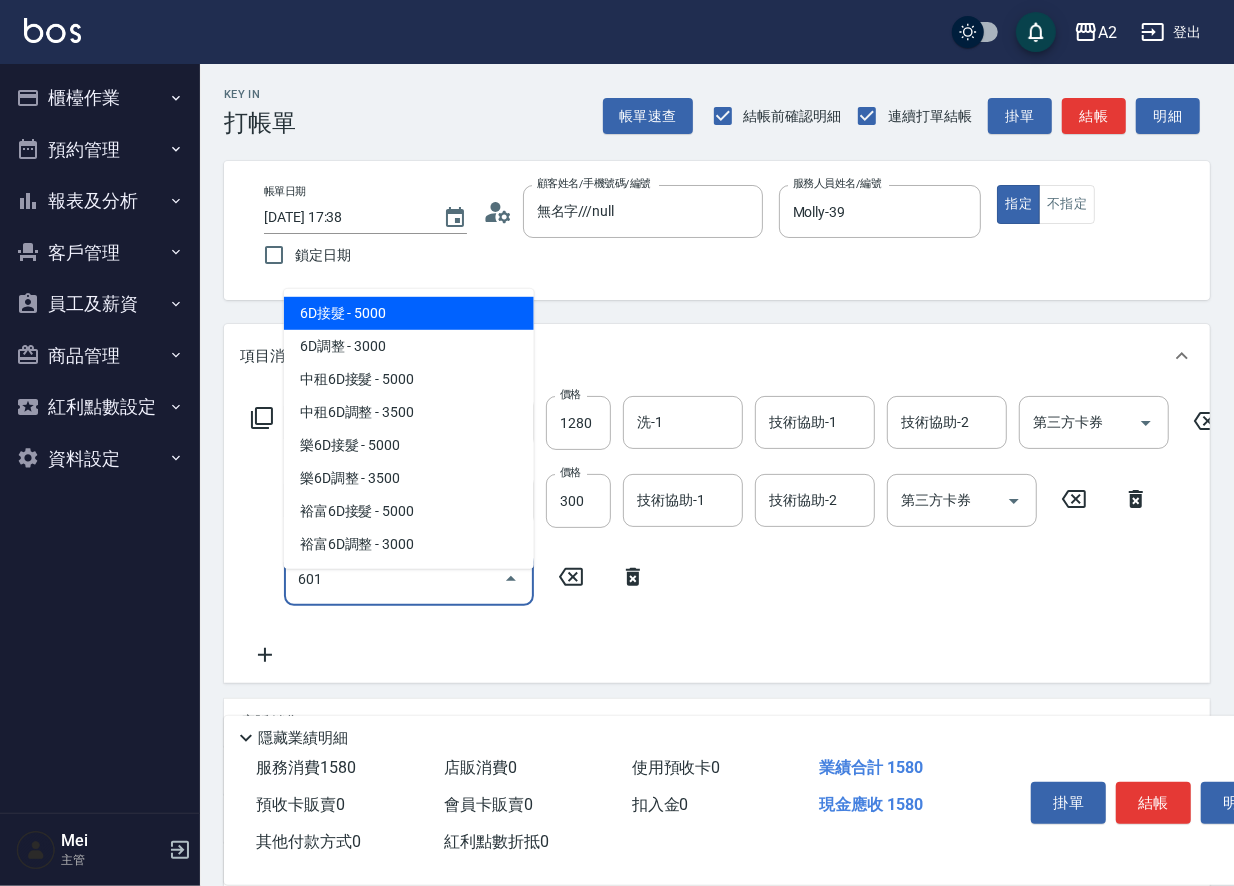 type on "250" 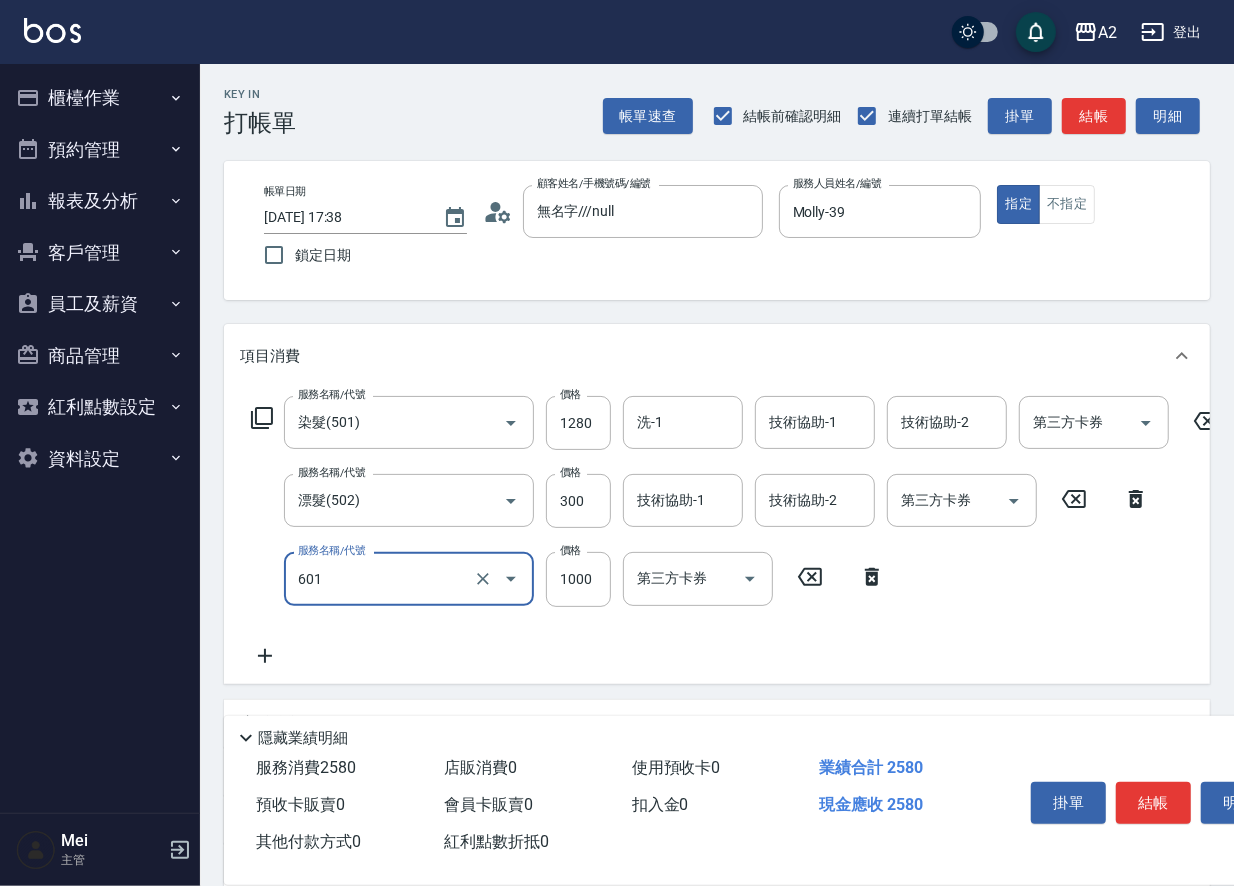 type on "自備護髮(601)" 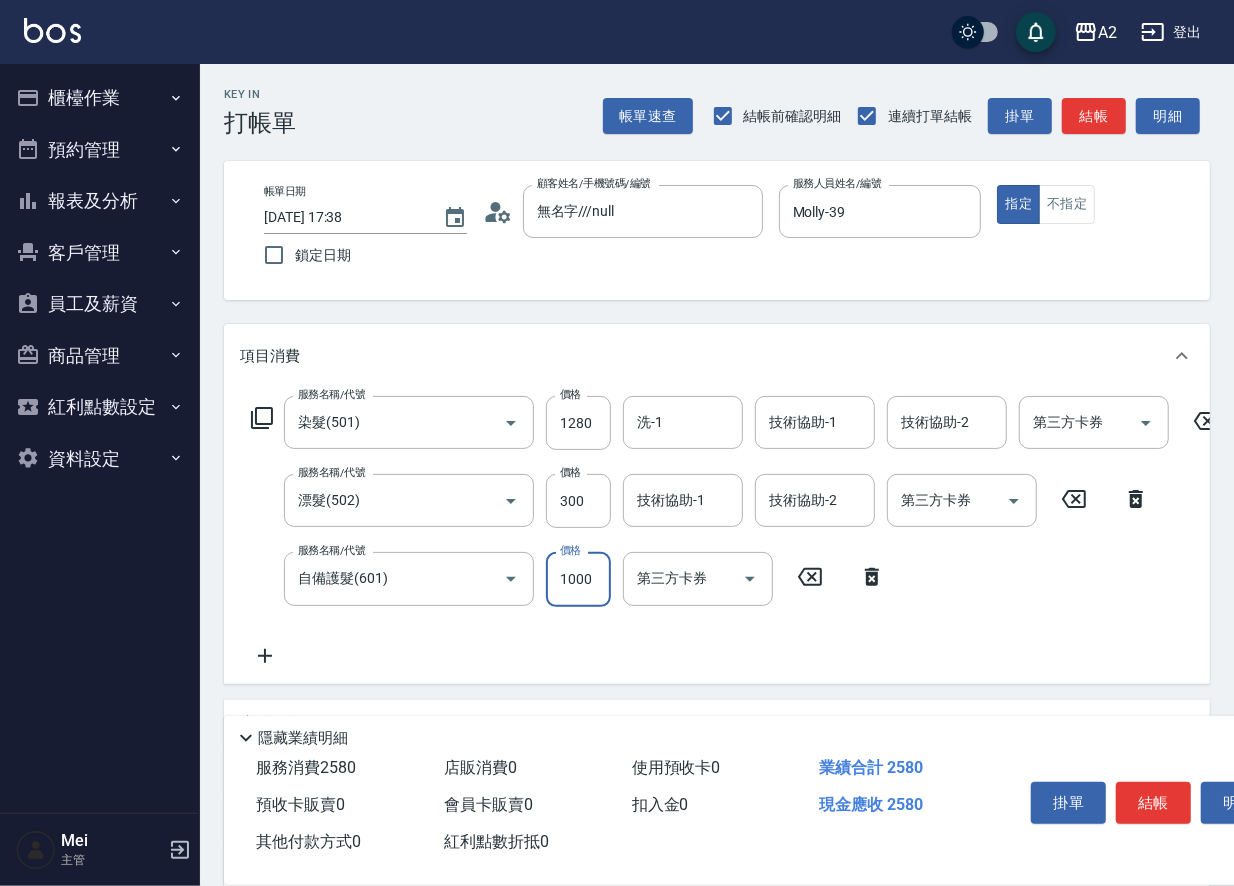 type on "150" 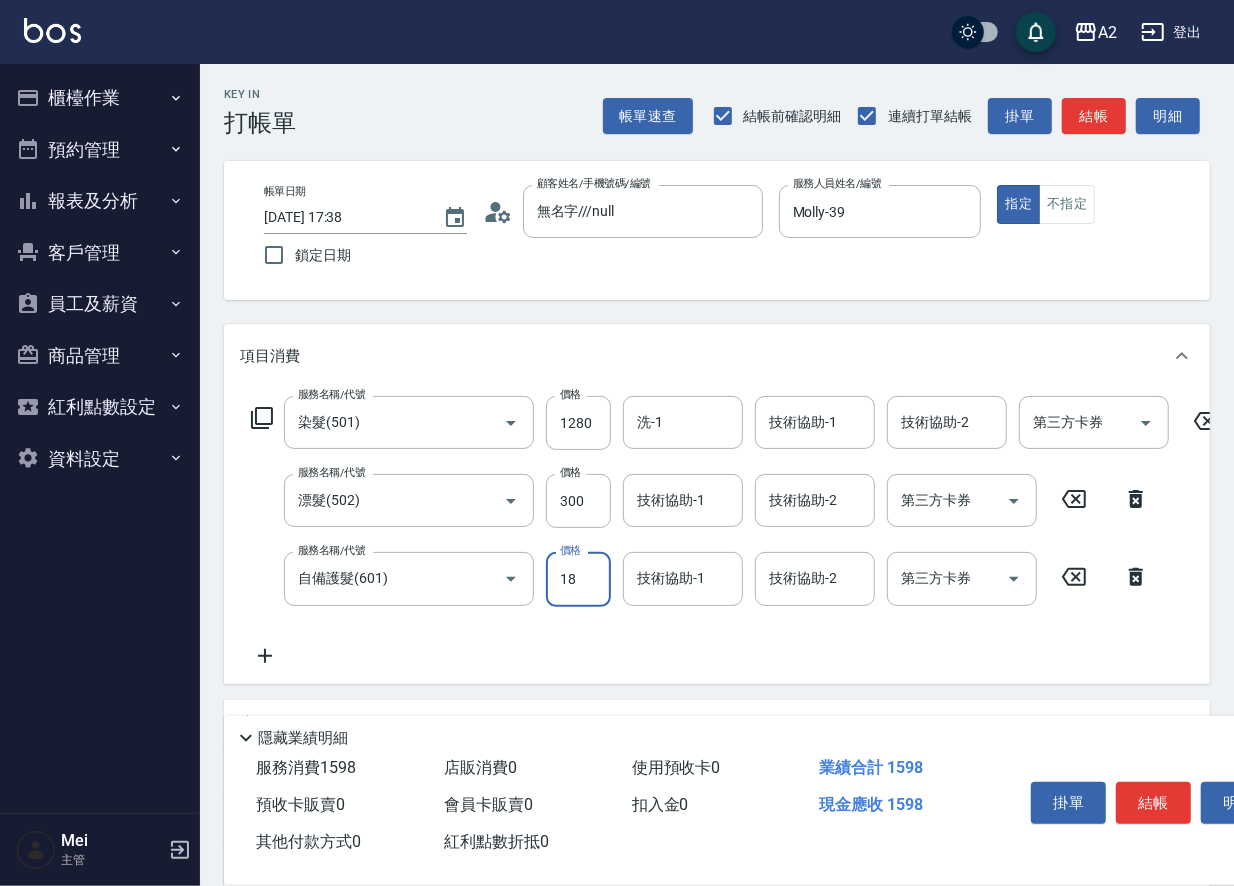 type on "188" 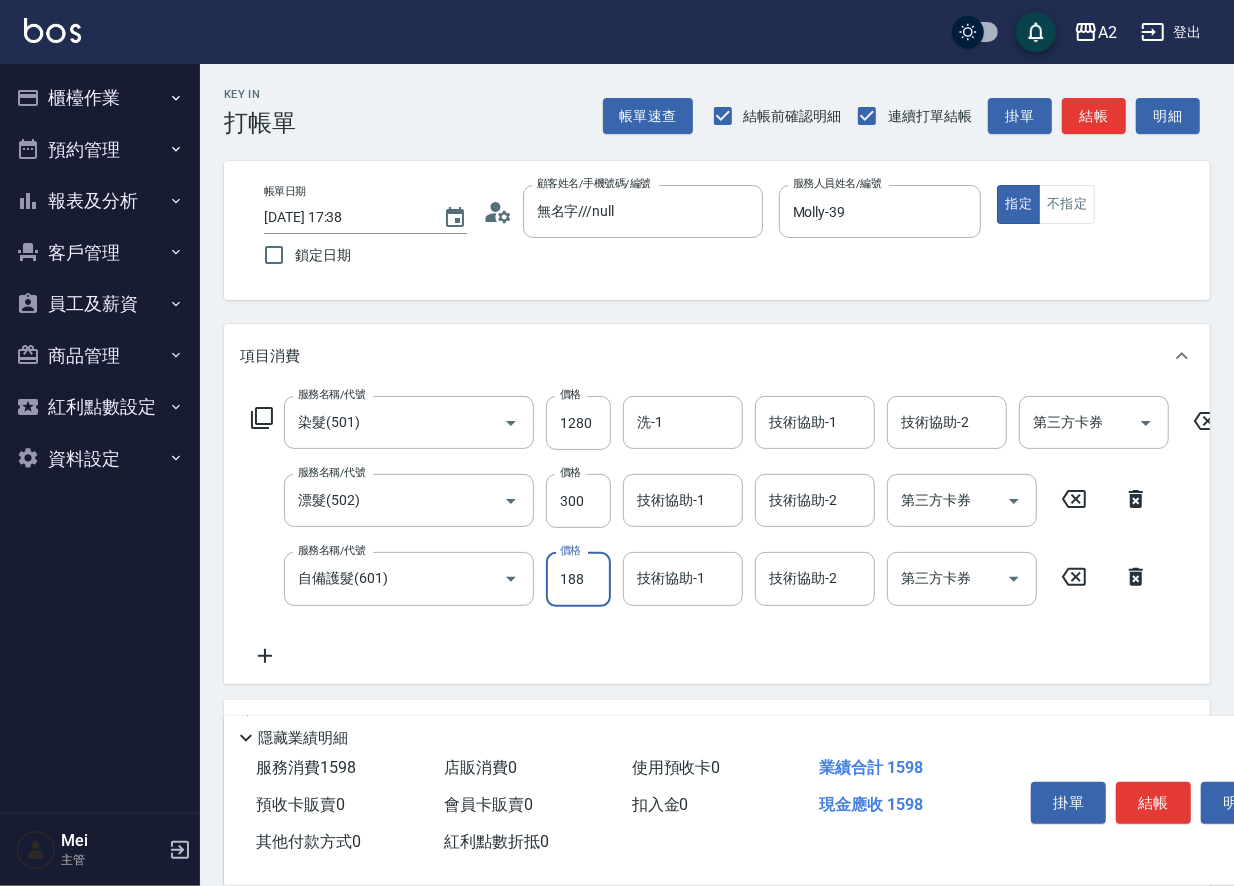 type on "170" 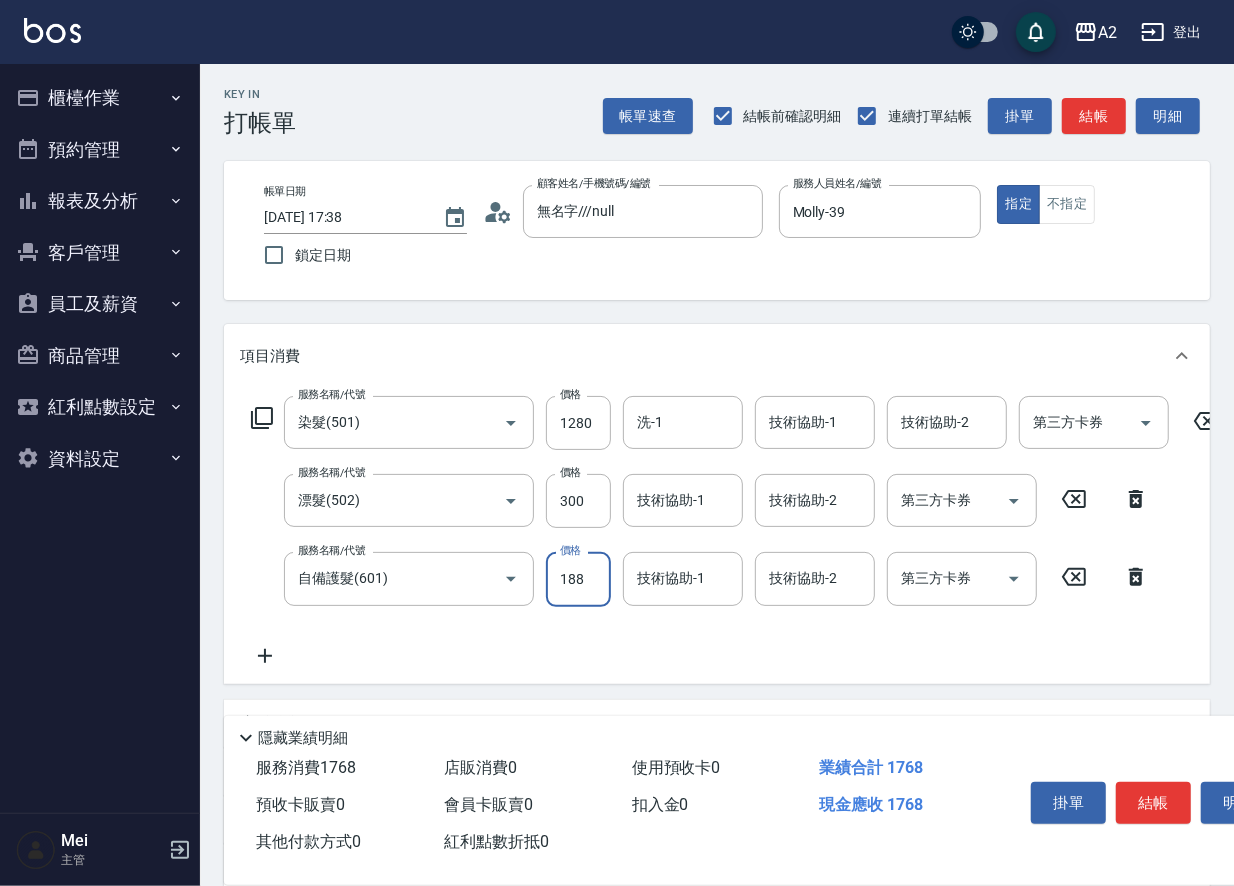 type on "1888" 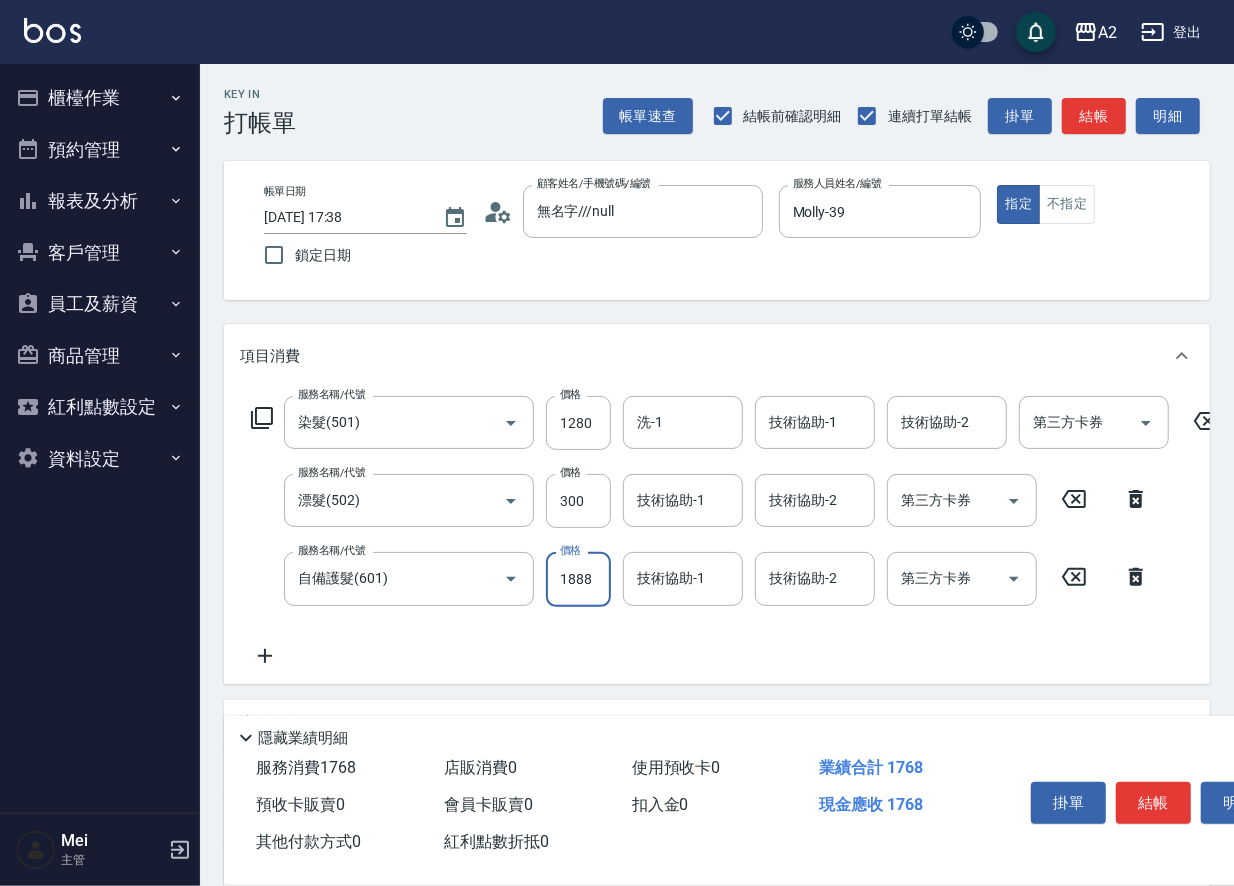 type on "340" 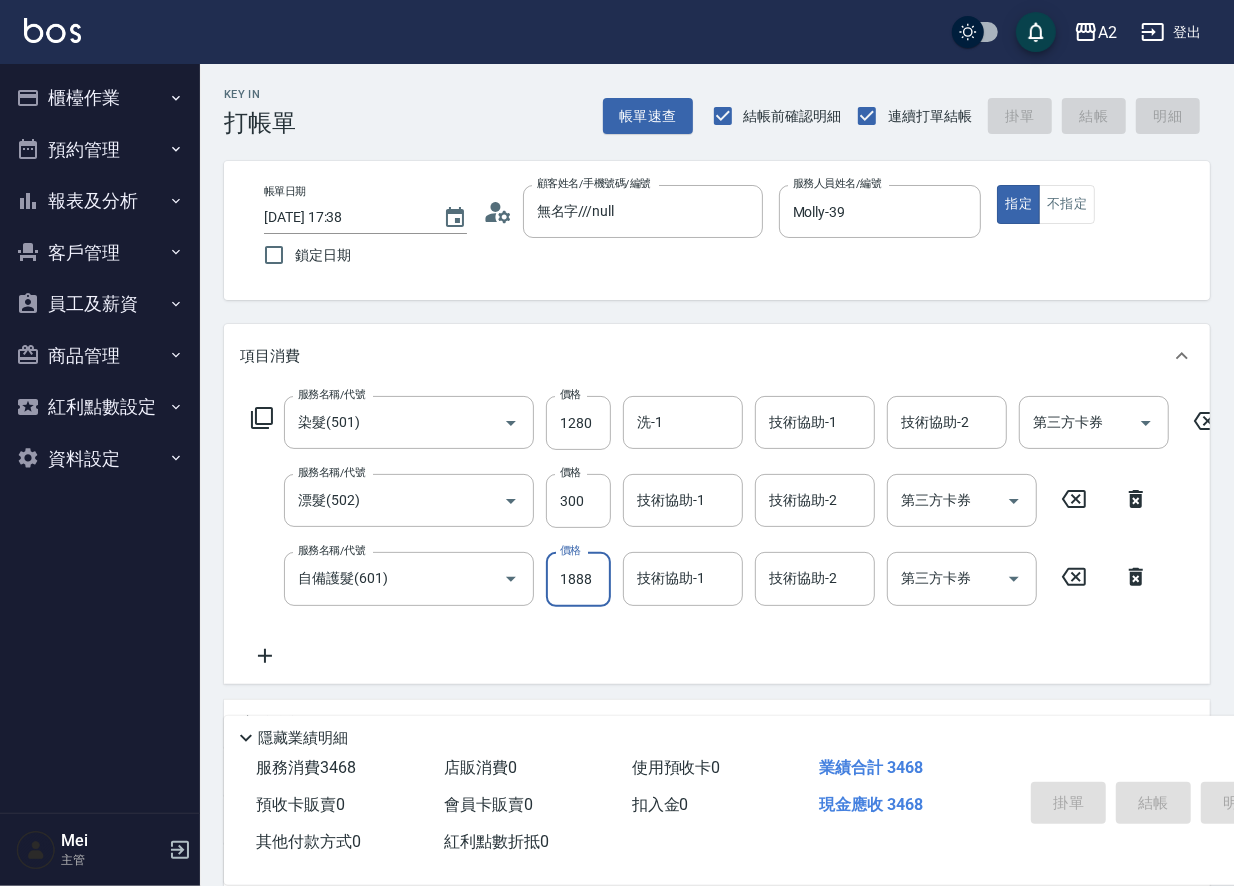 type on "2025/07/15 17:48" 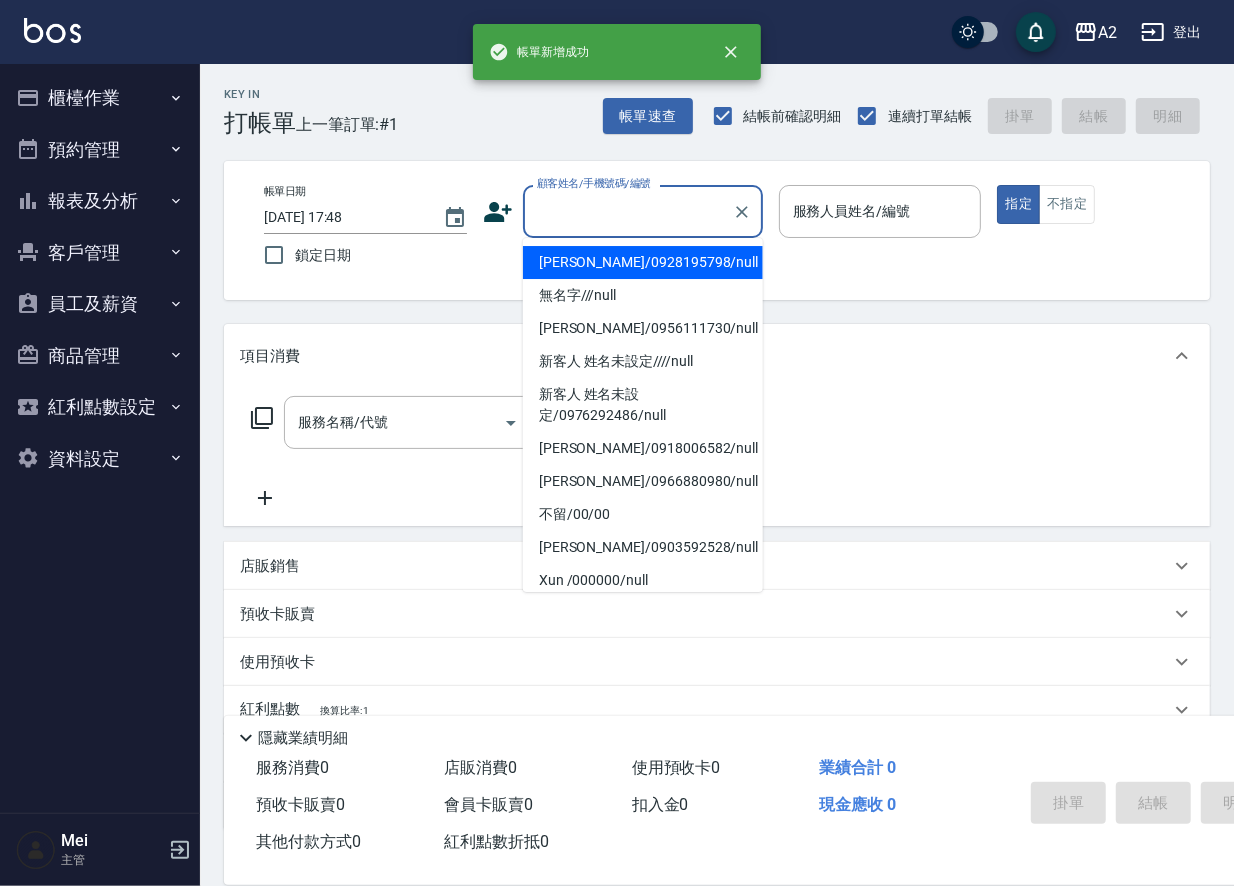 click on "顧客姓名/手機號碼/編號" at bounding box center [628, 211] 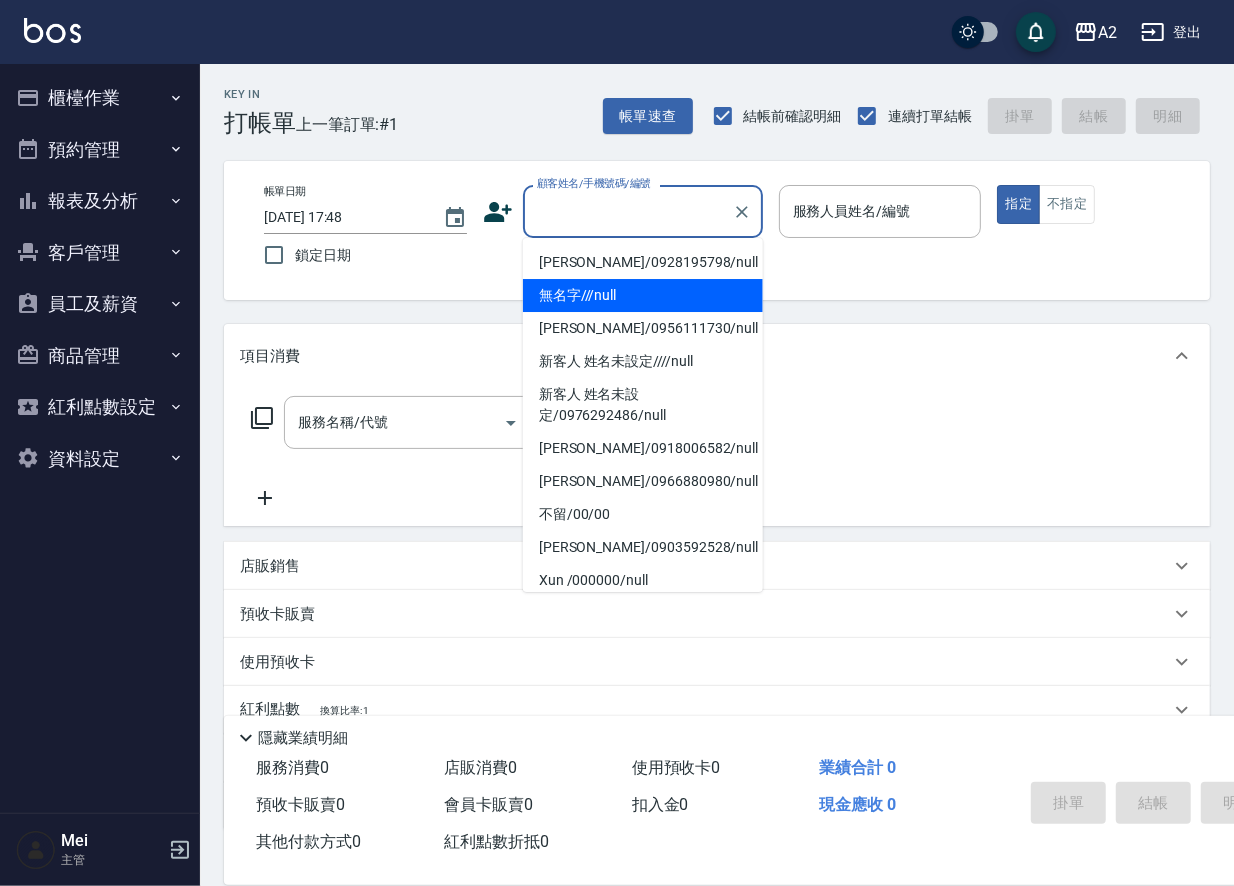 click on "無名字///null" at bounding box center [643, 295] 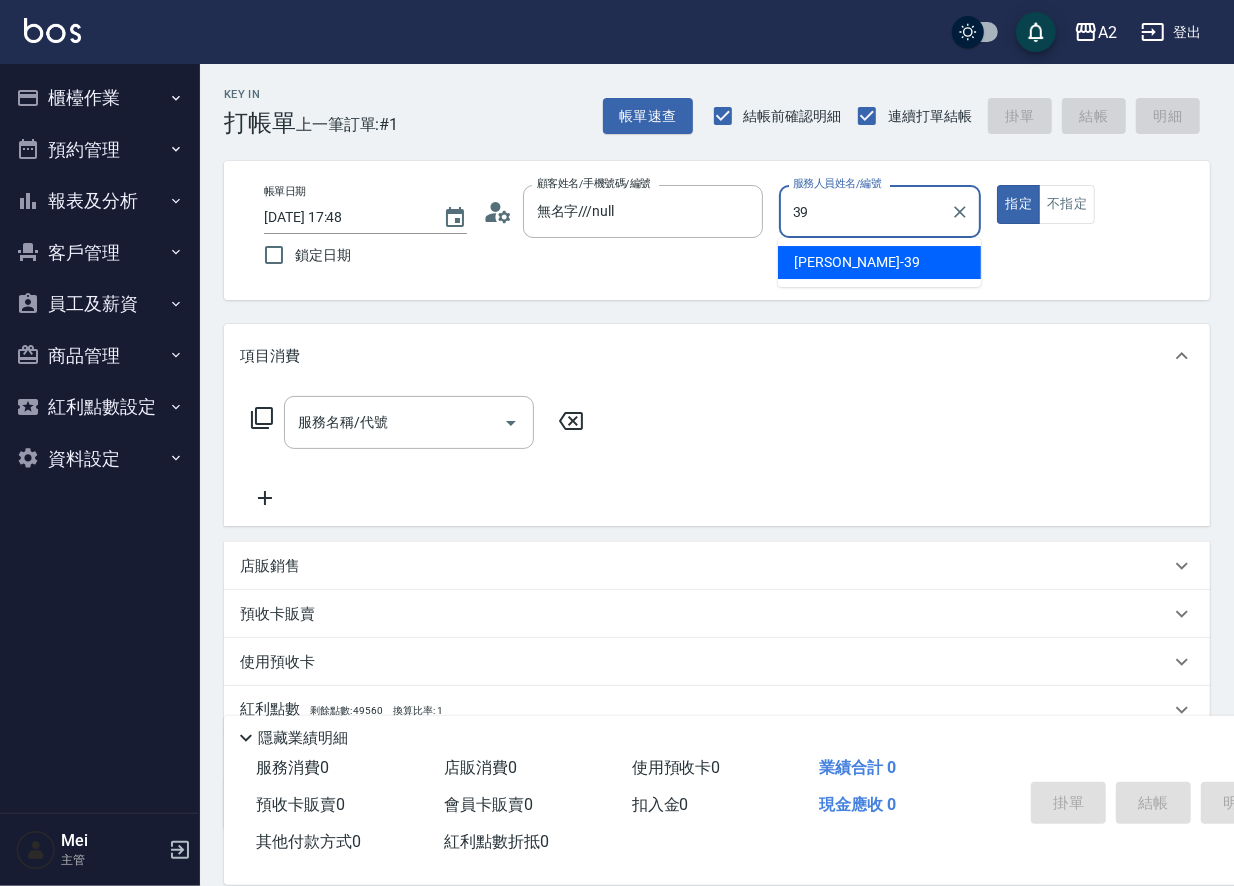 type on "Molly-39" 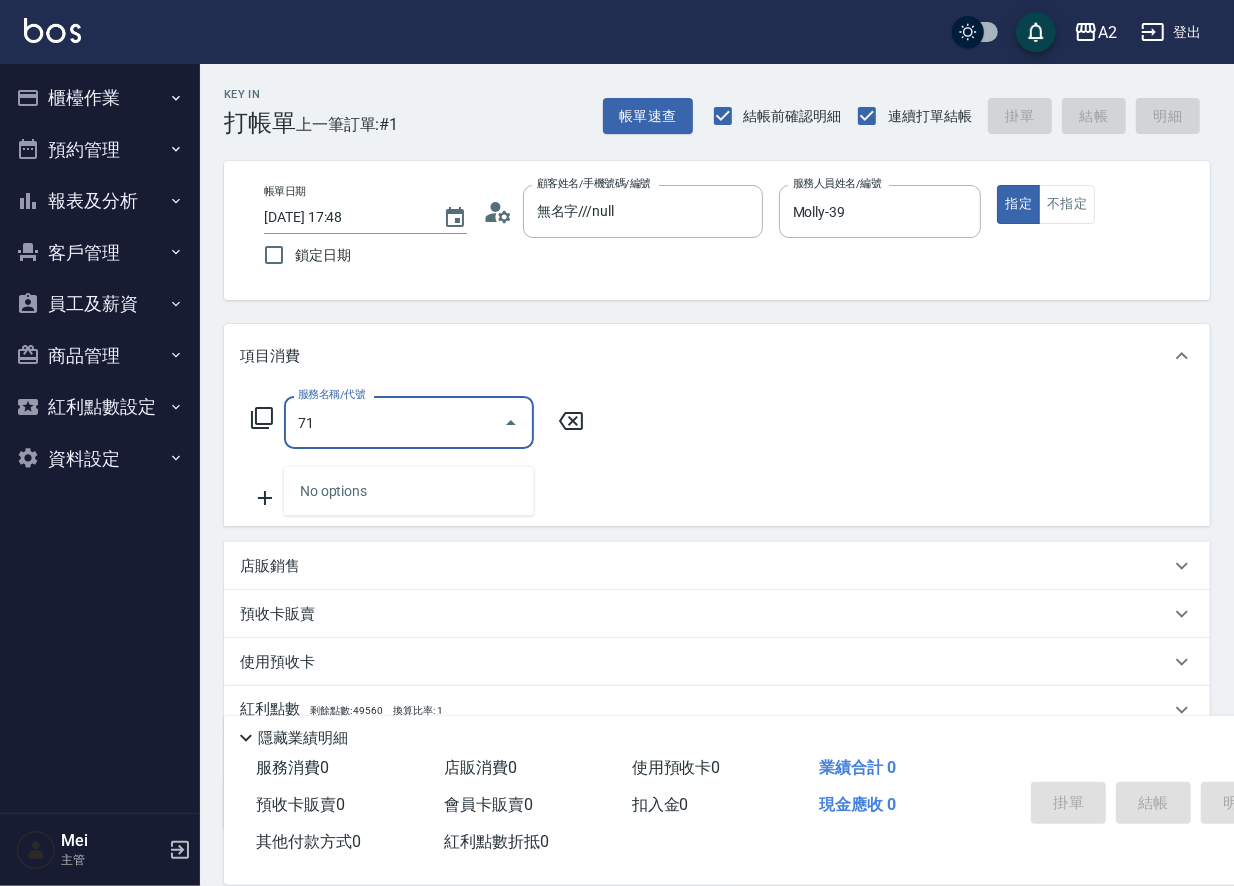 type on "714" 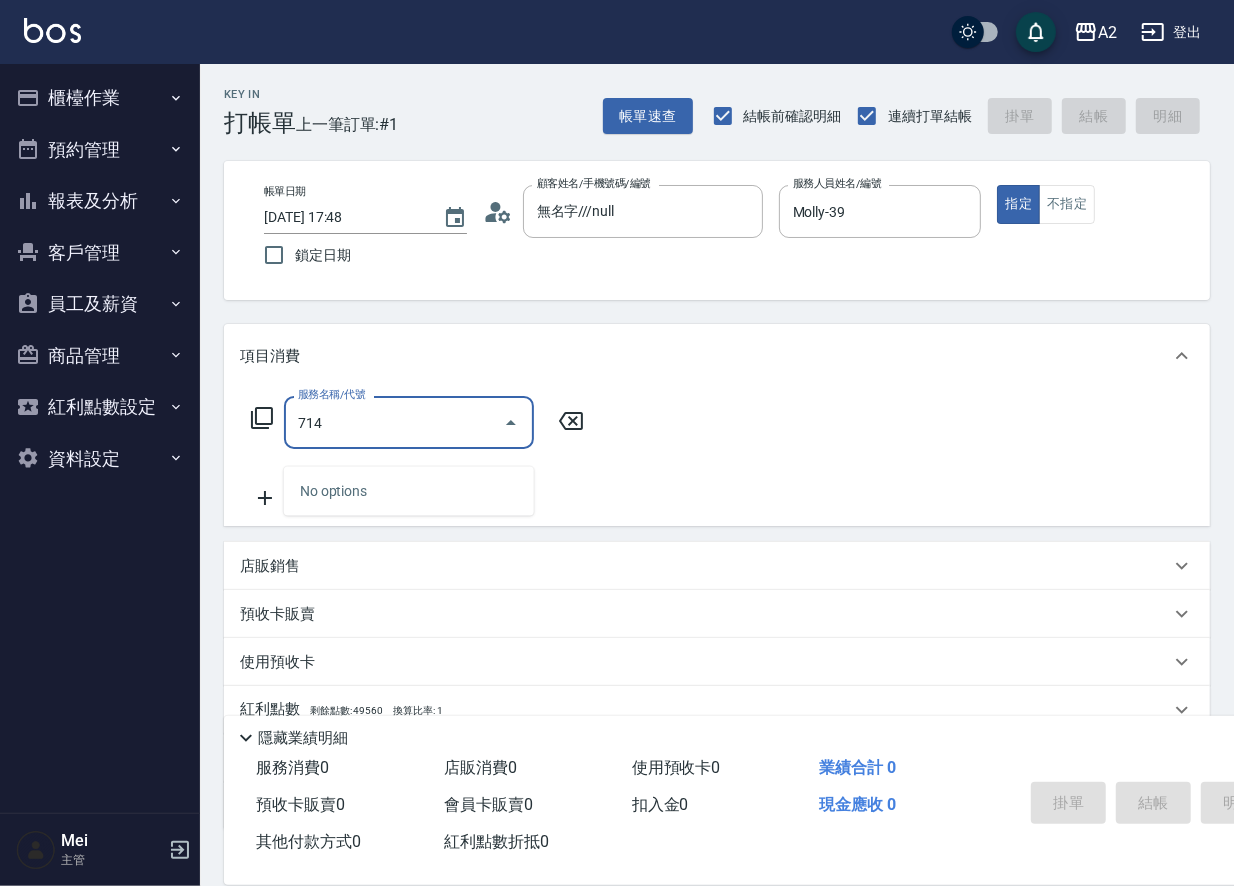 type on "150" 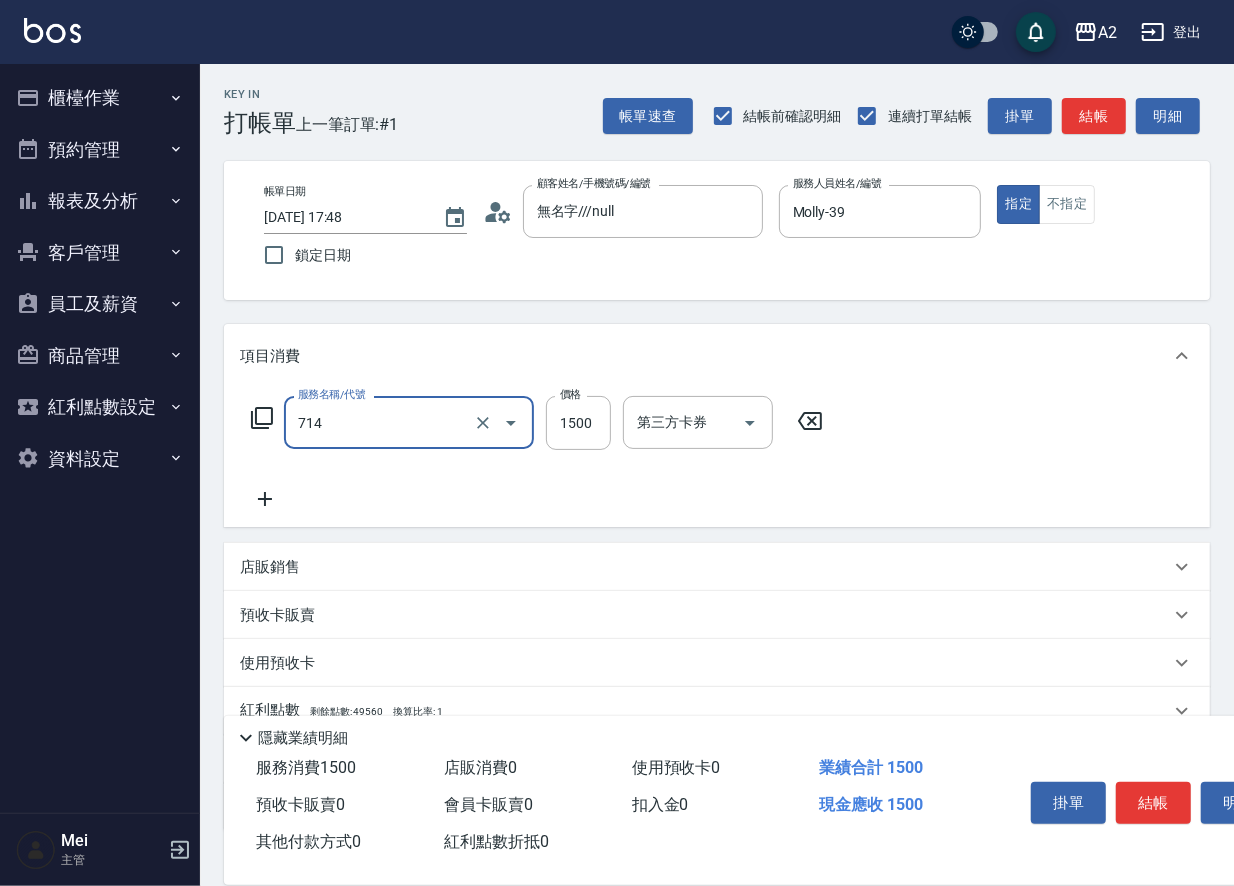 type on "單拆/單串(714)" 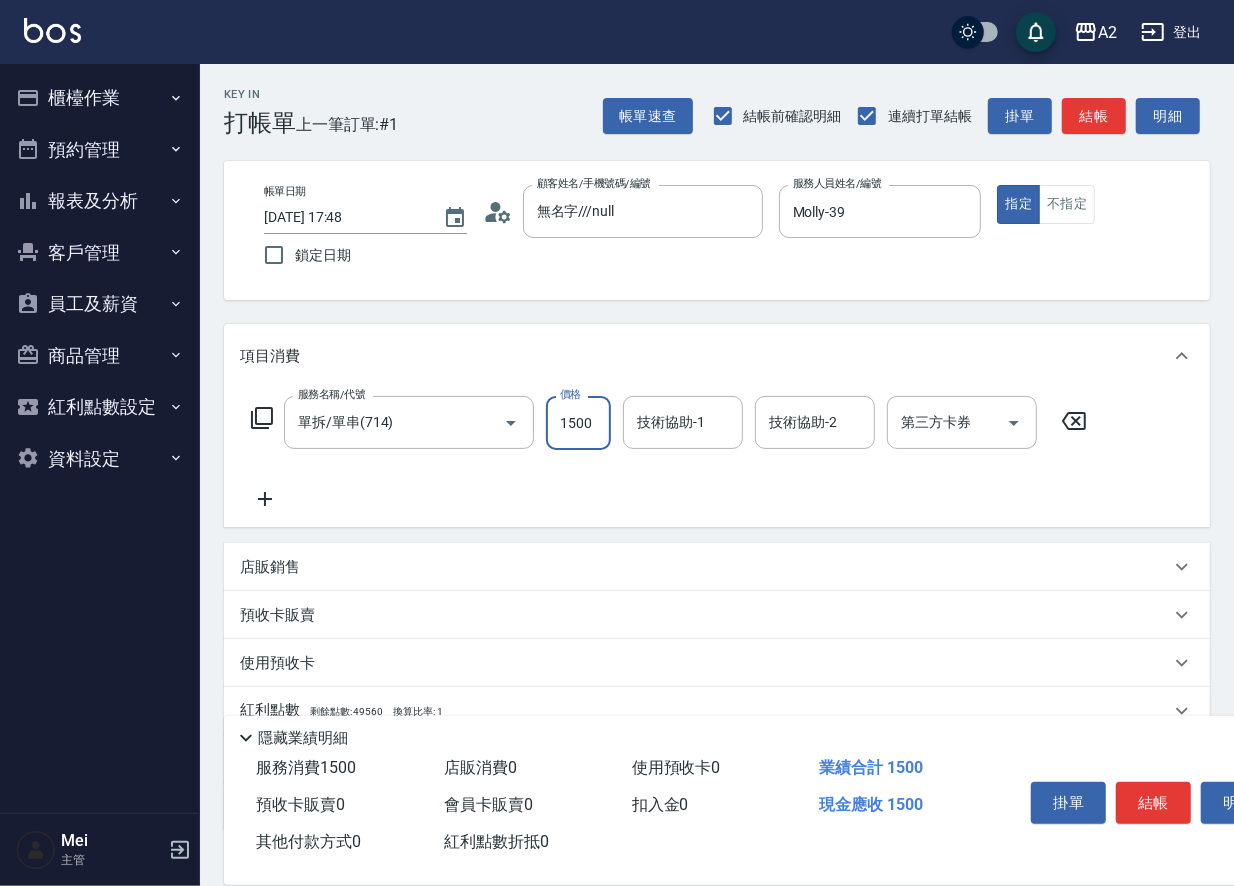type on "0" 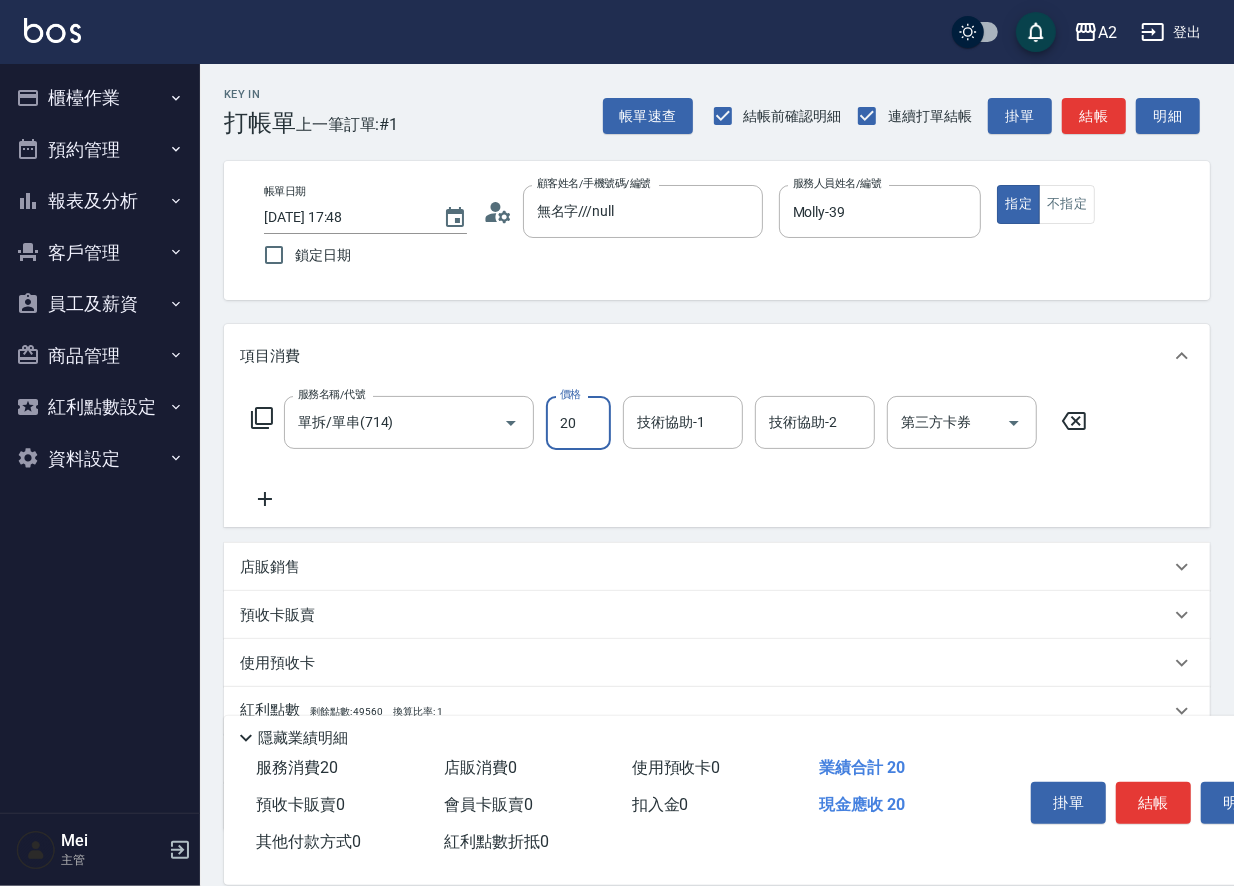 type on "200" 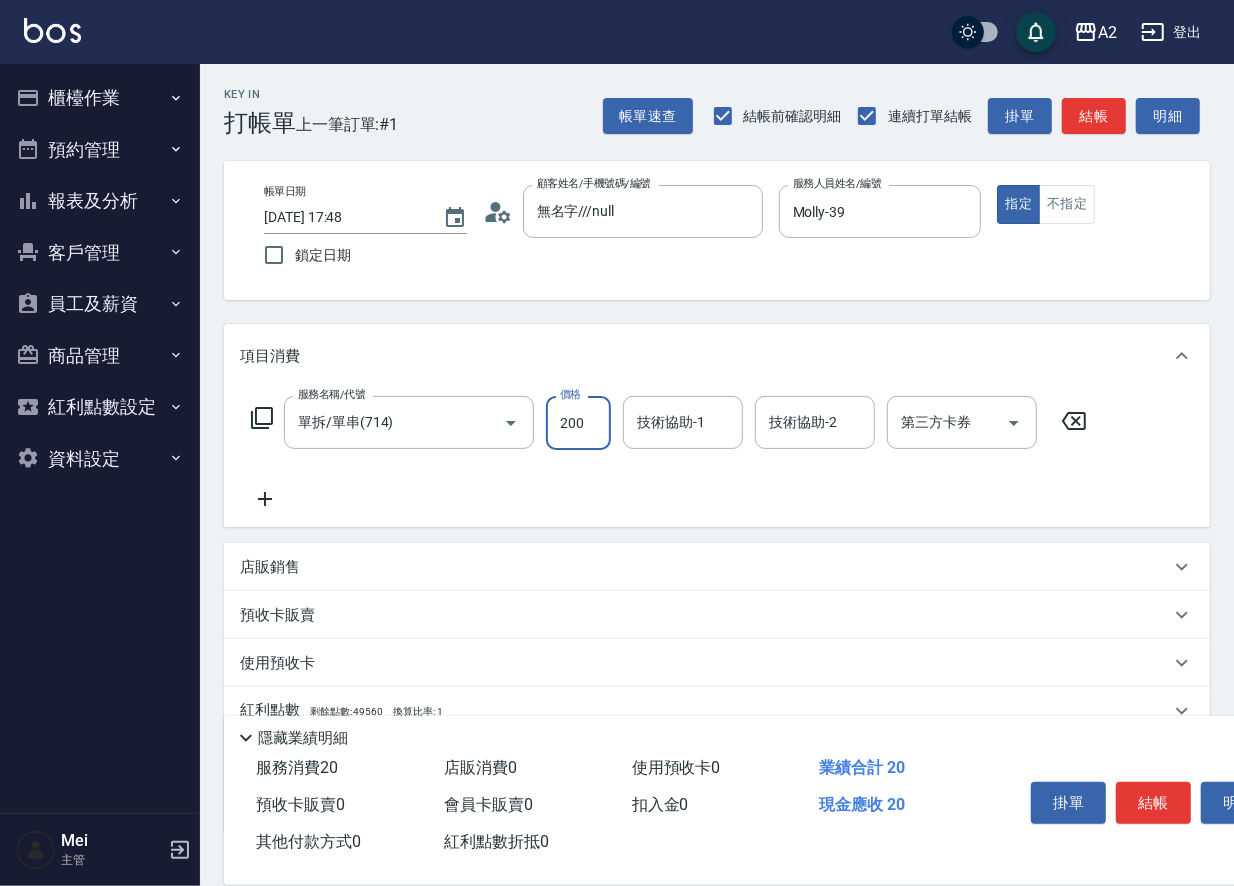 type on "200" 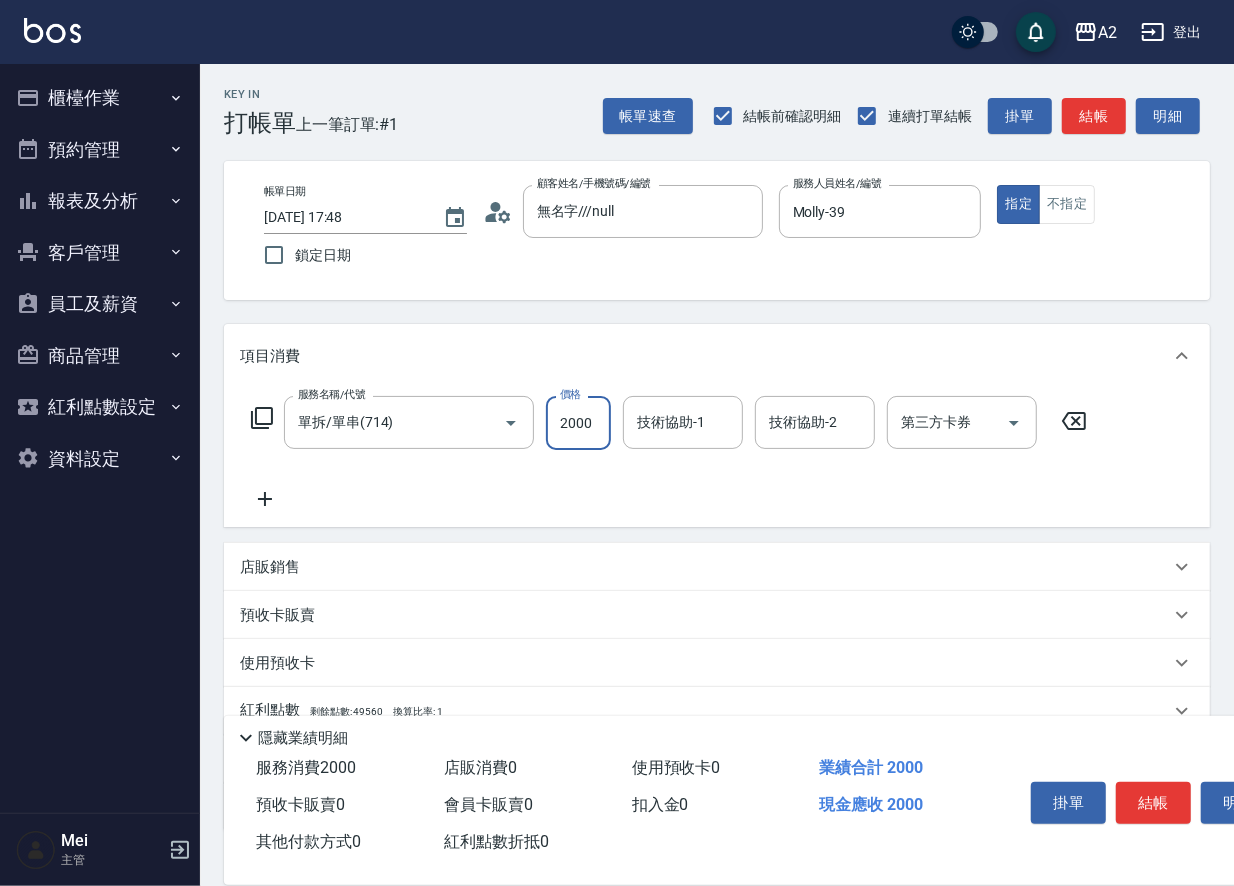 type on "2000" 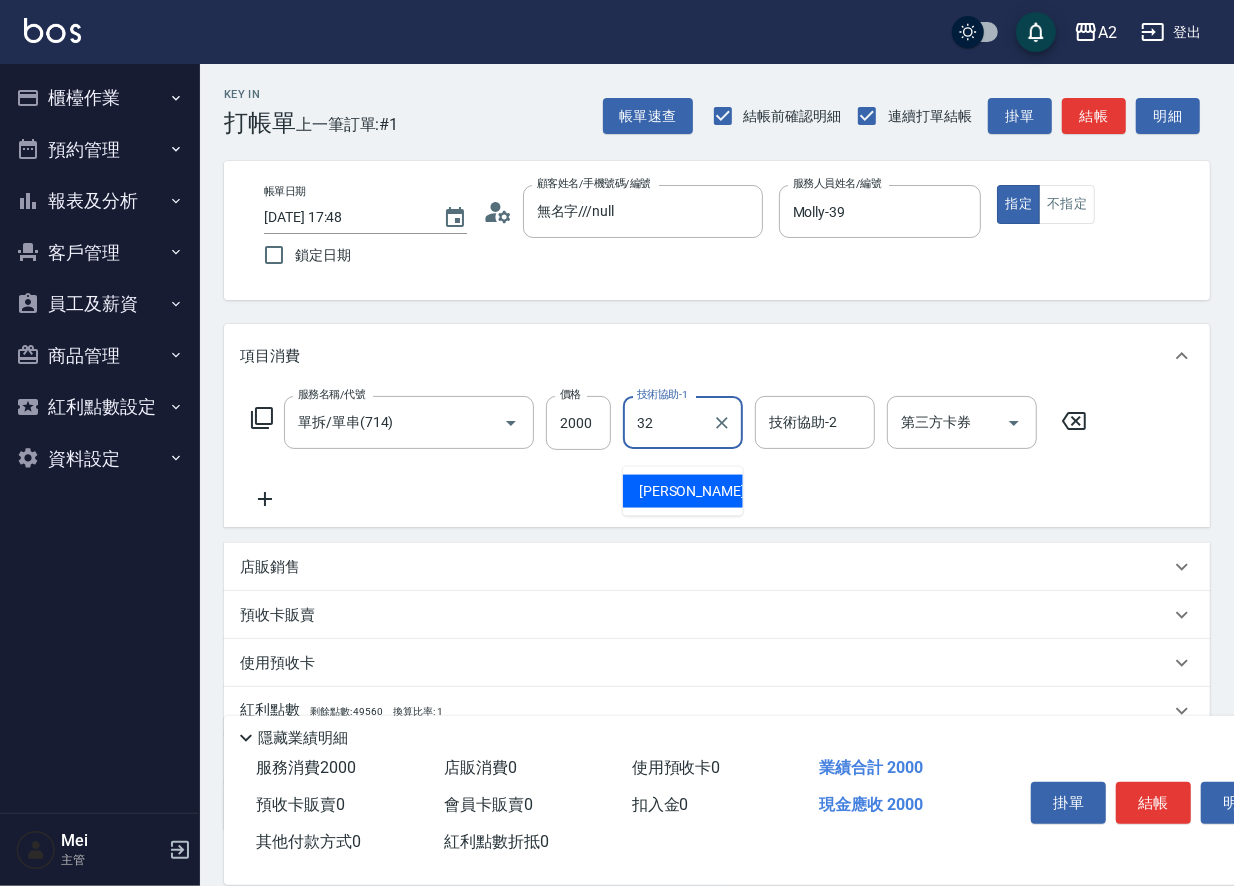type on "紫涵-32" 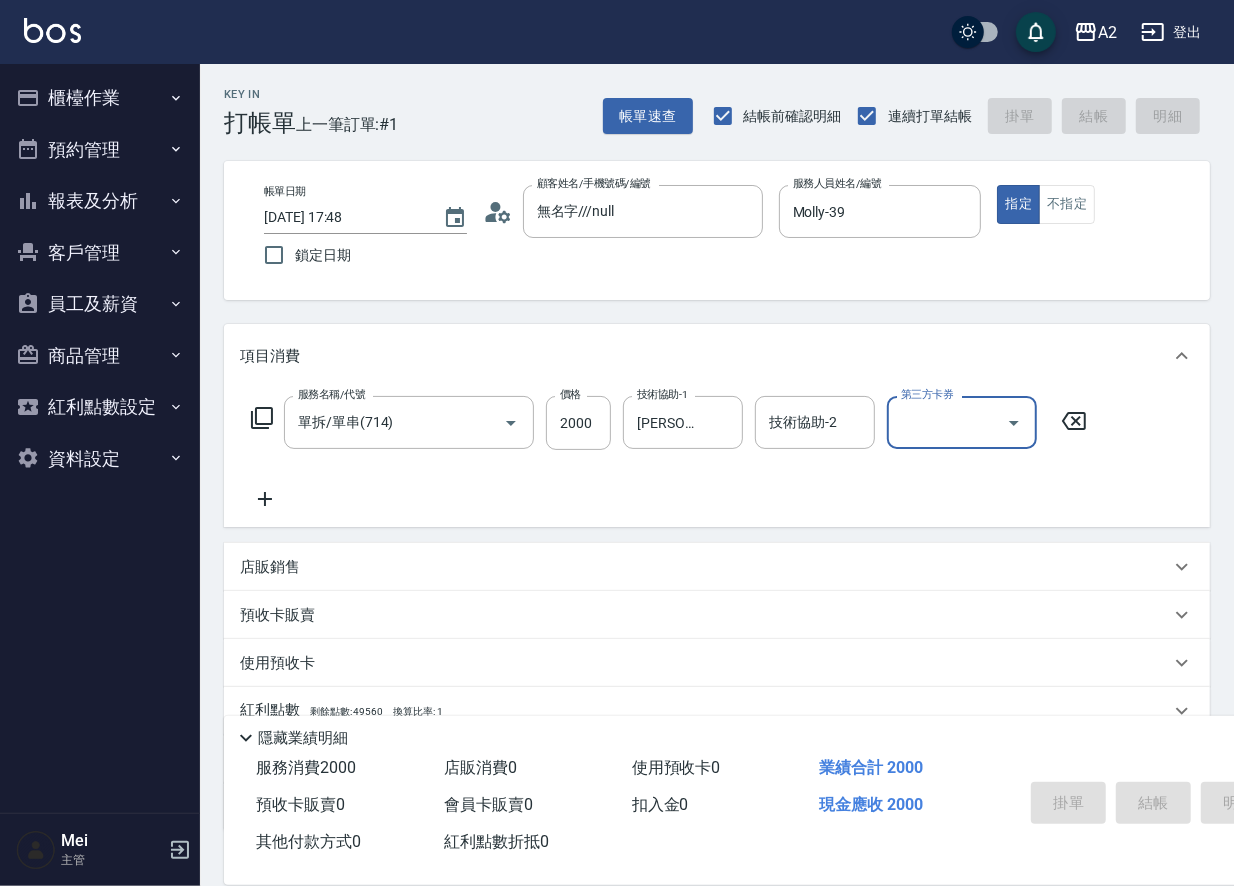 type 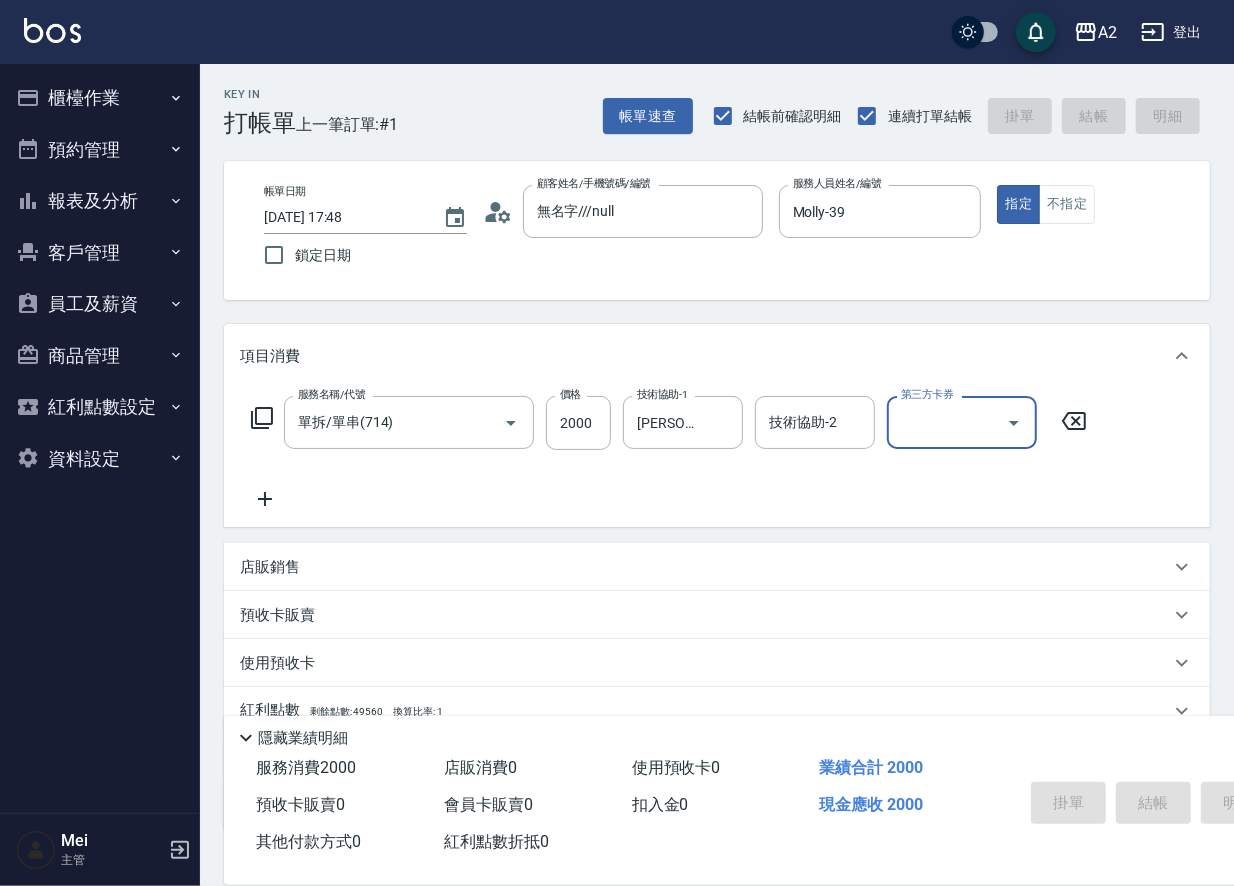 type 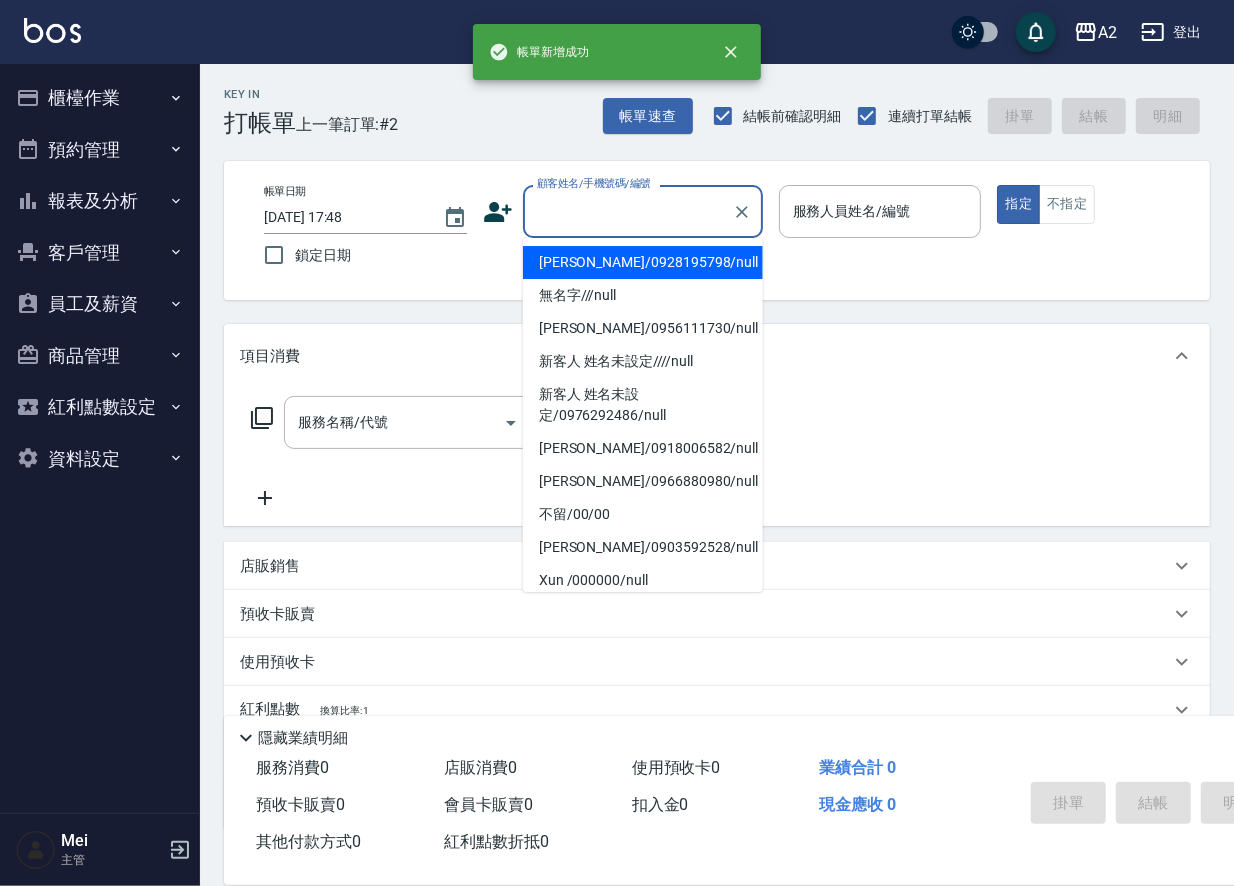 click on "顧客姓名/手機號碼/編號" at bounding box center [628, 211] 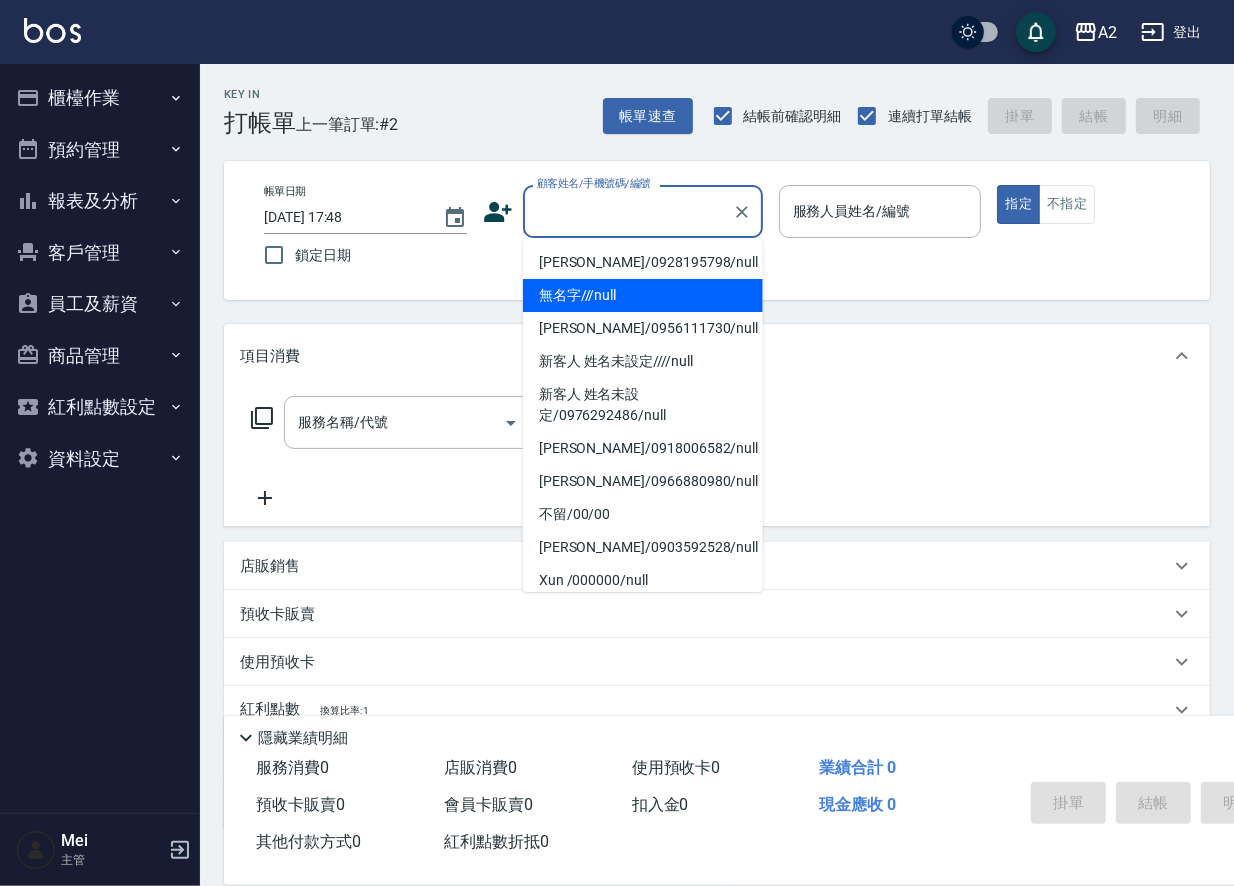 click on "無名字///null" at bounding box center [643, 295] 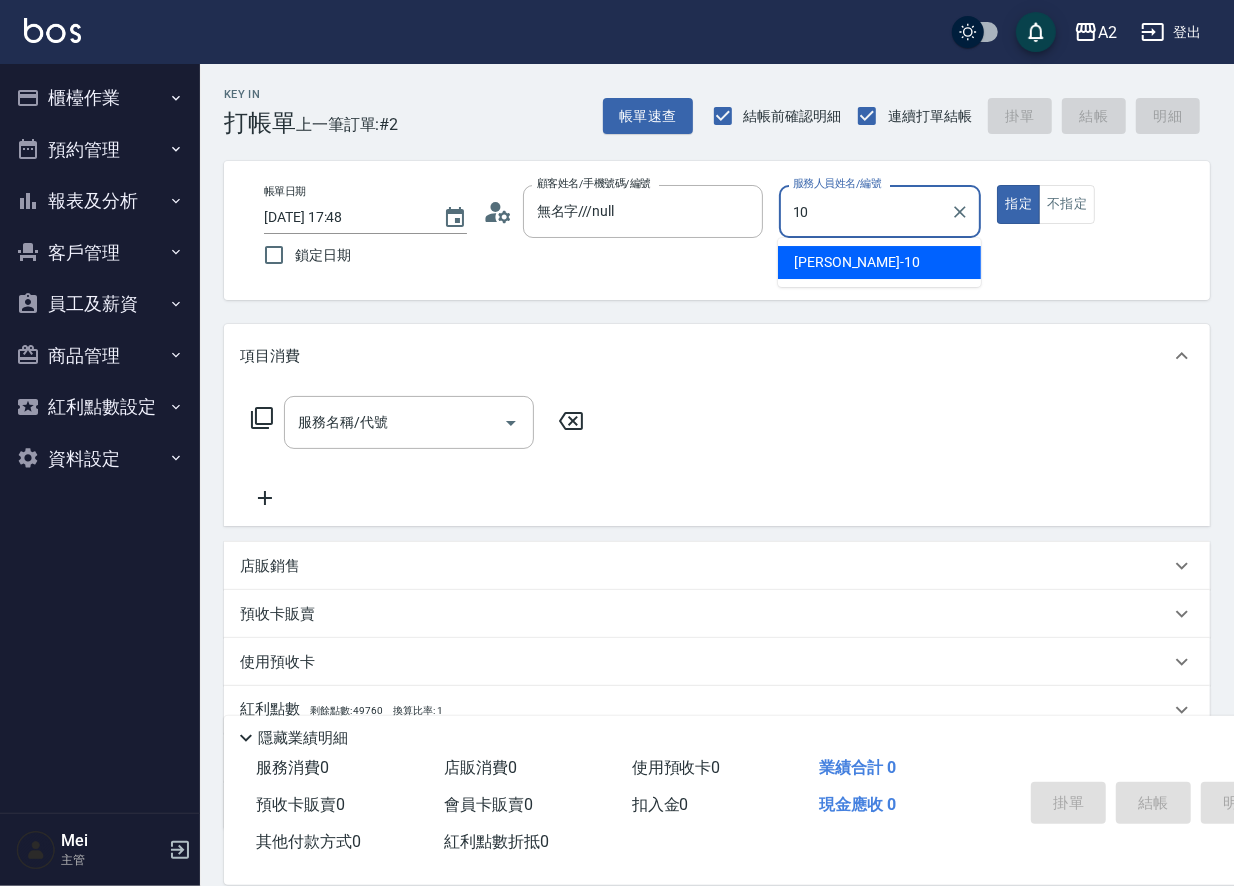 type on "Cindy-10" 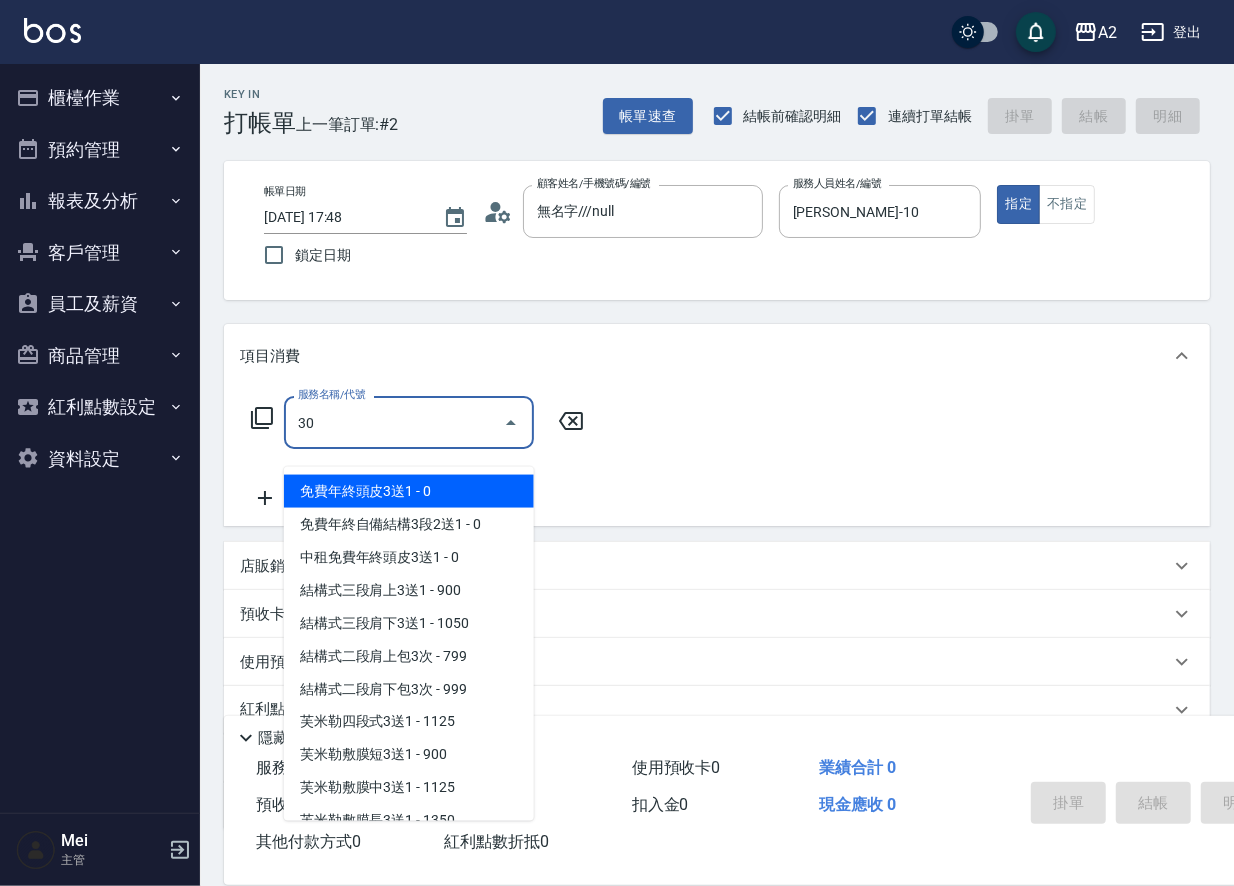 type on "301" 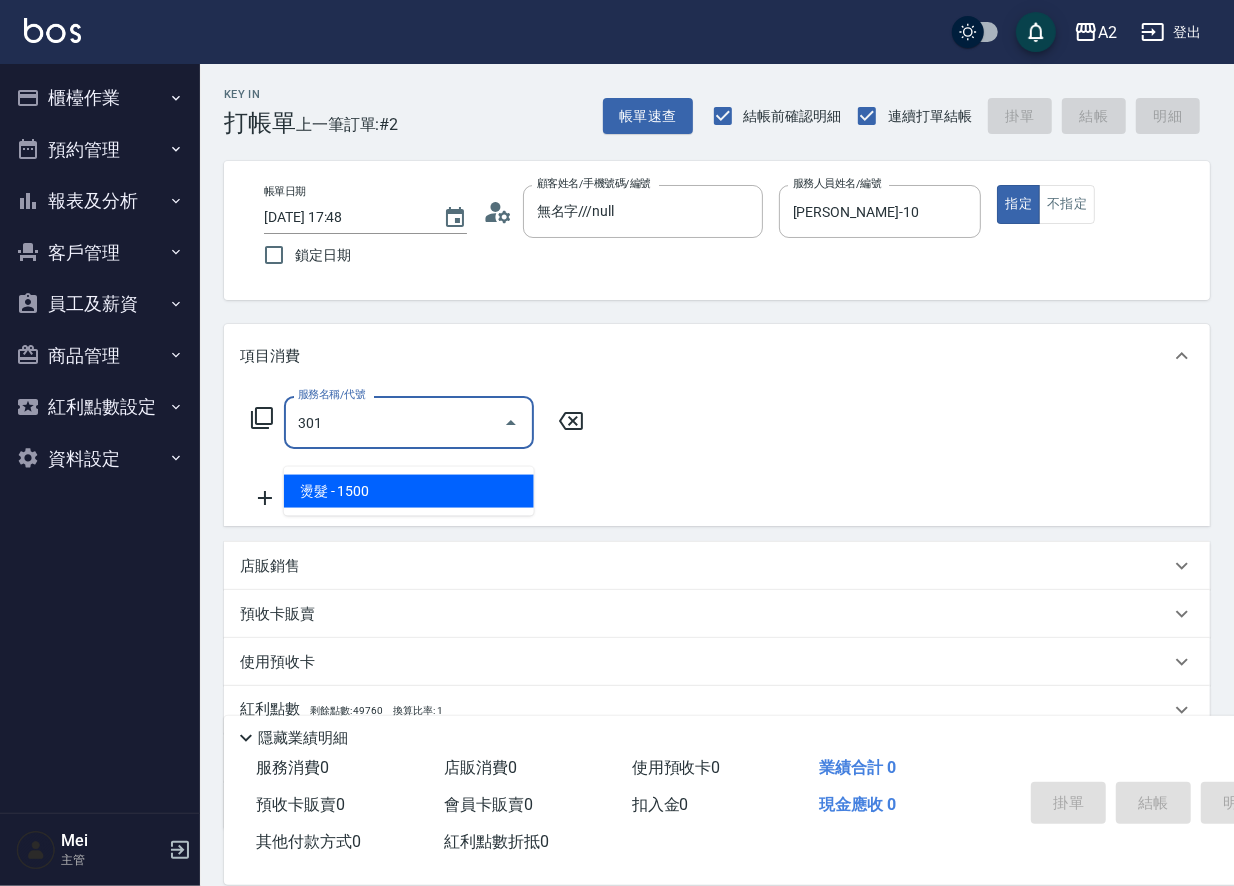 type on "150" 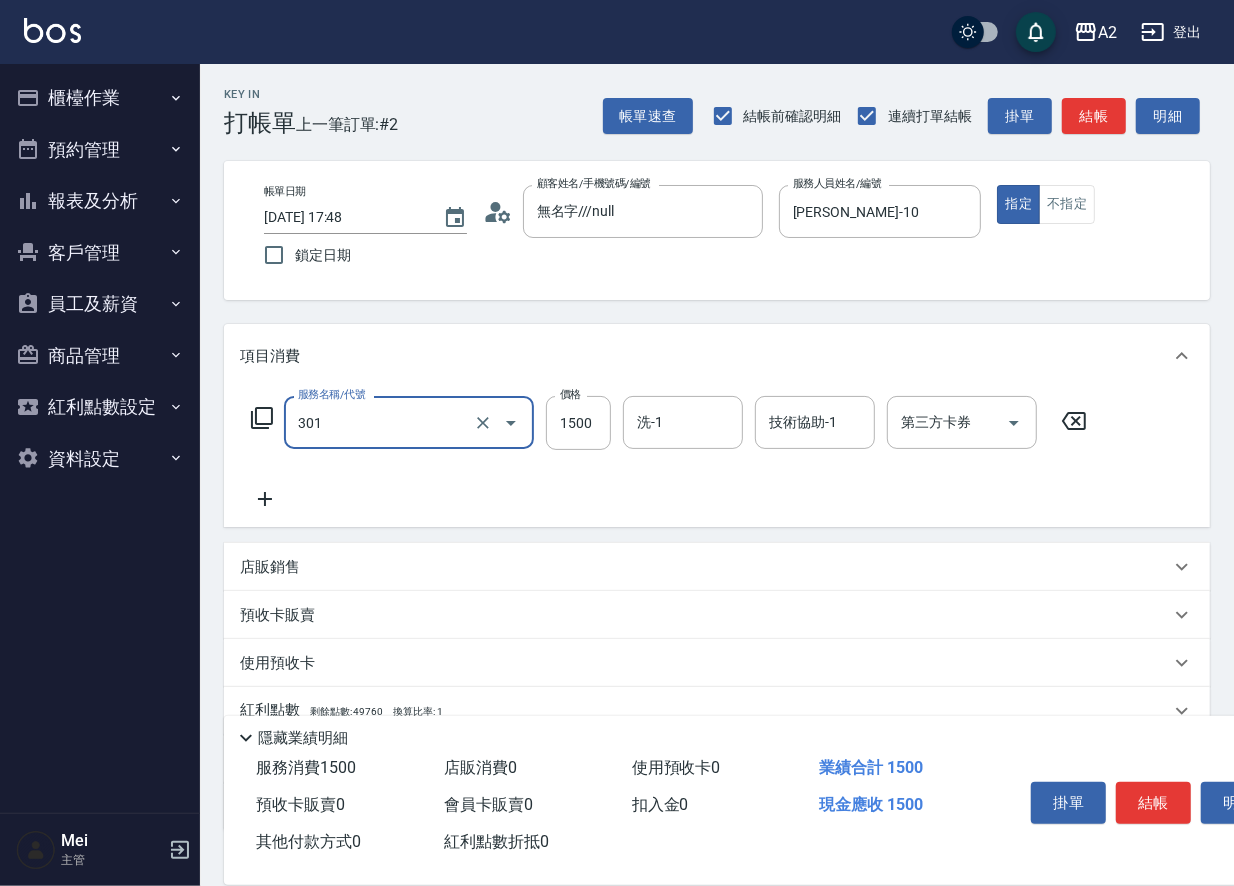 type on "燙髮(301)" 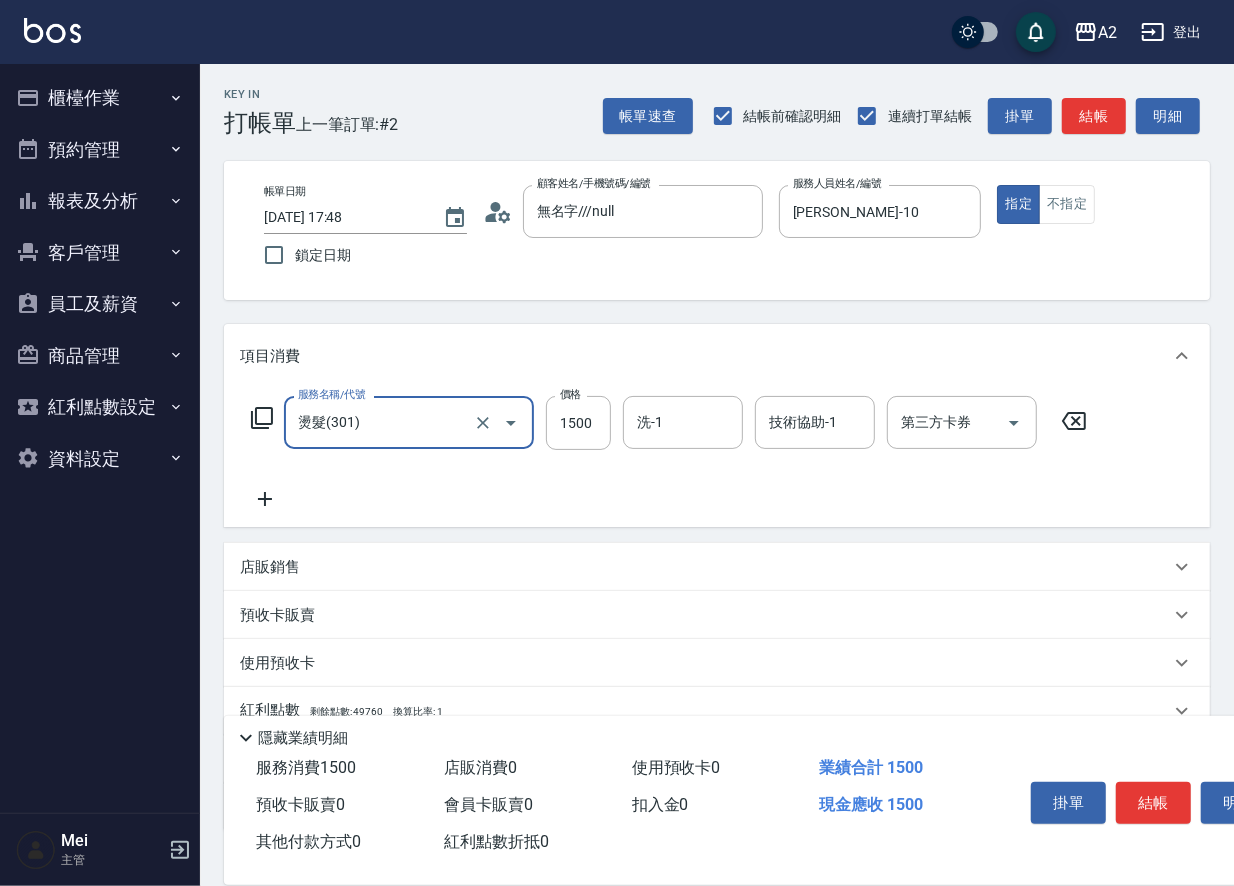 type on "3" 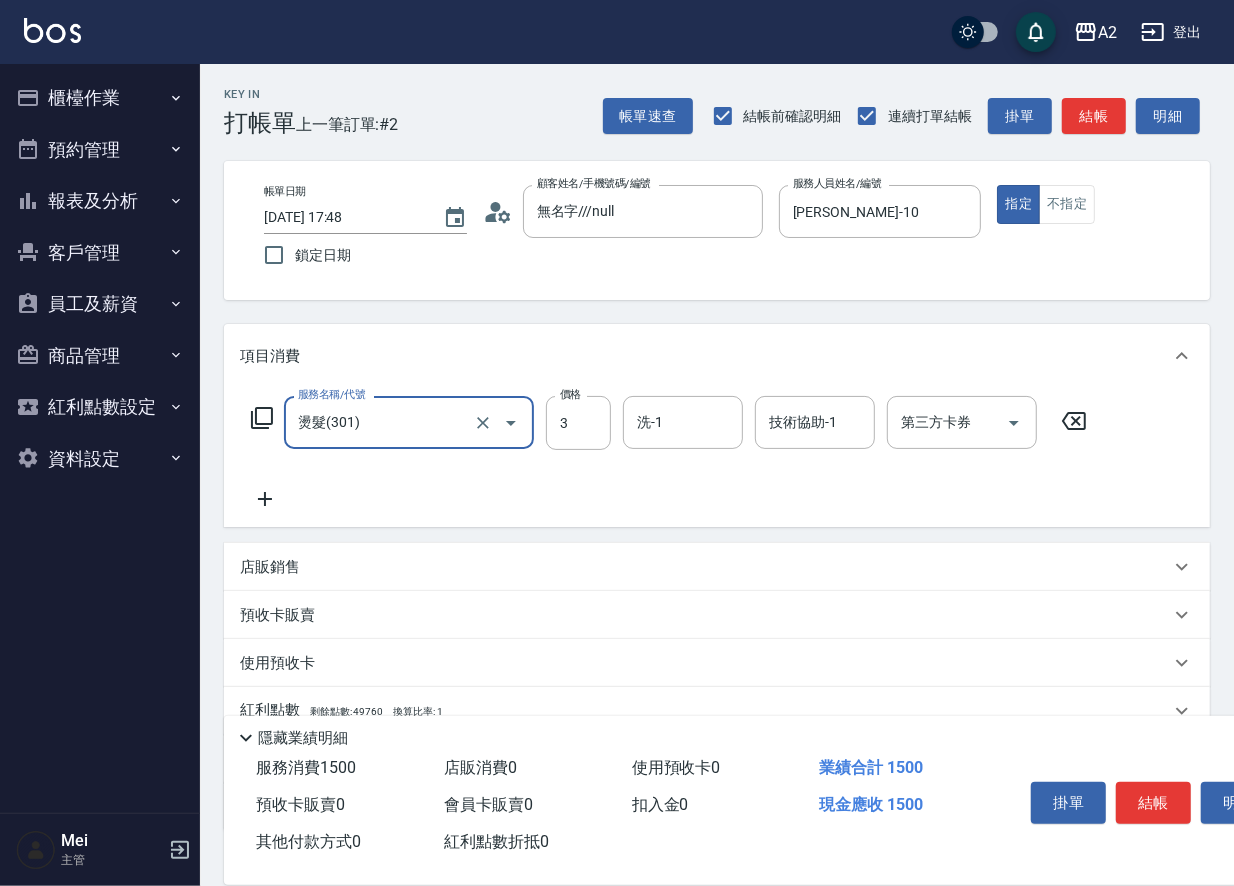 type on "0" 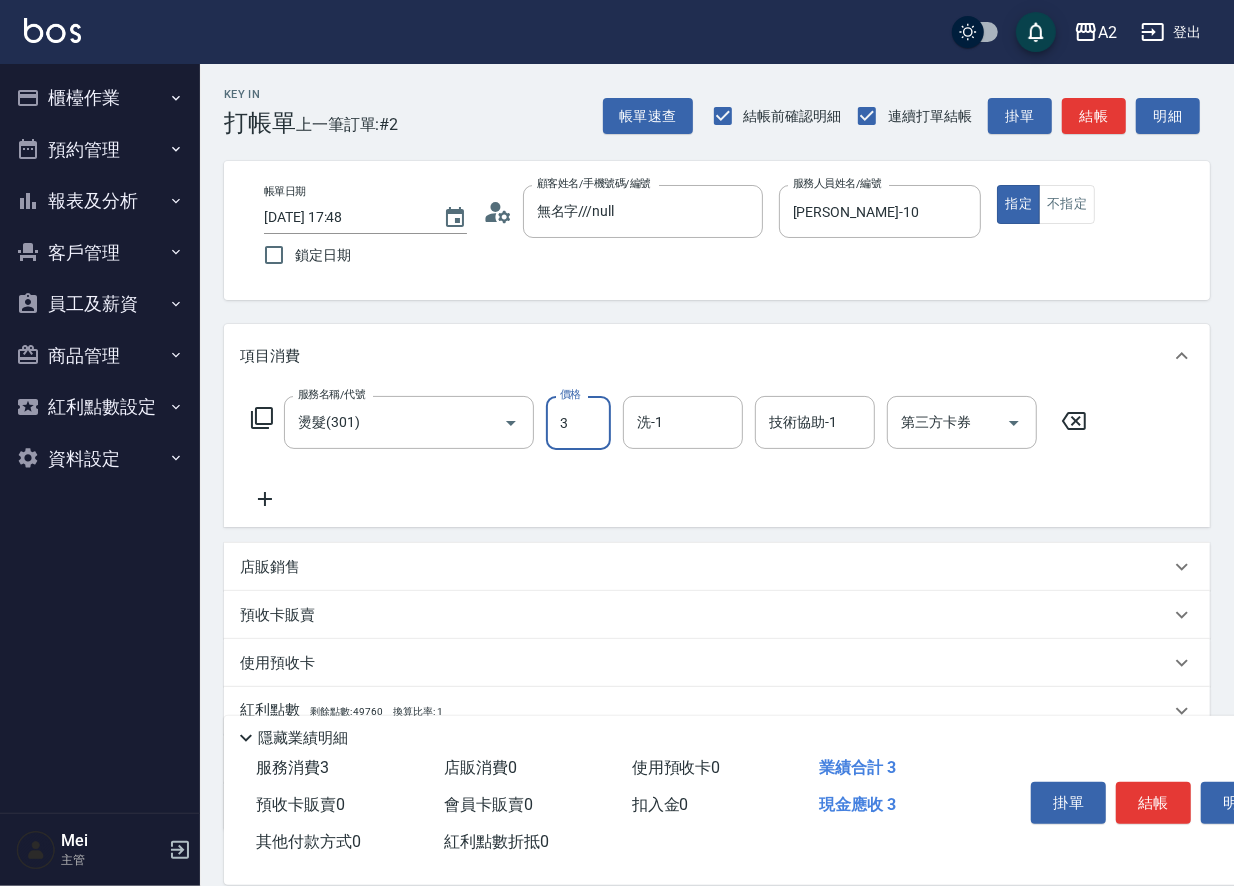 type on "39" 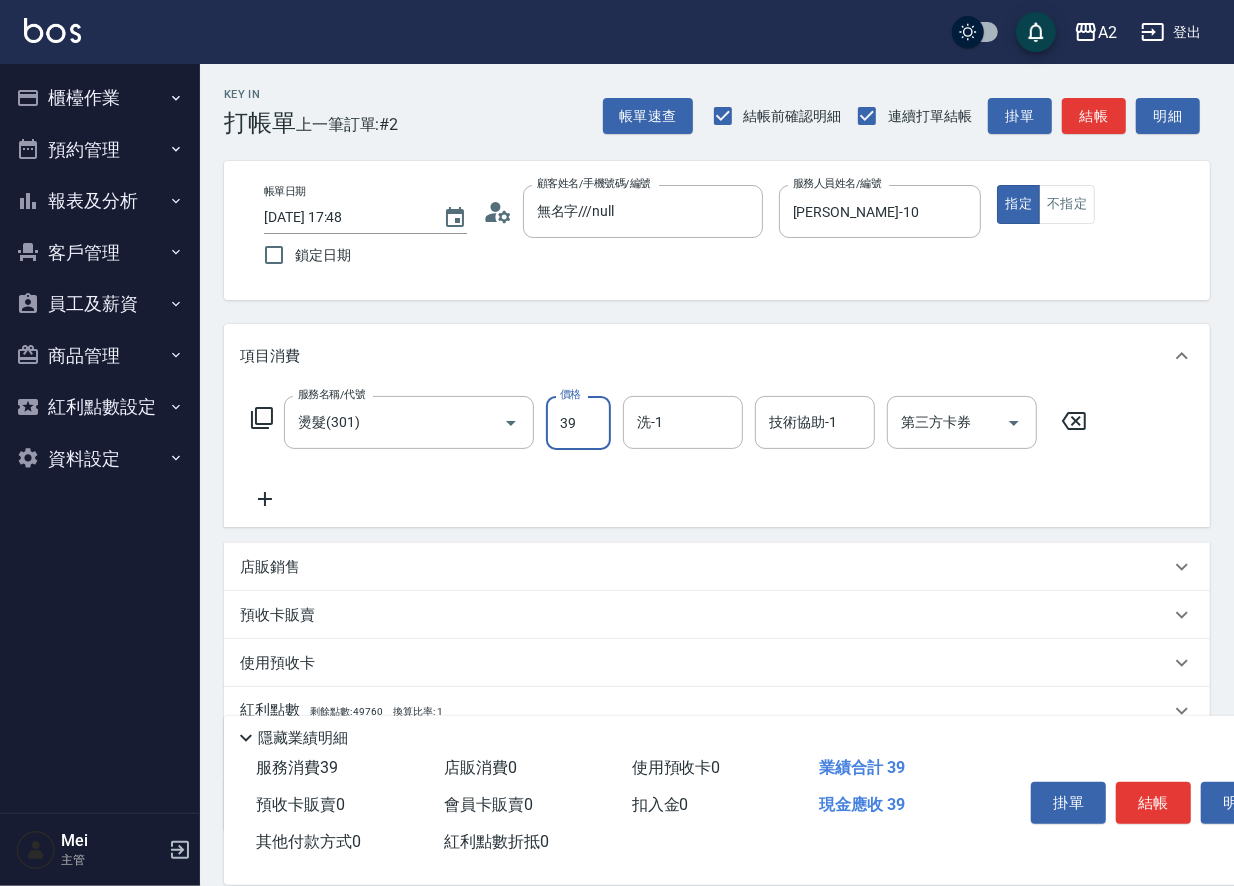 type on "30" 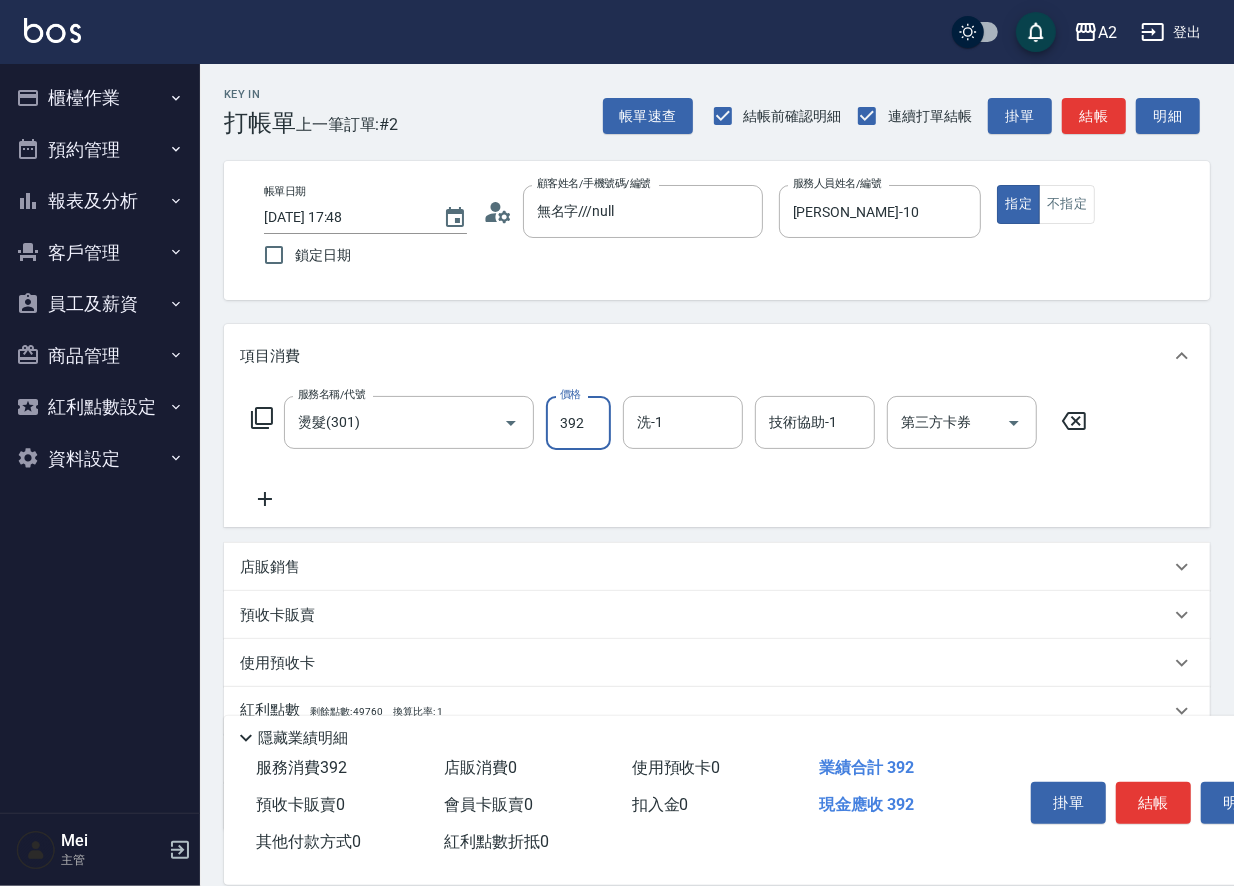 type on "3920" 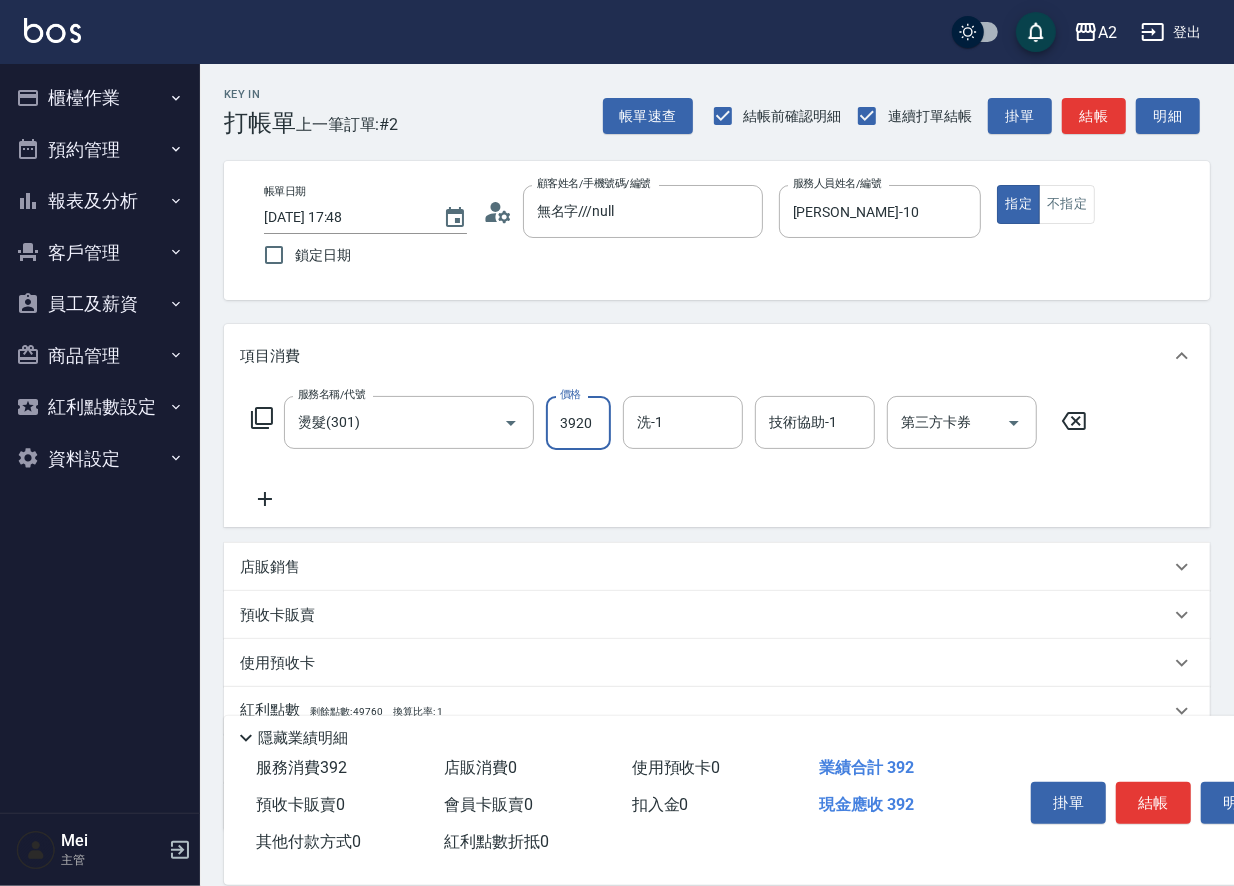 type on "390" 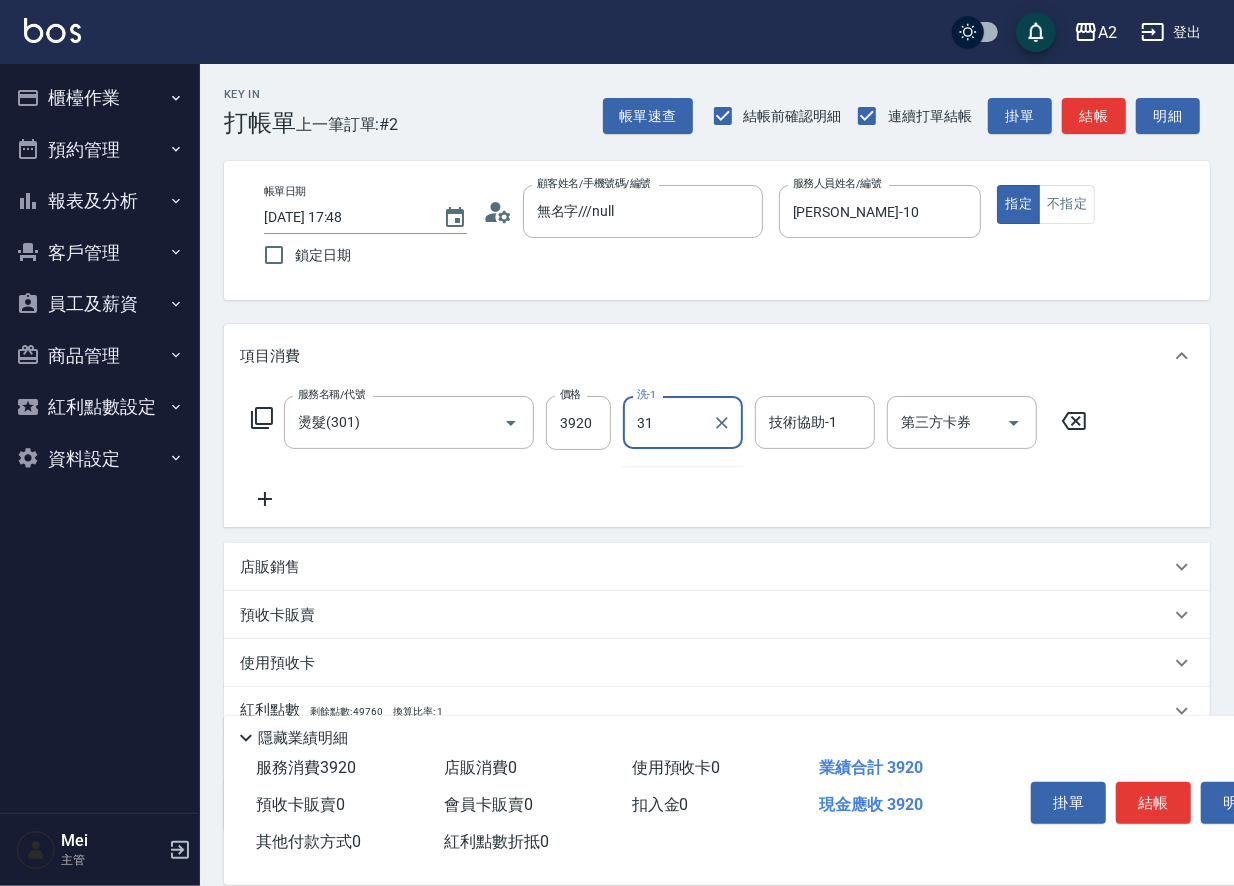 type on "小羿-31" 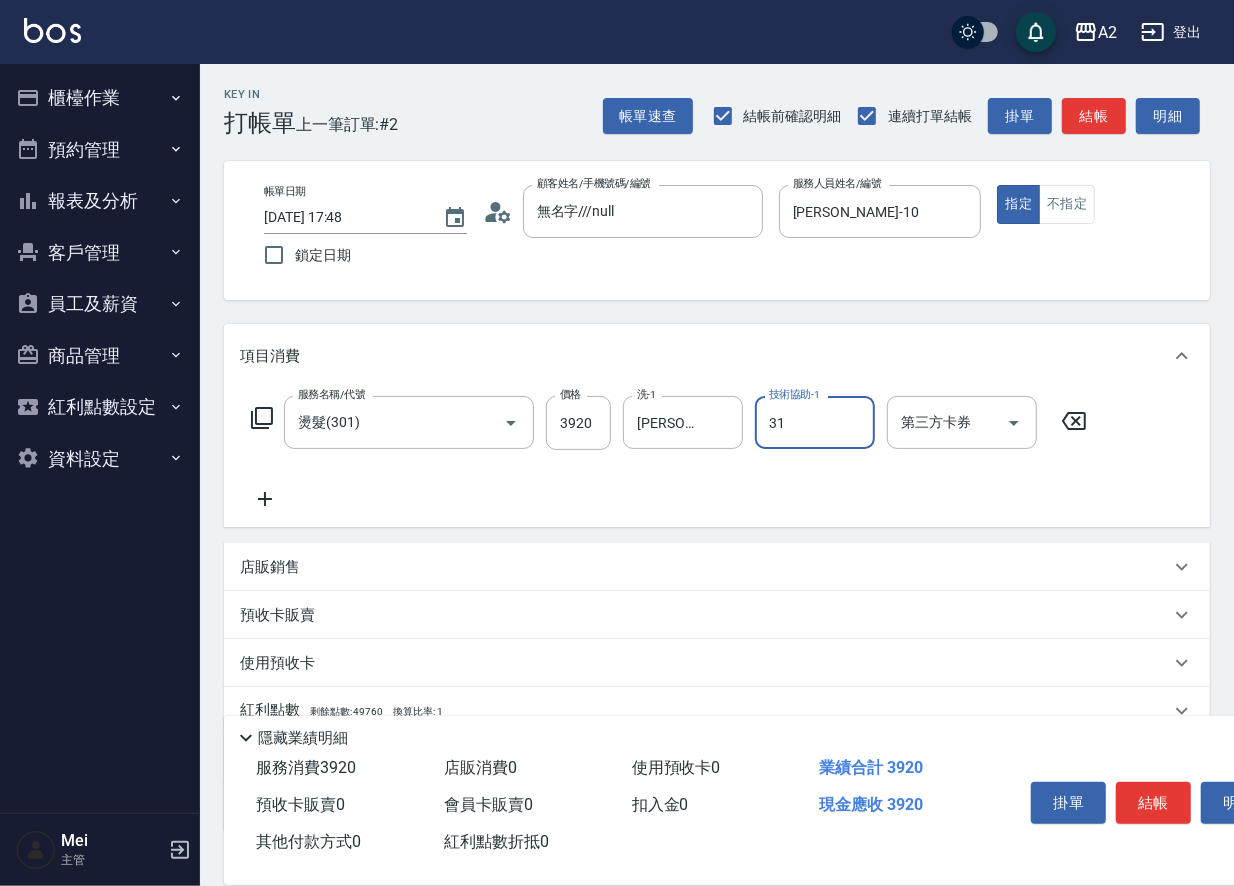 type on "小羿-31" 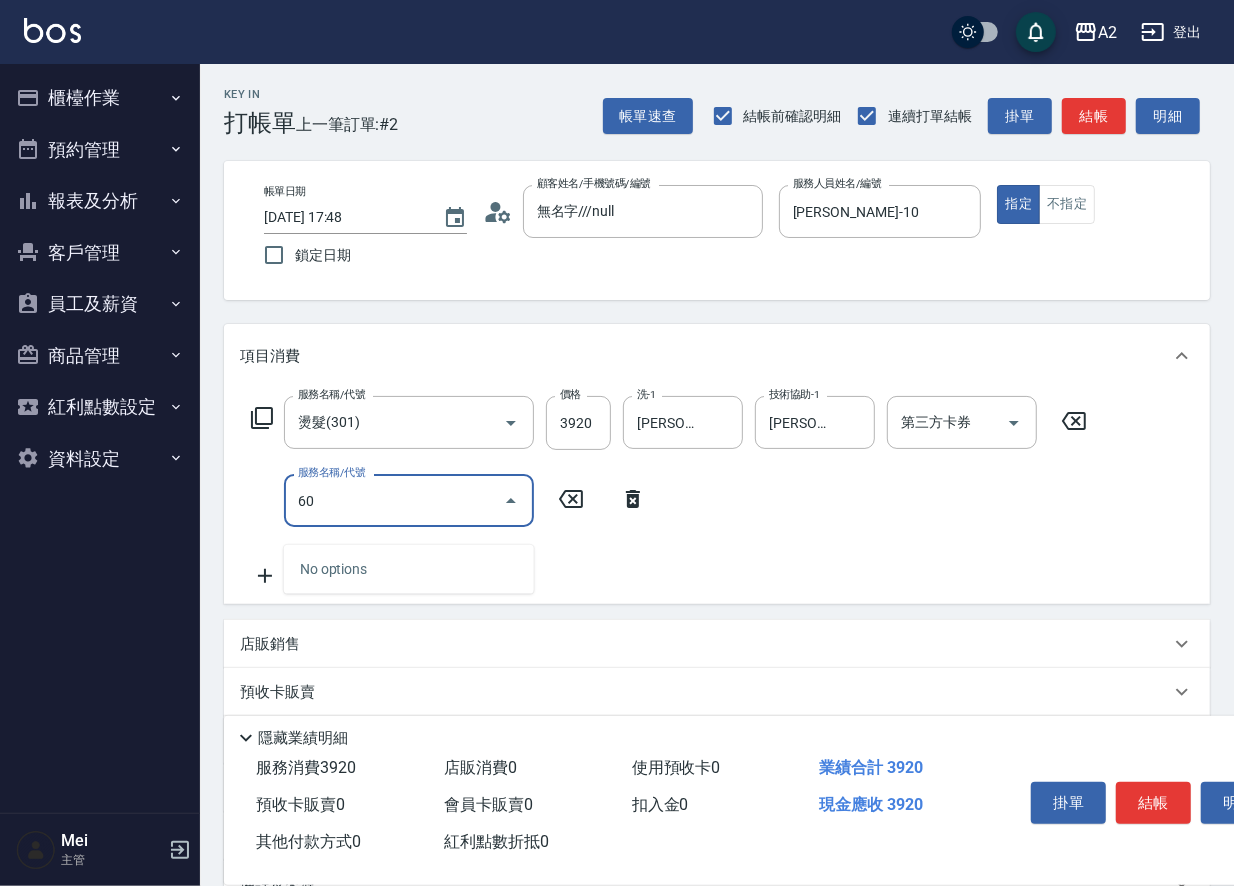 type on "601" 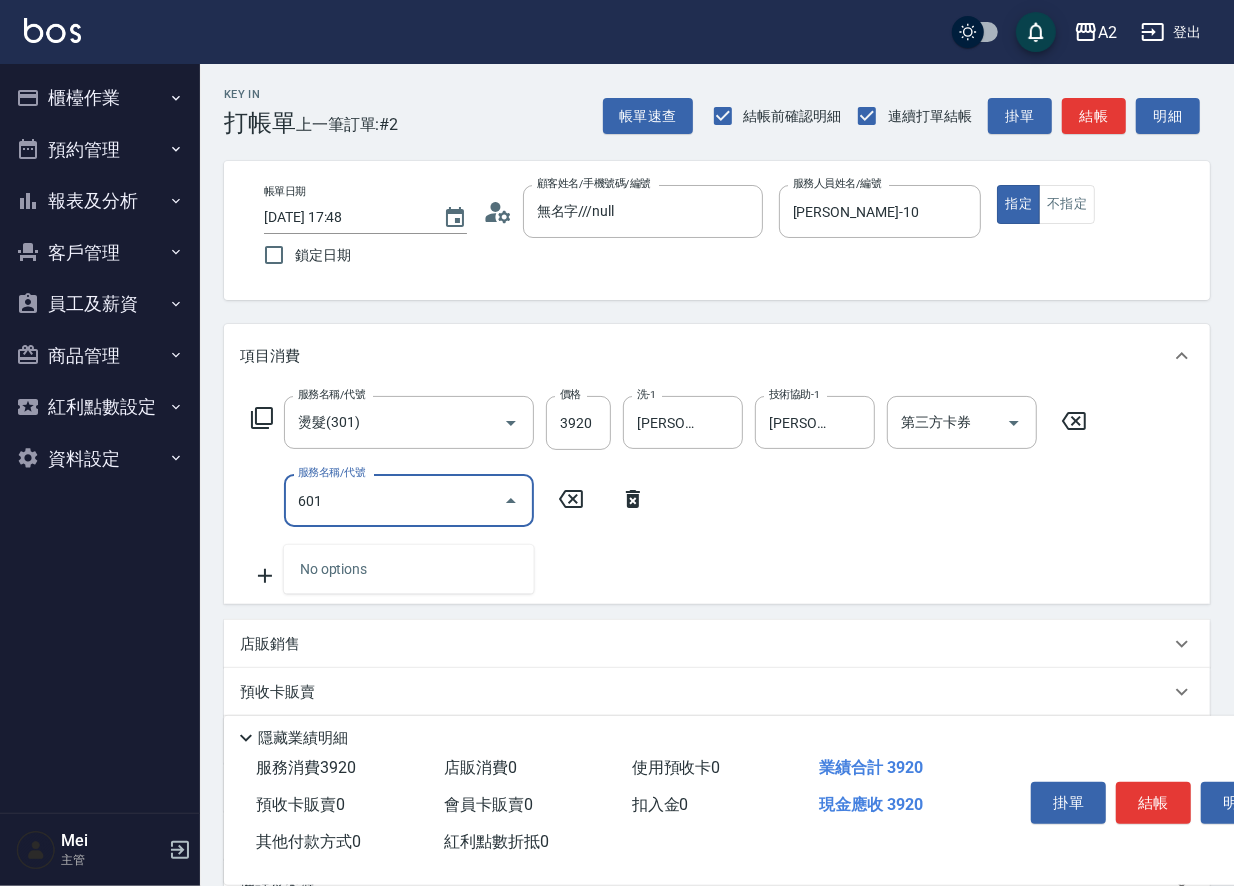 type on "490" 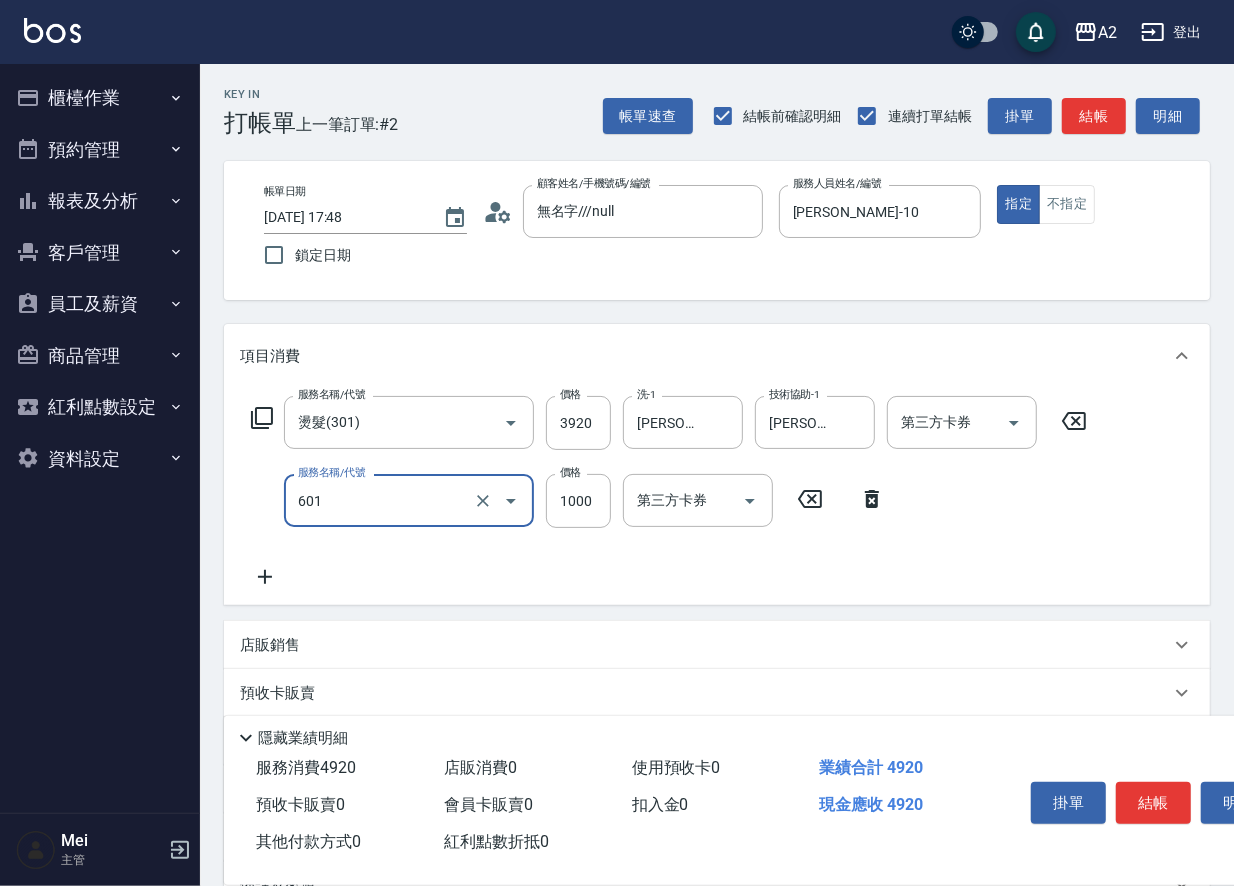 type on "自備護髮(601)" 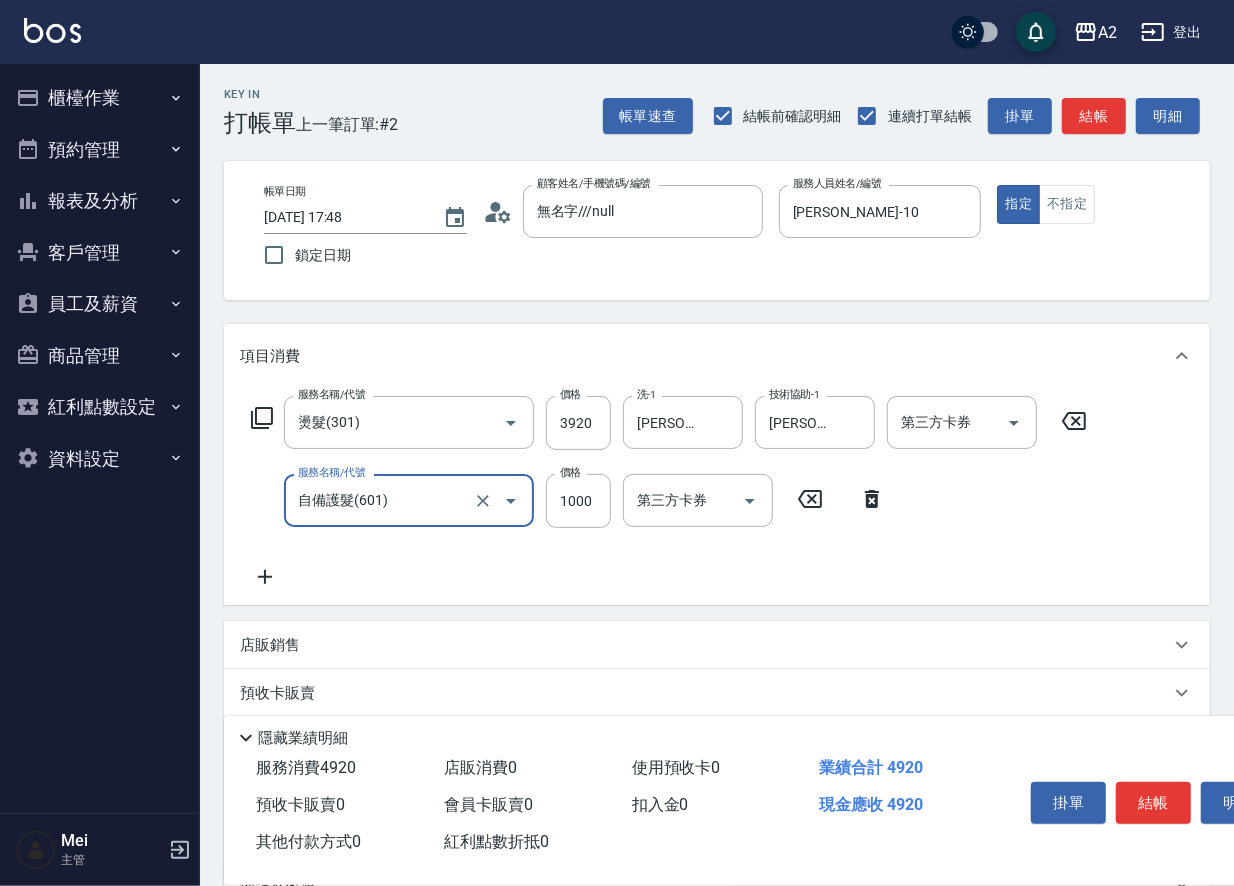 type on "2" 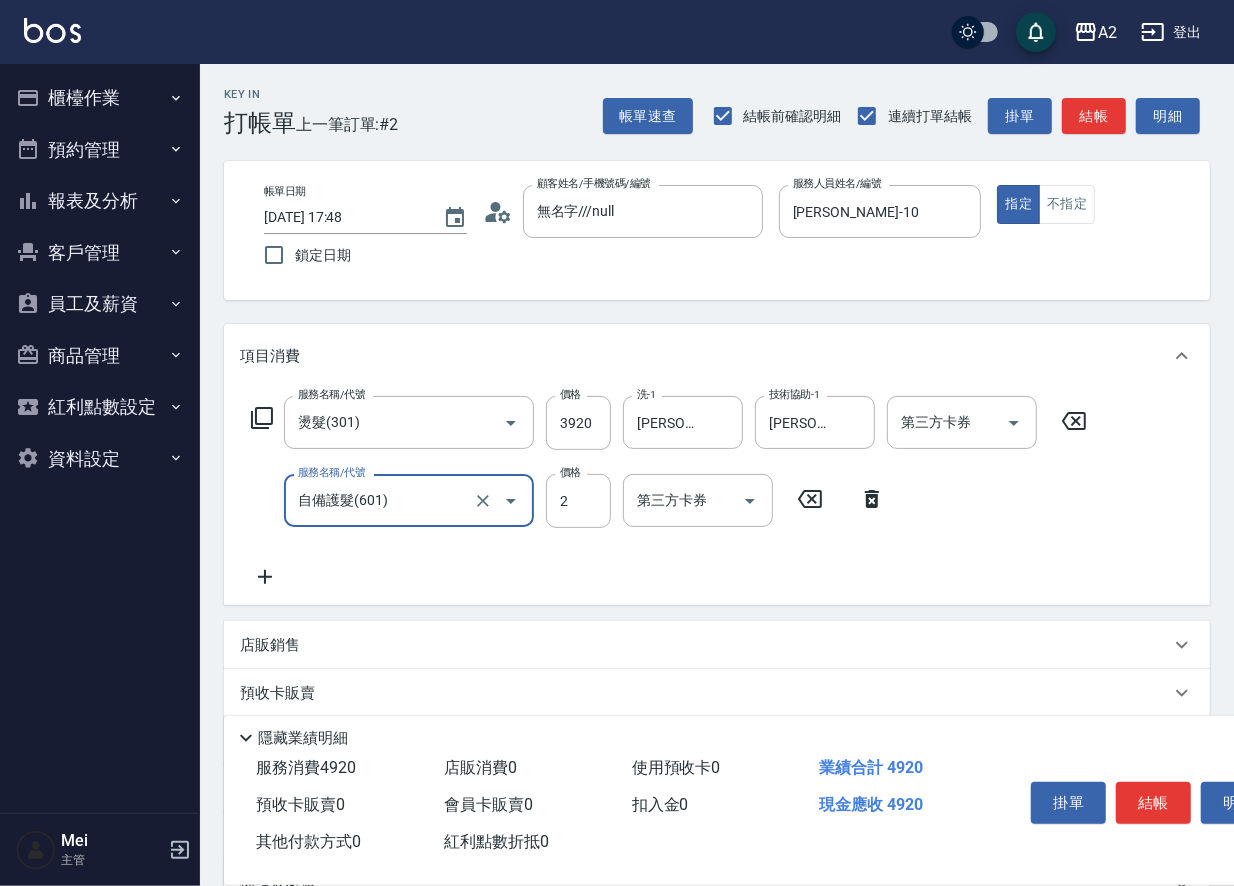 type on "390" 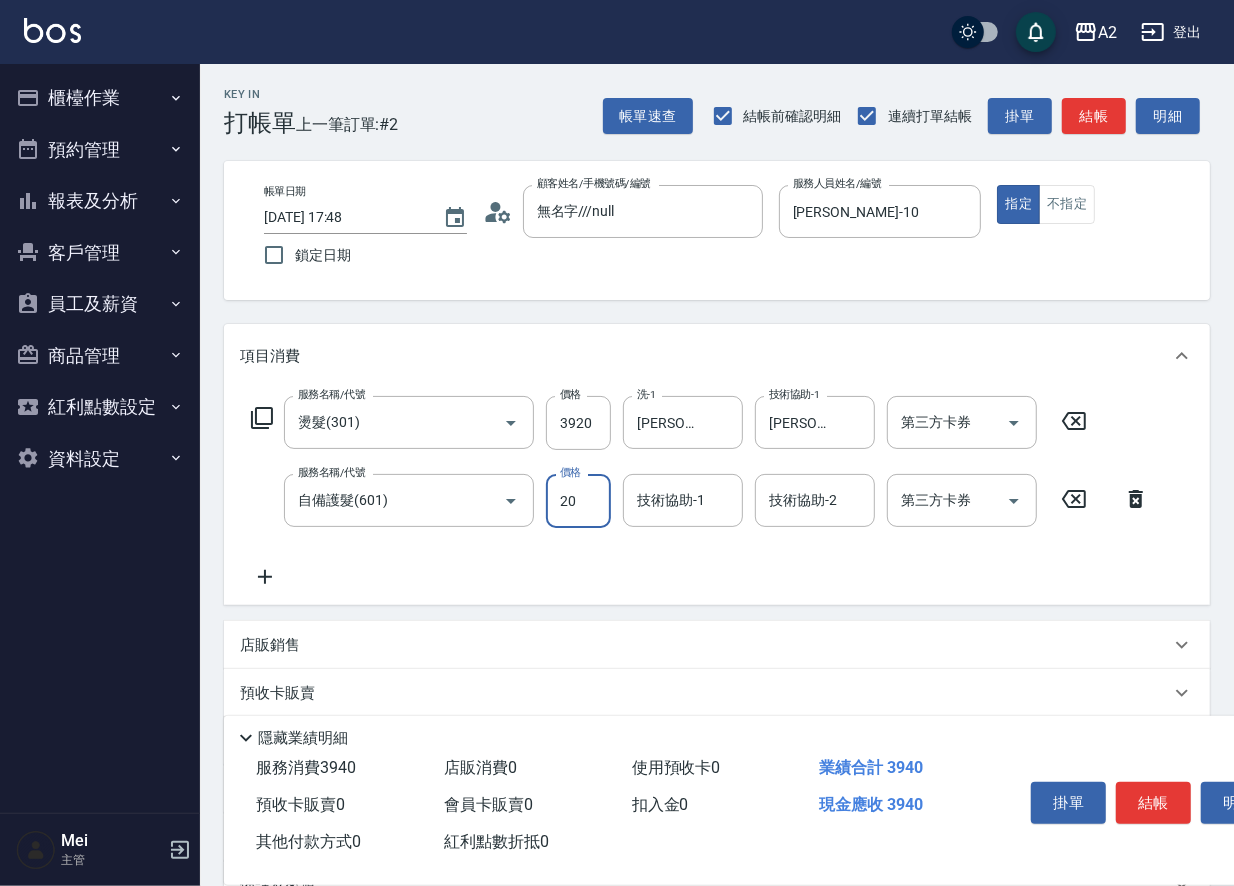 type on "200" 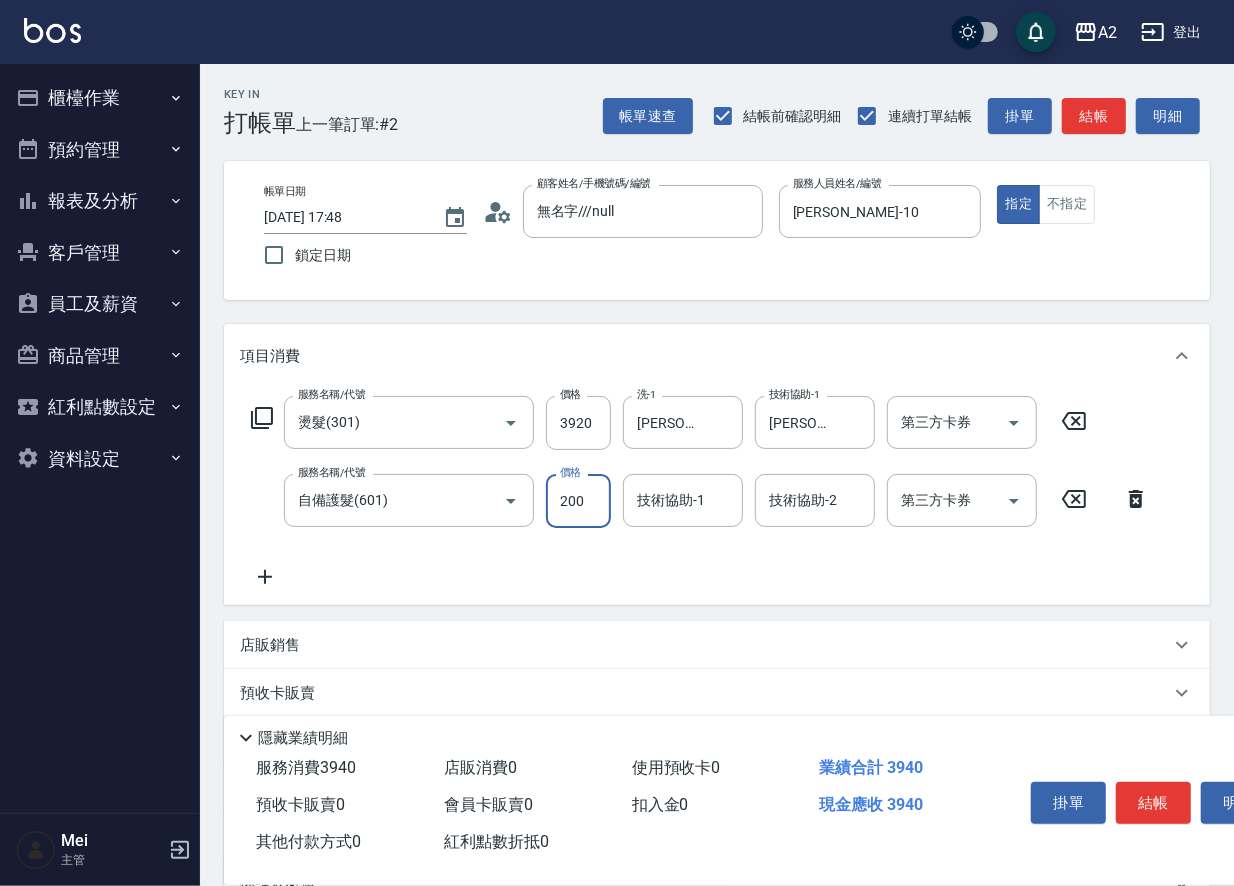 type on "410" 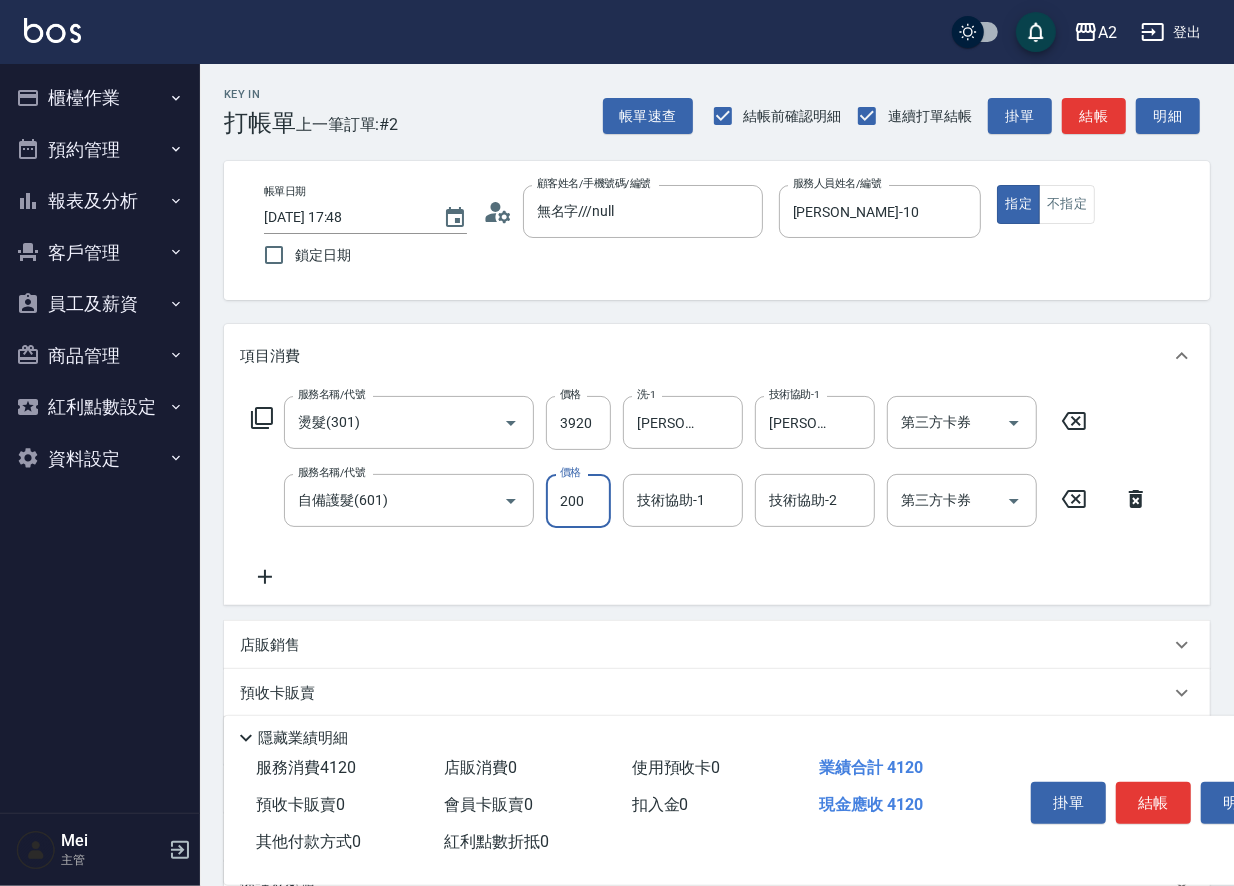 type on "2000" 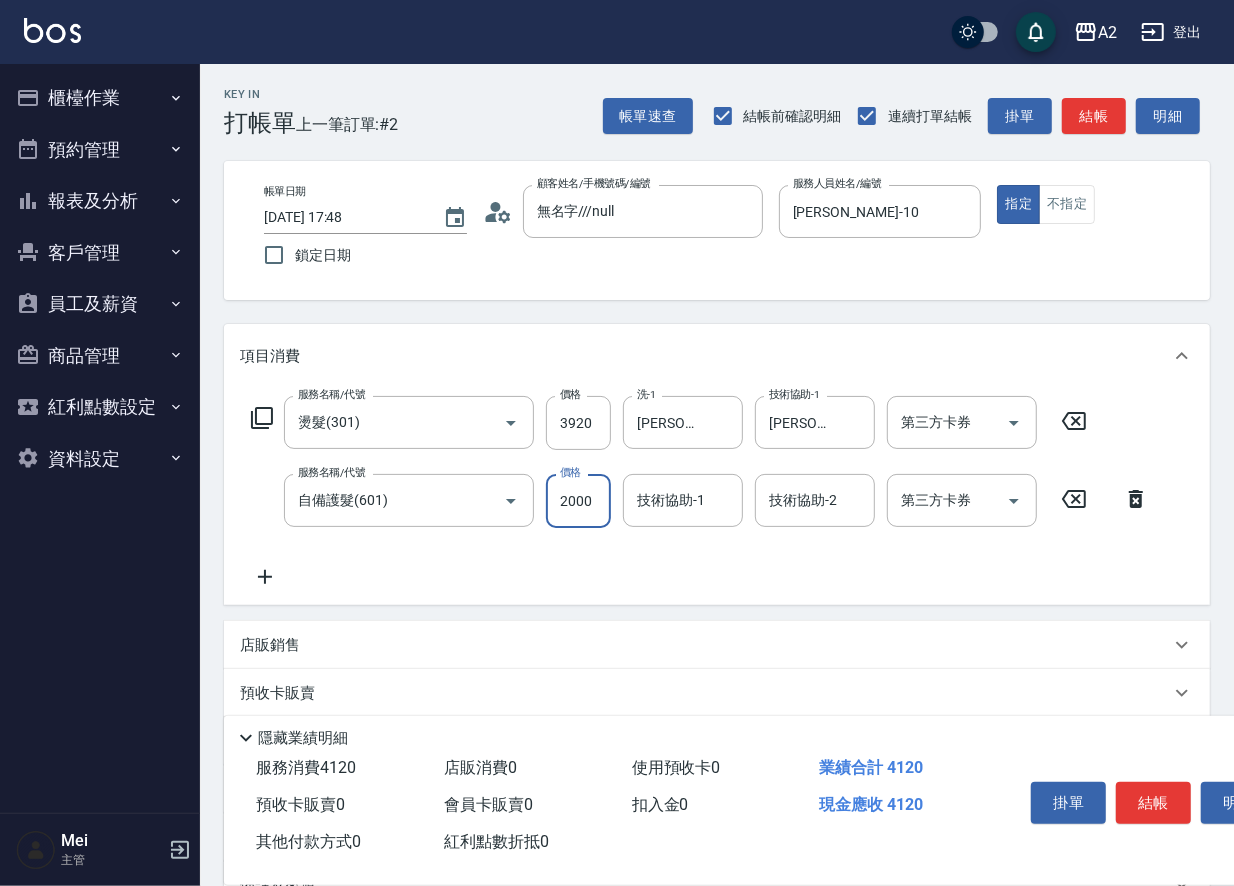 type on "590" 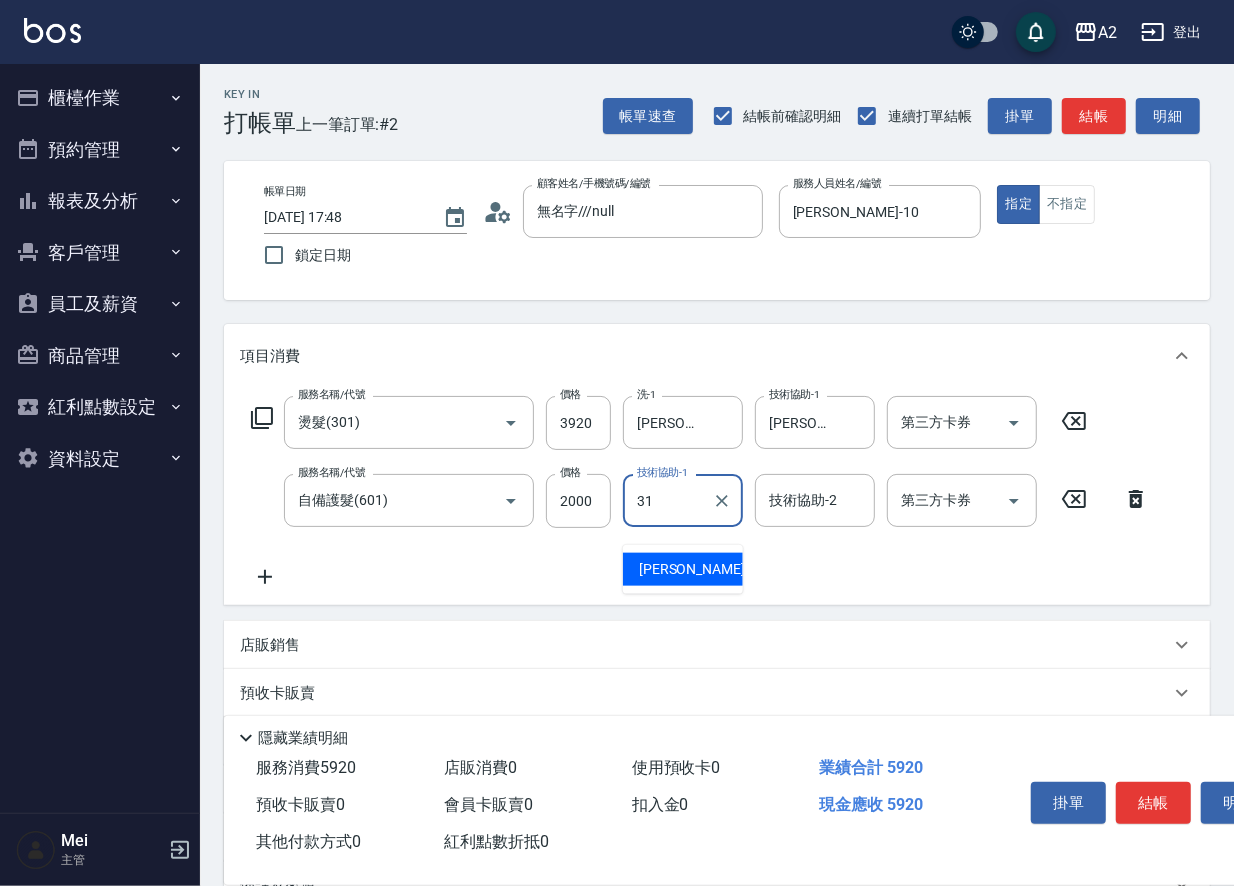 type on "小羿-31" 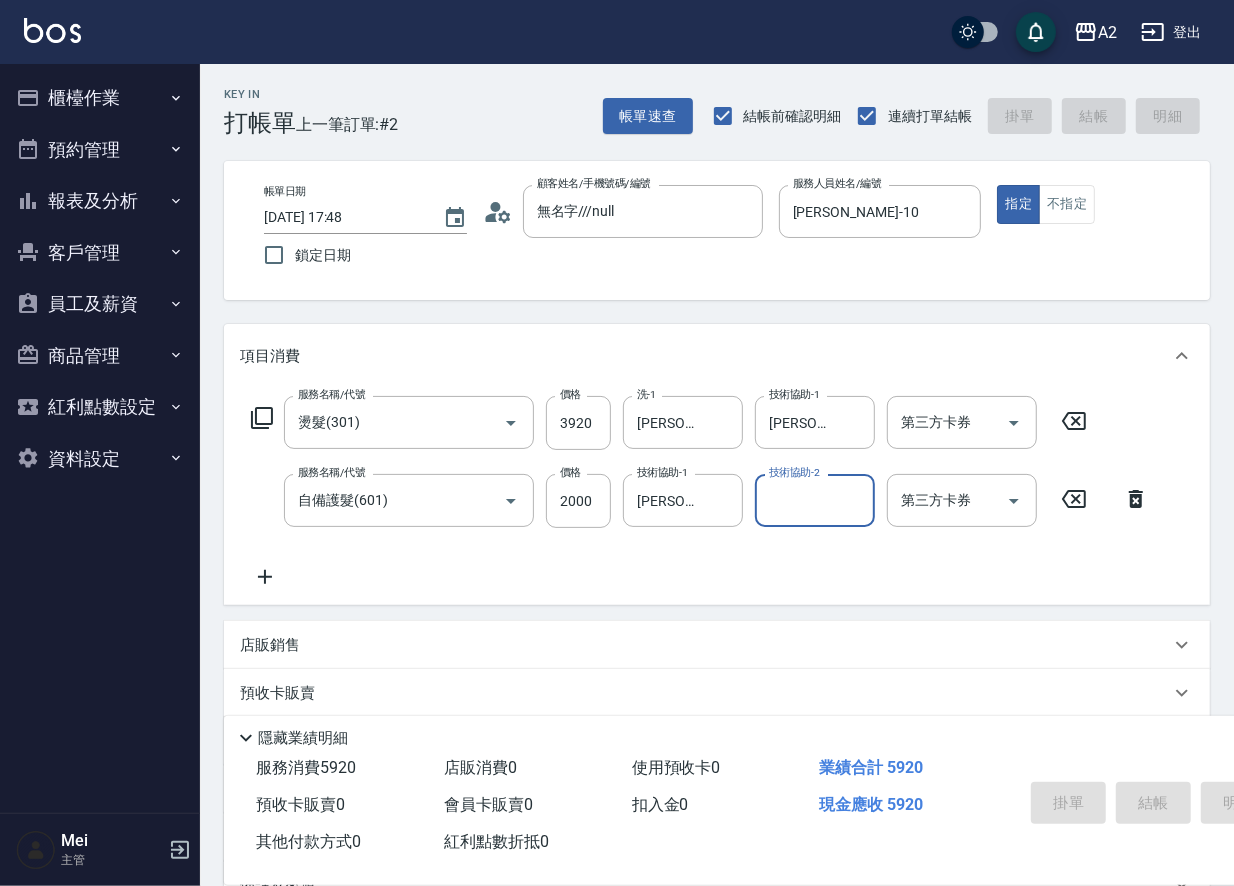 type on "2025/07/15 17:49" 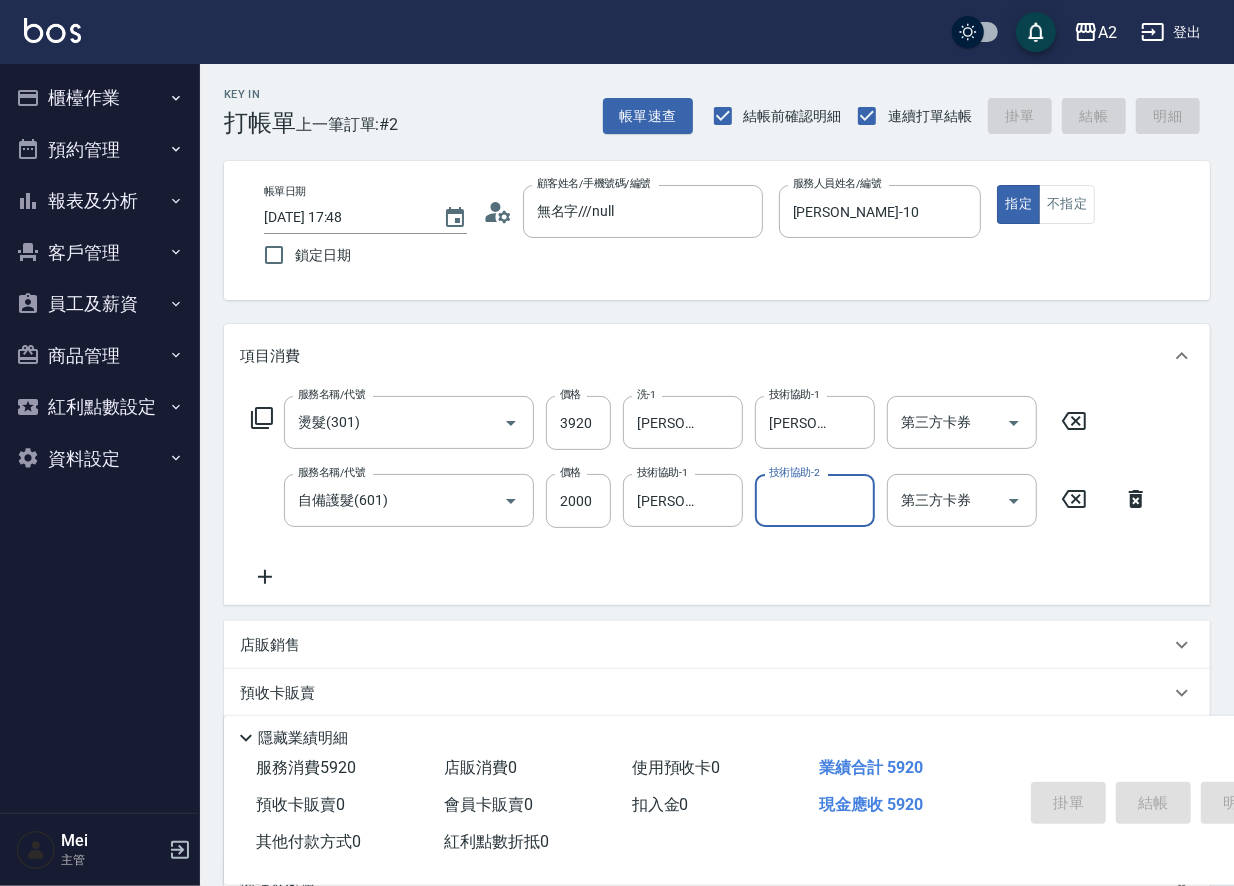 type 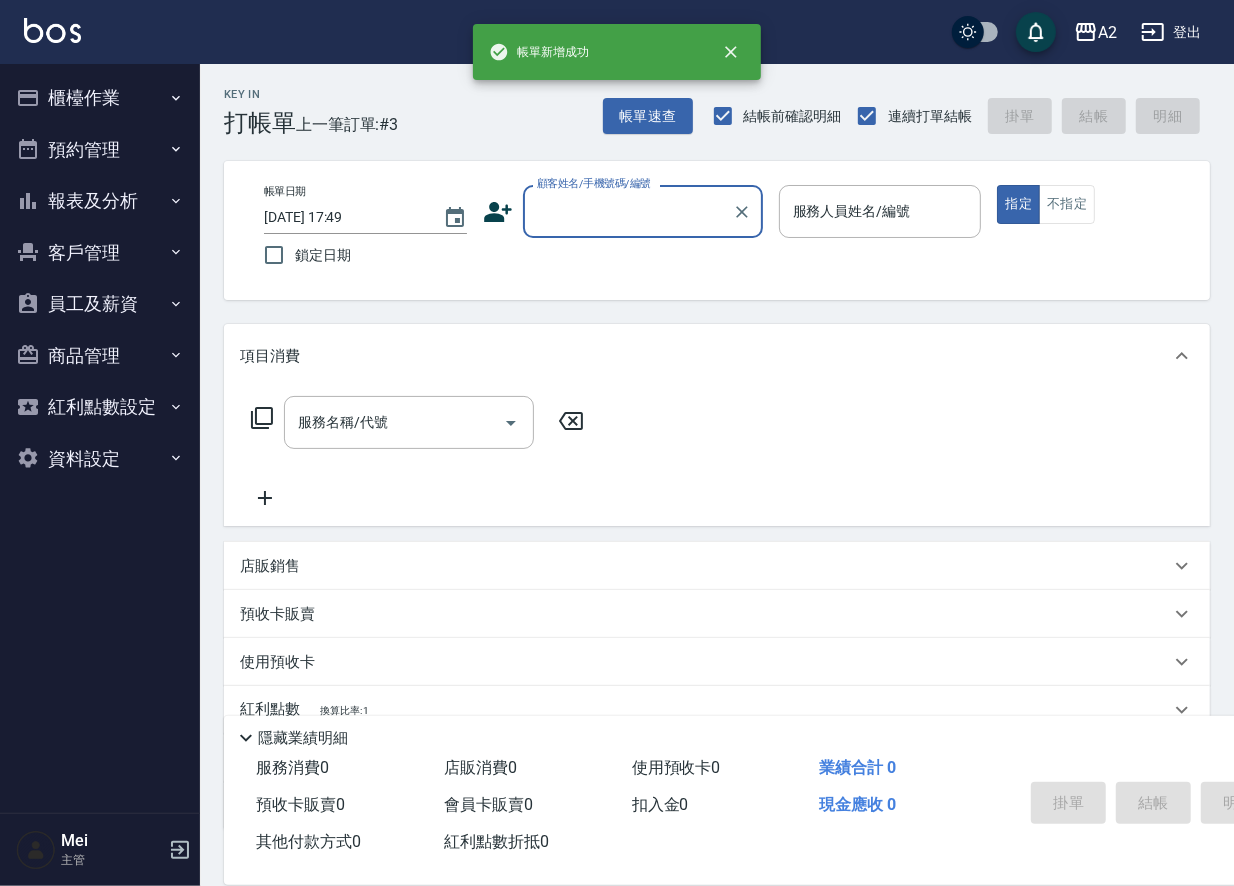 click on "顧客姓名/手機號碼/編號" at bounding box center [628, 211] 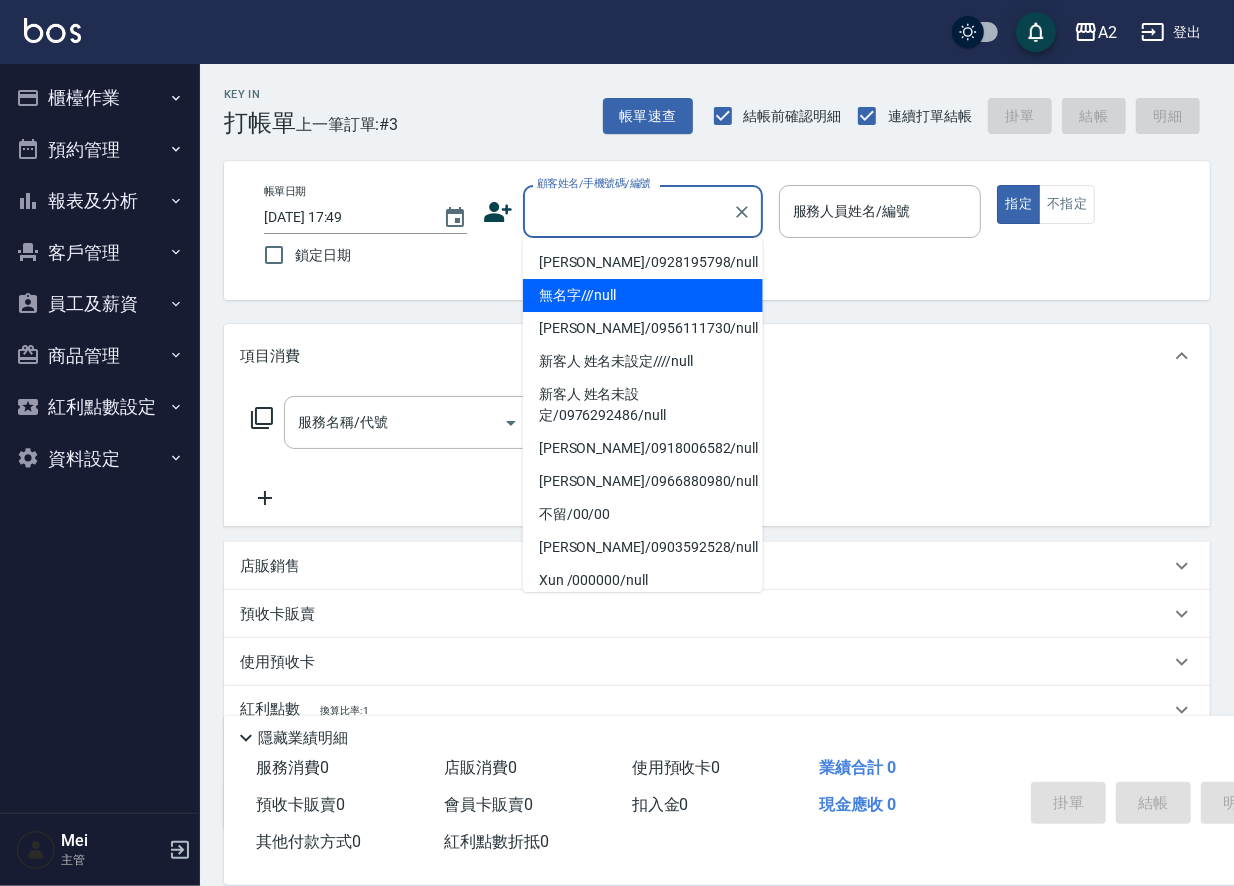 click on "無名字///null" at bounding box center [643, 295] 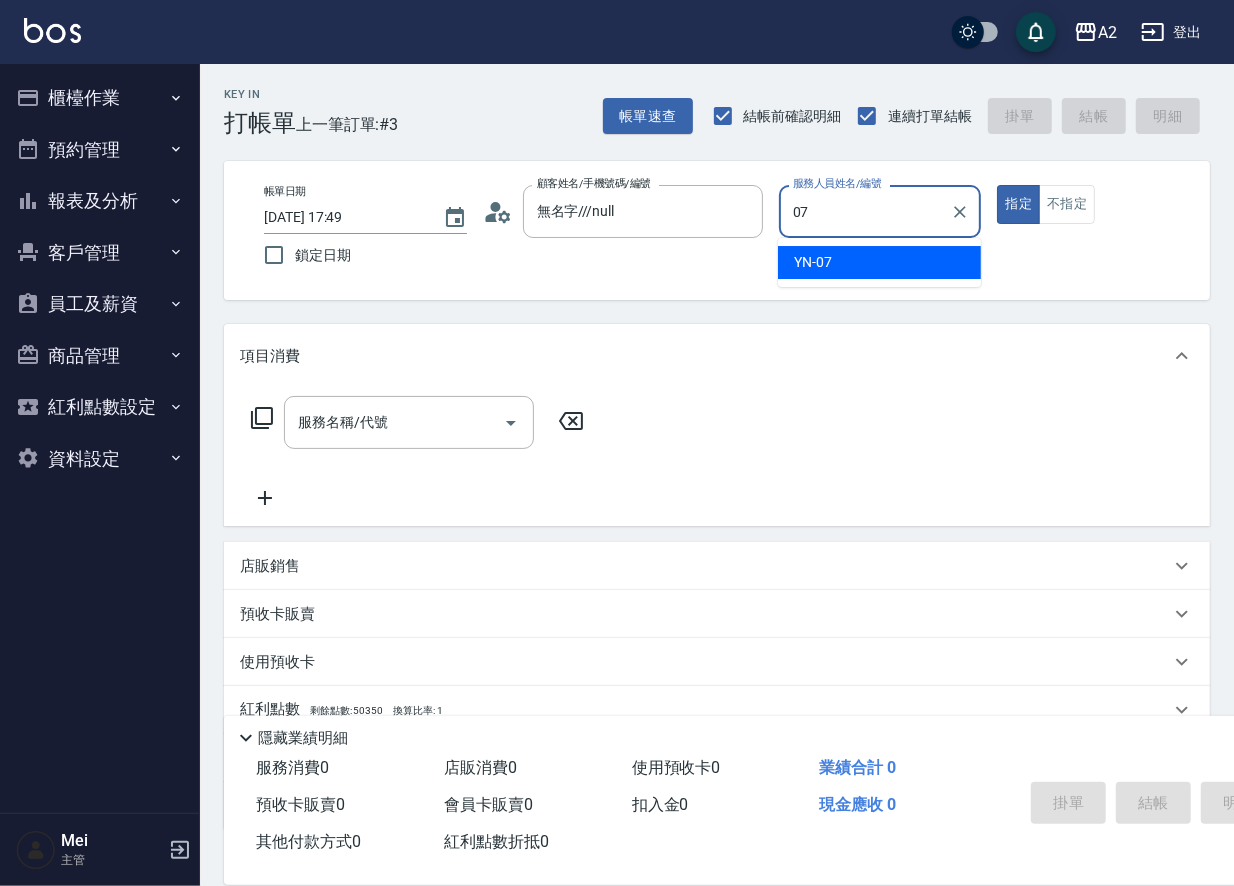 type on "YN-07" 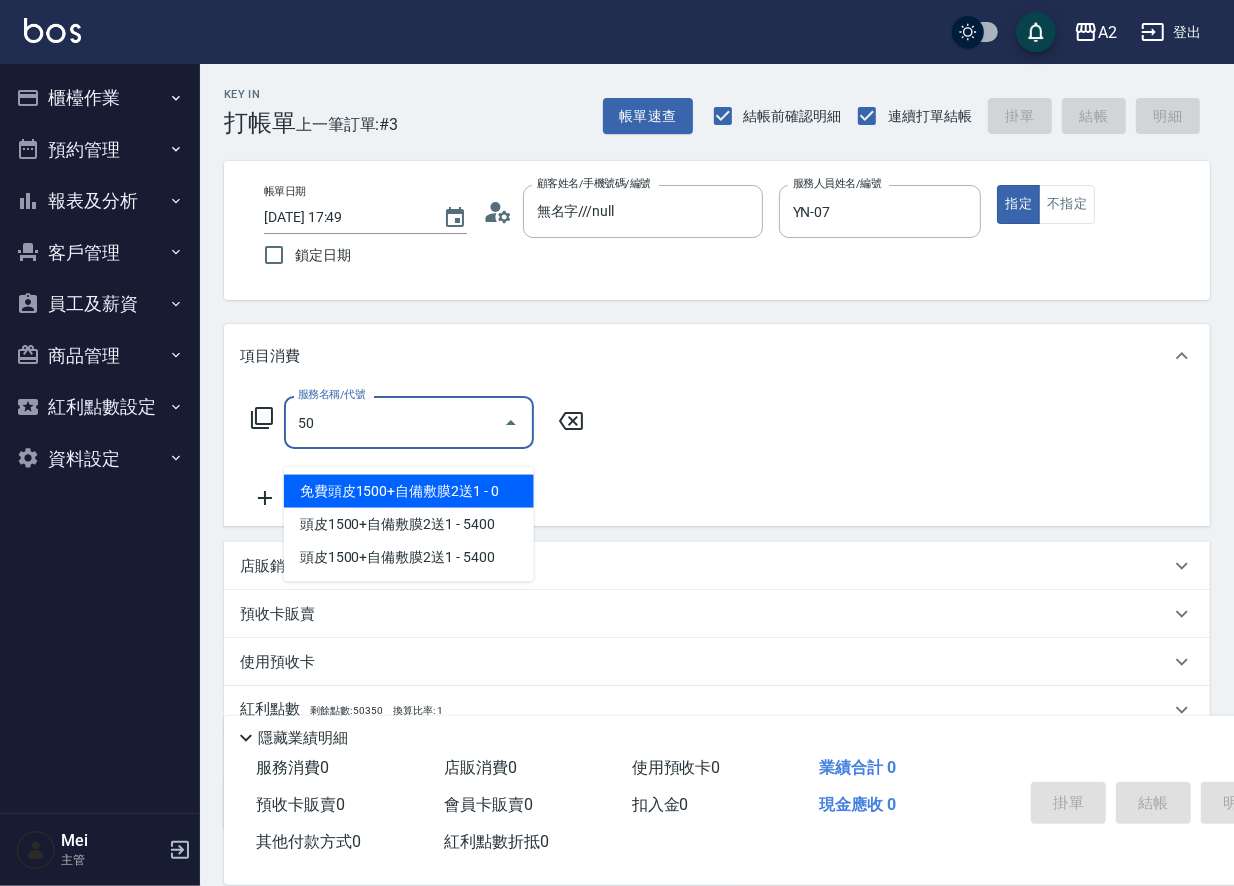 type on "501" 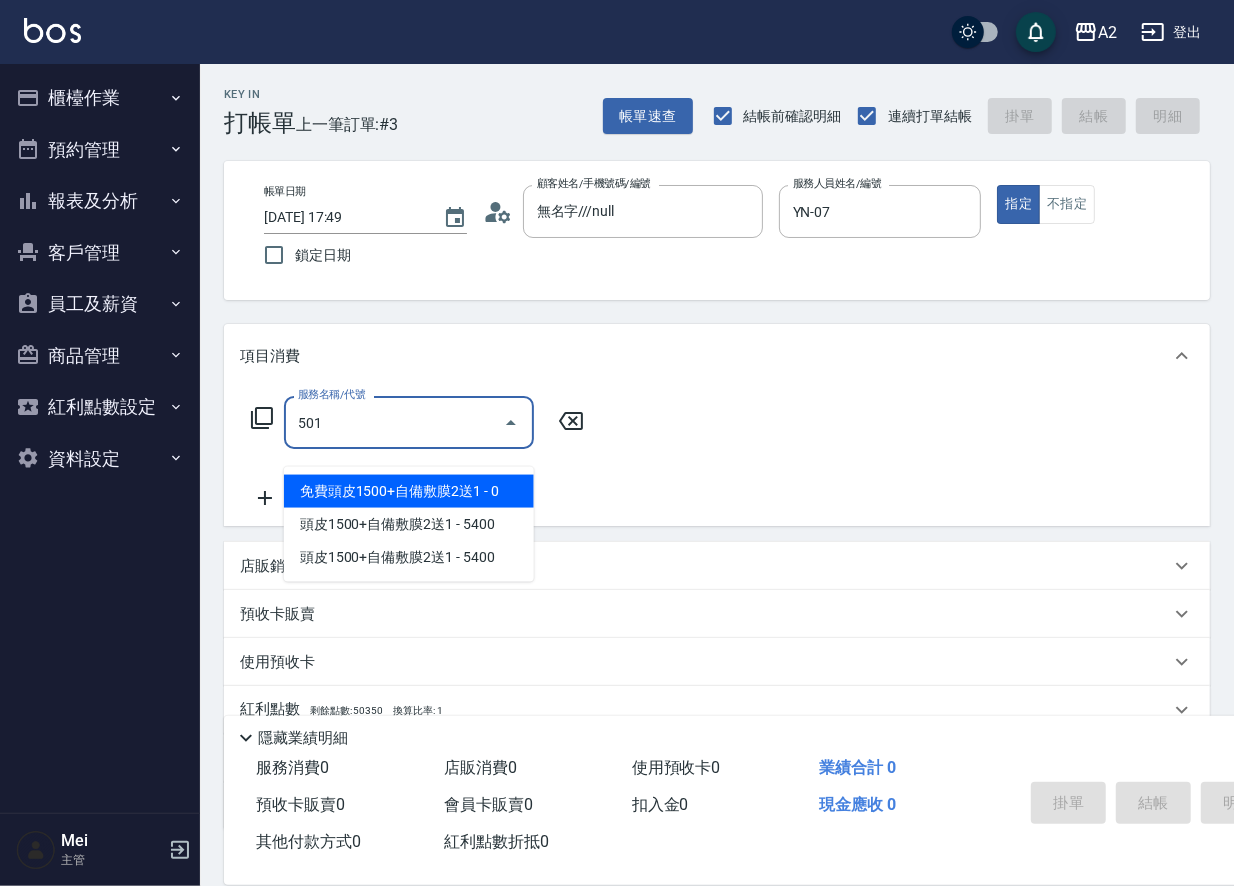 type on "100" 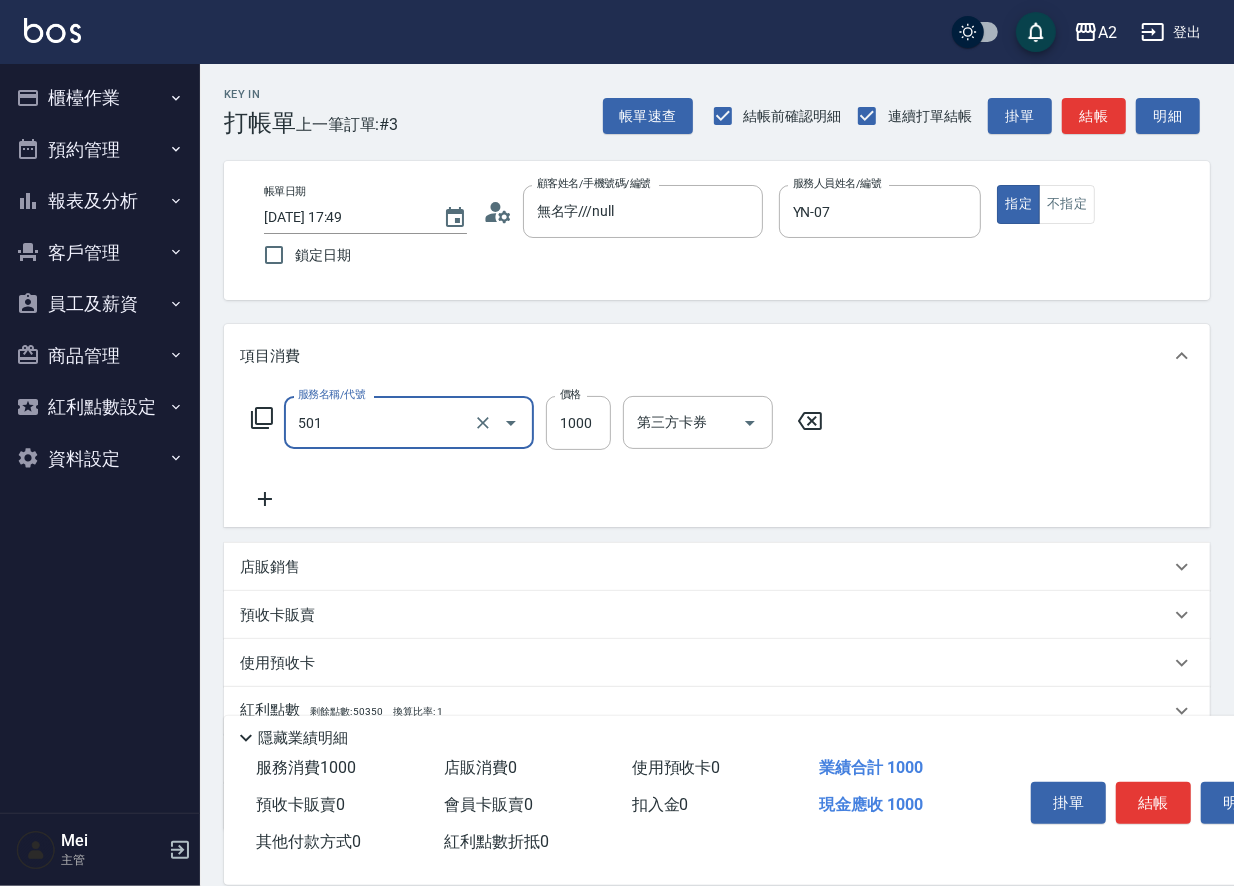 type on "染髮(501)" 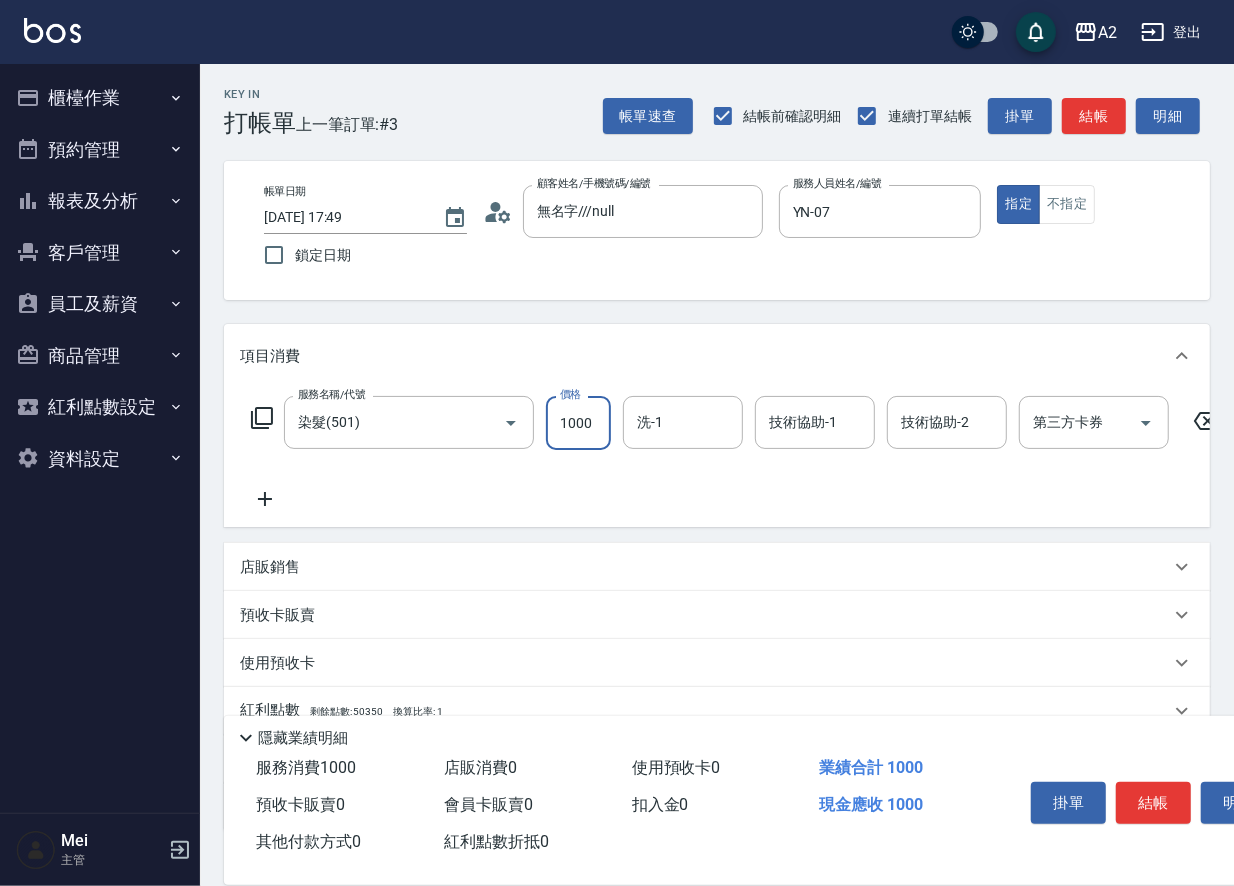 type on "1" 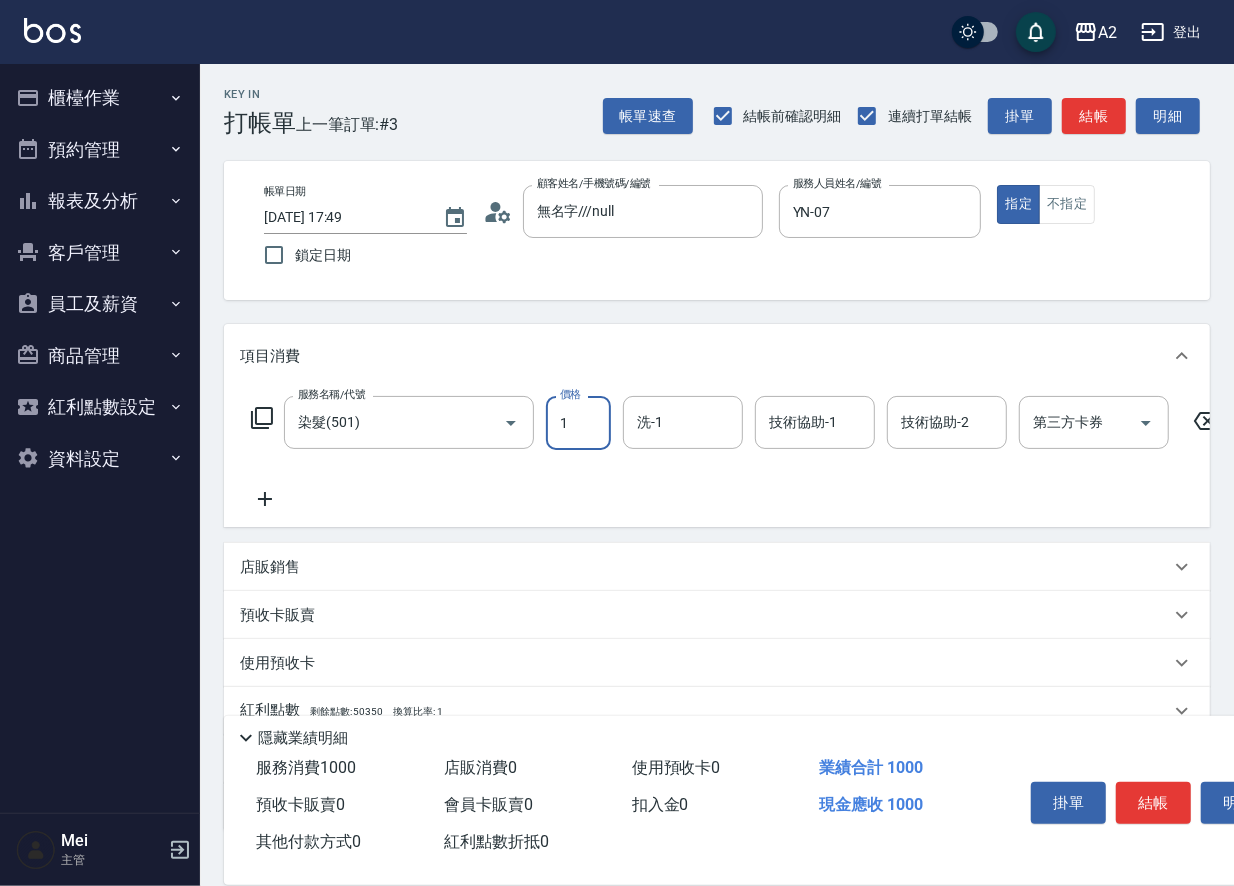 type on "0" 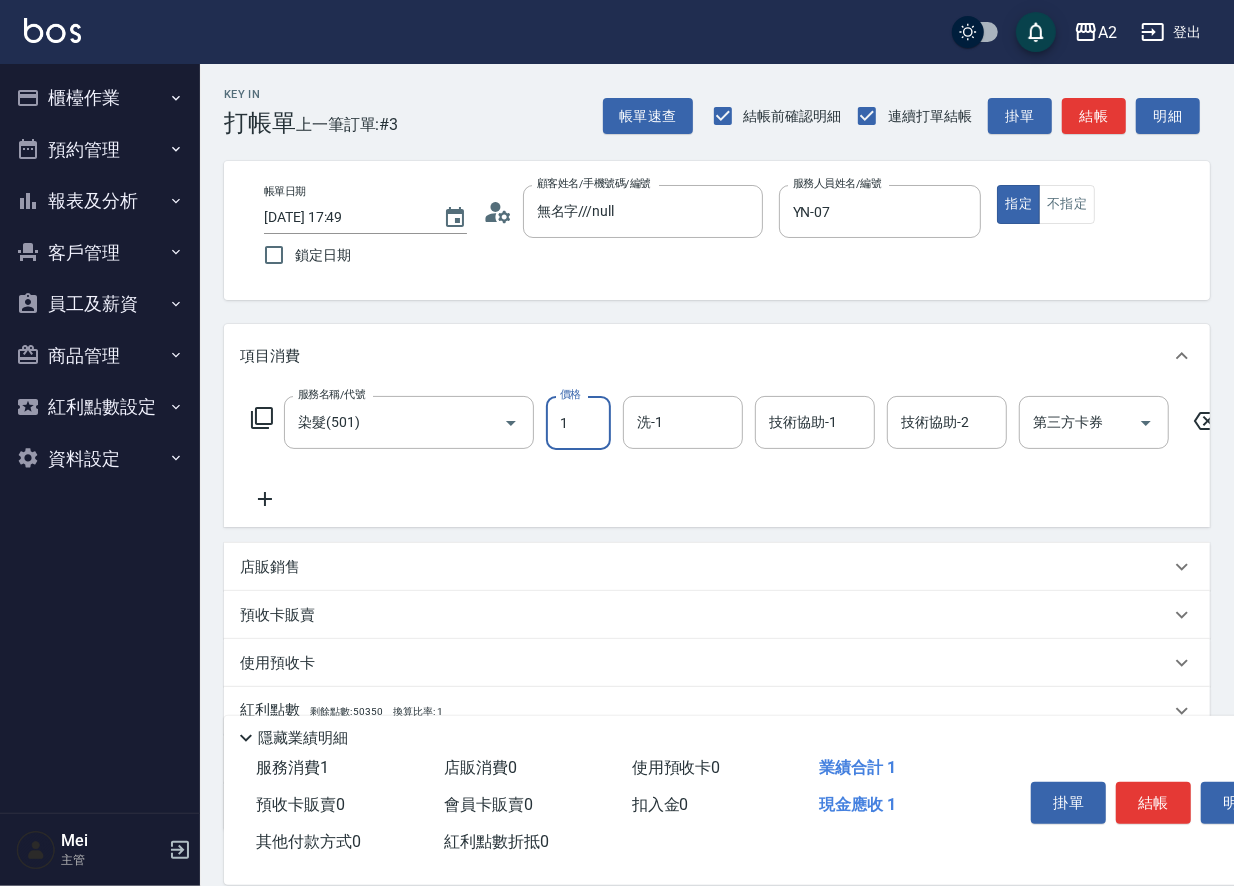 type on "19" 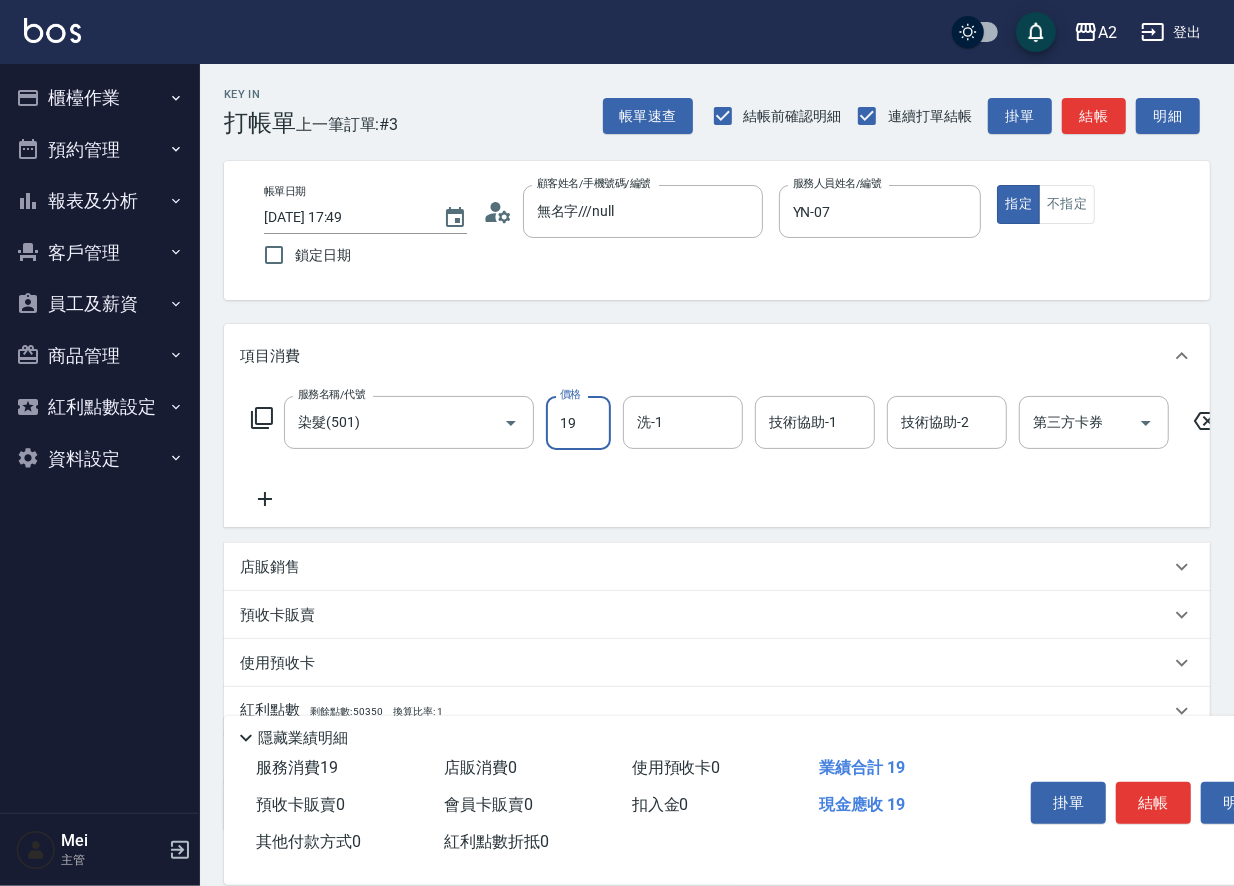 type on "10" 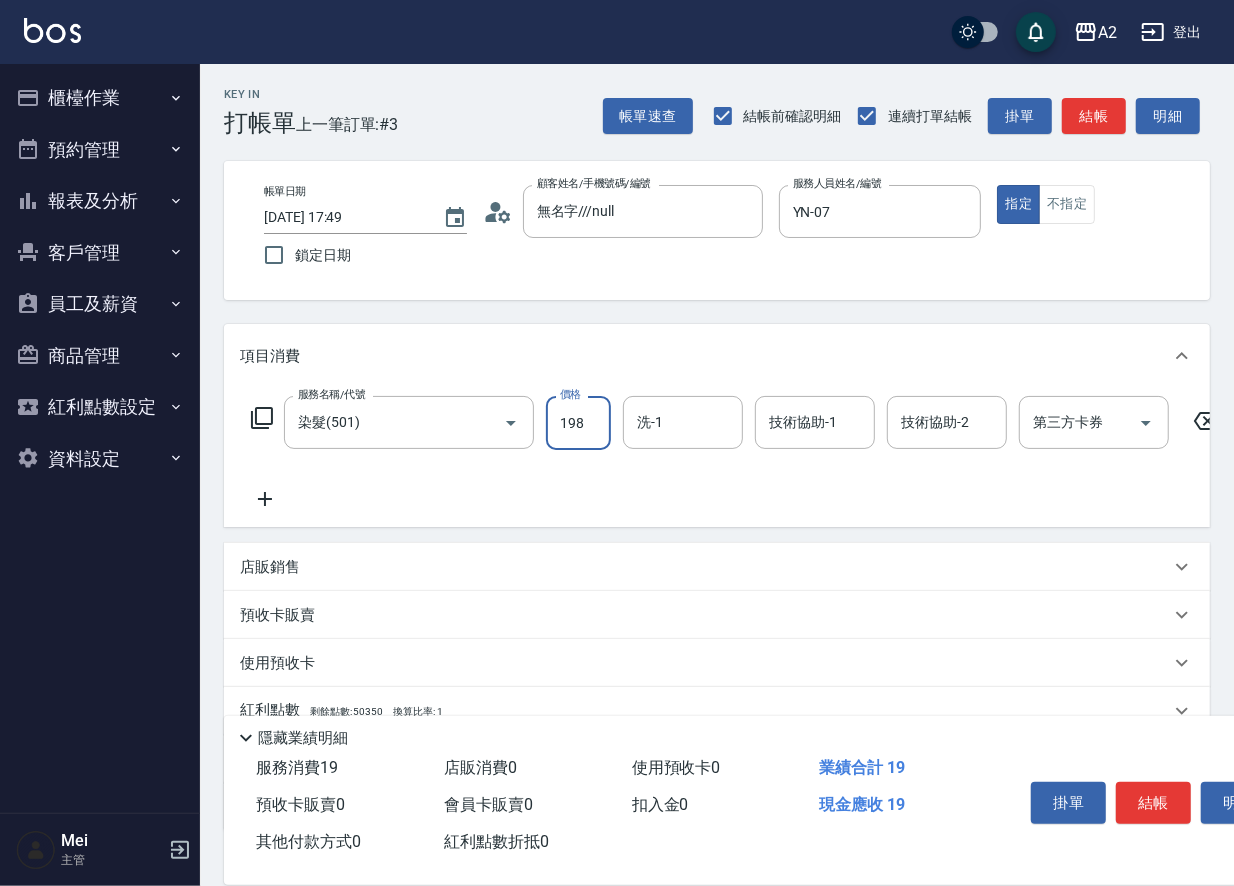 type on "190" 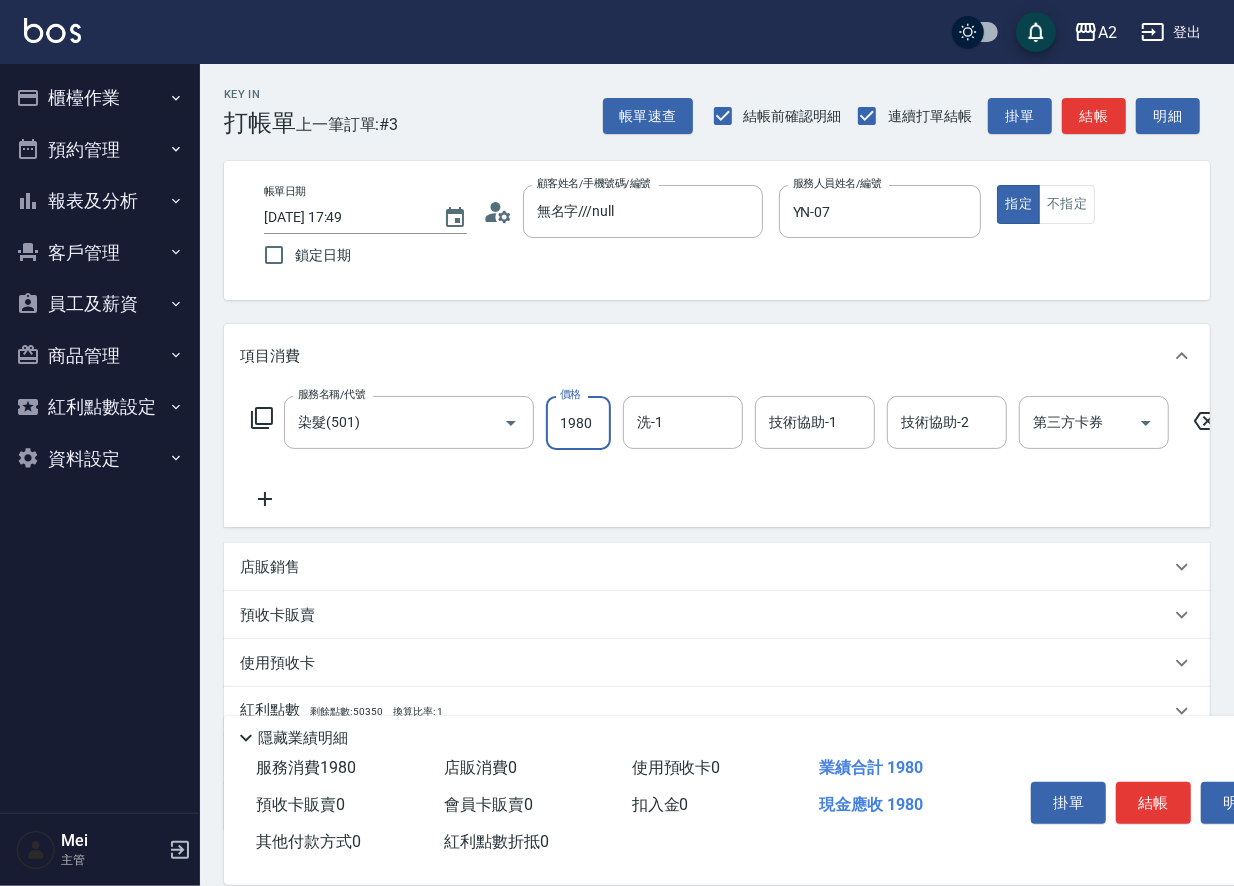 type on "1980" 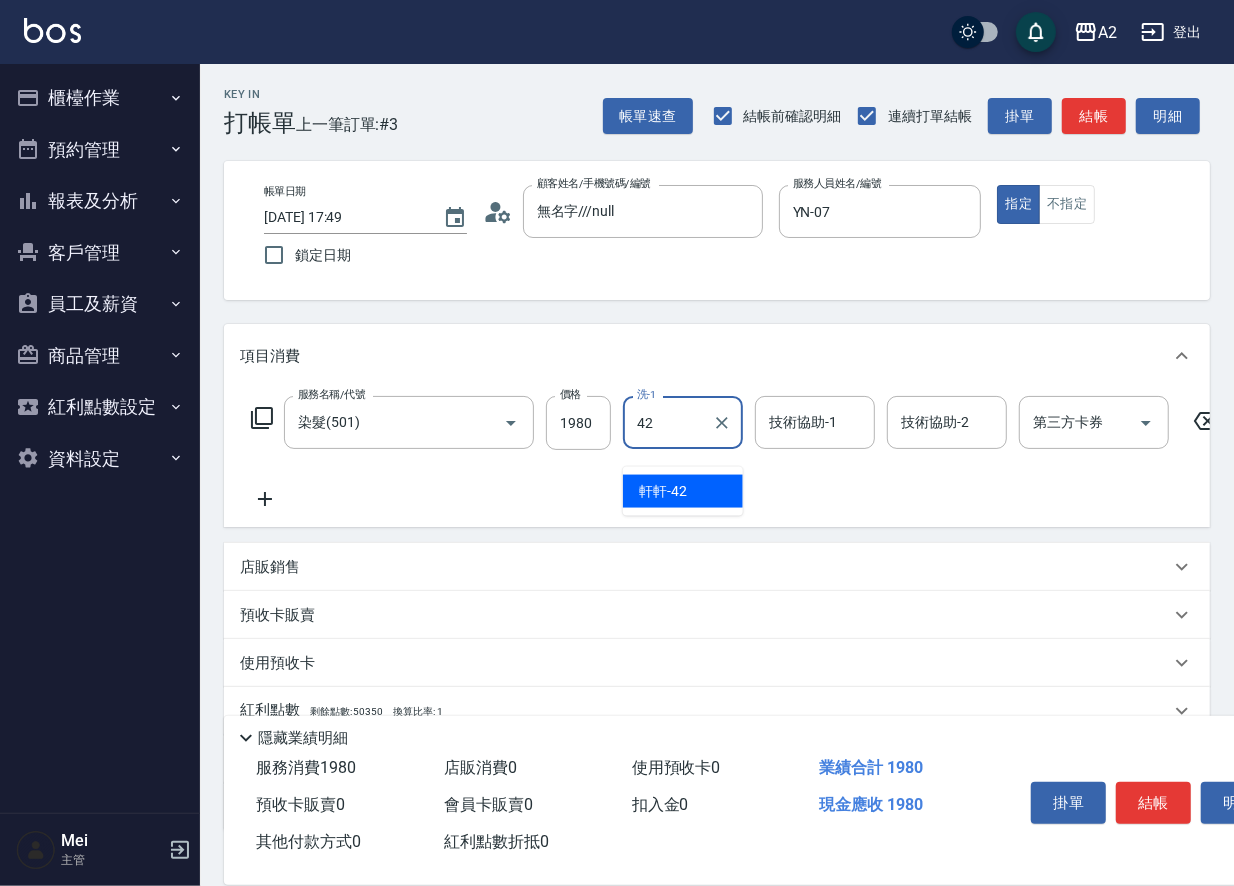 type on "軒軒-42" 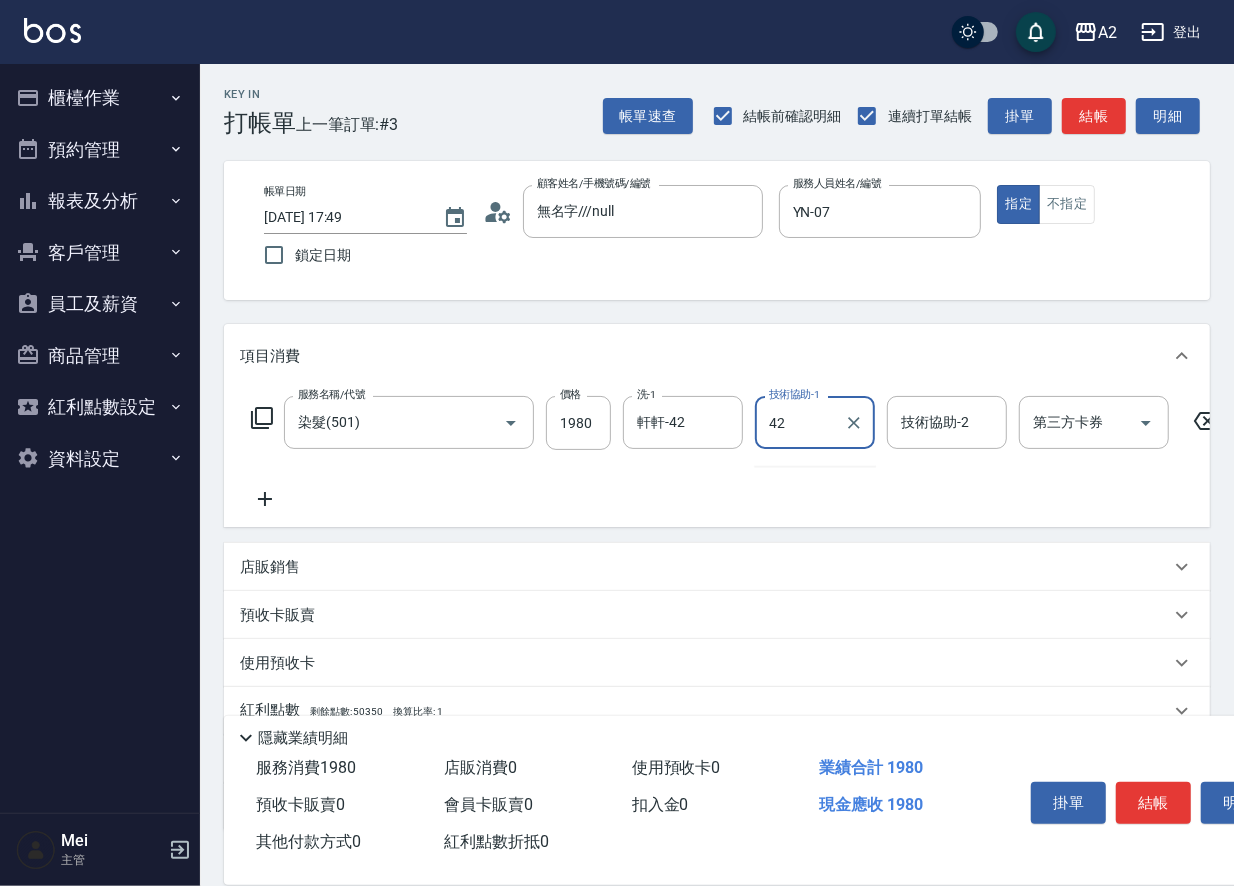 type on "軒軒-42" 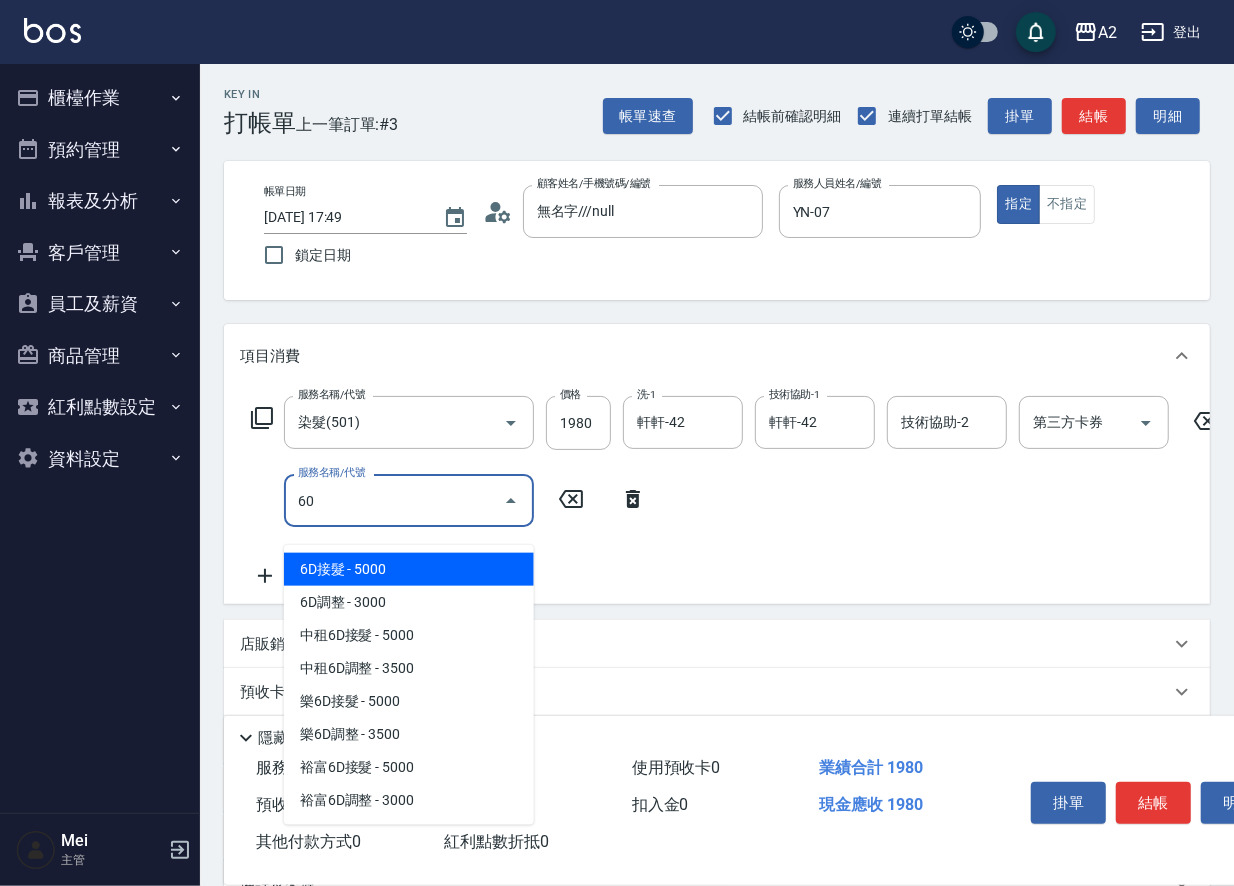 type on "601" 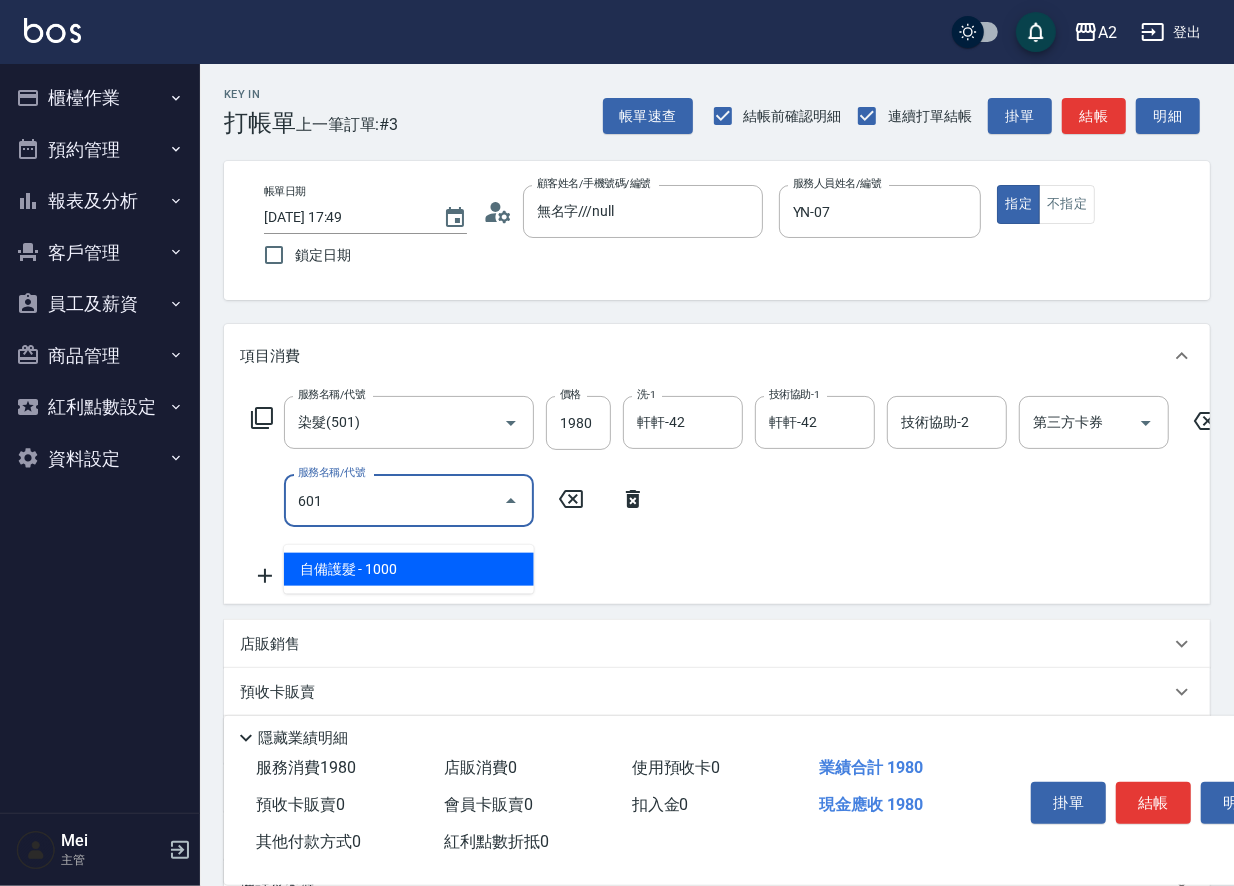 type on "290" 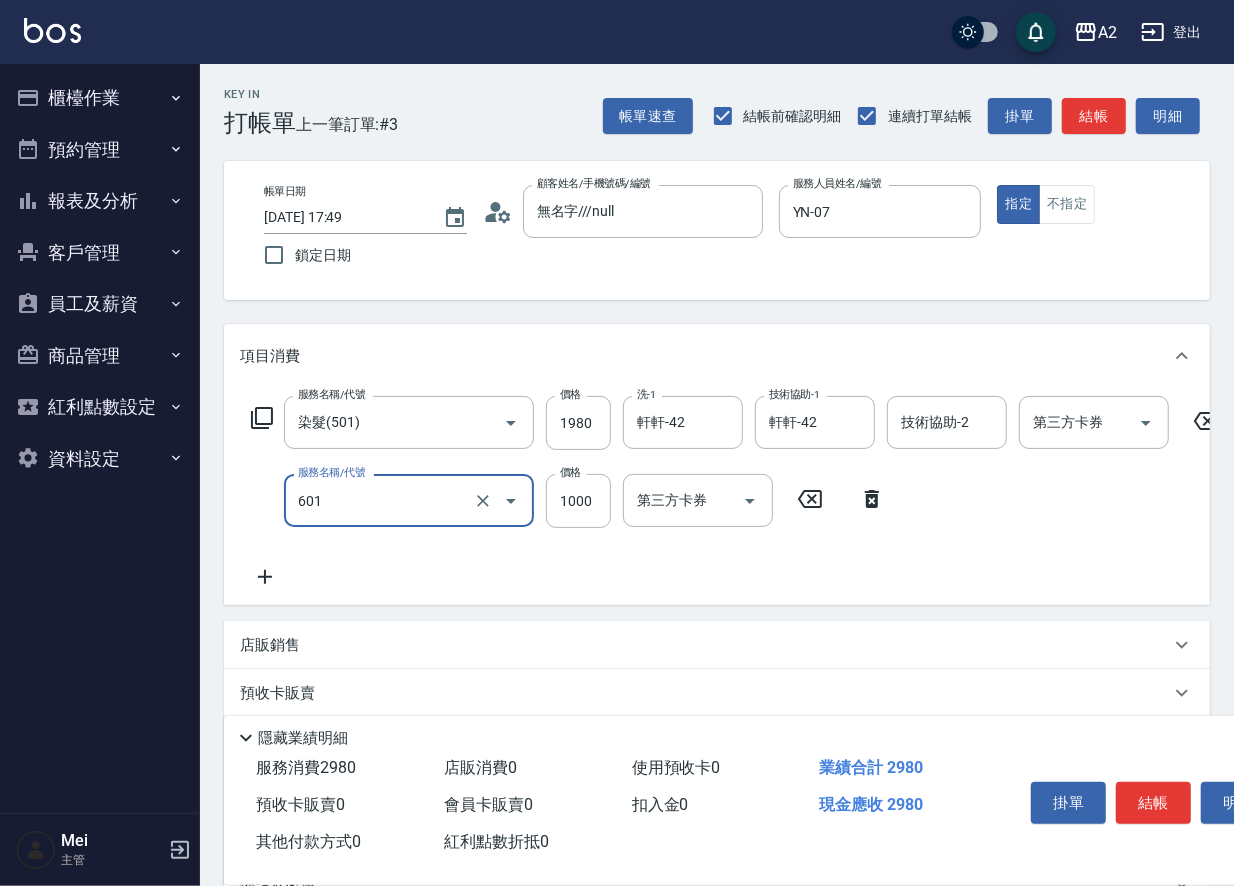 type on "自備護髮(601)" 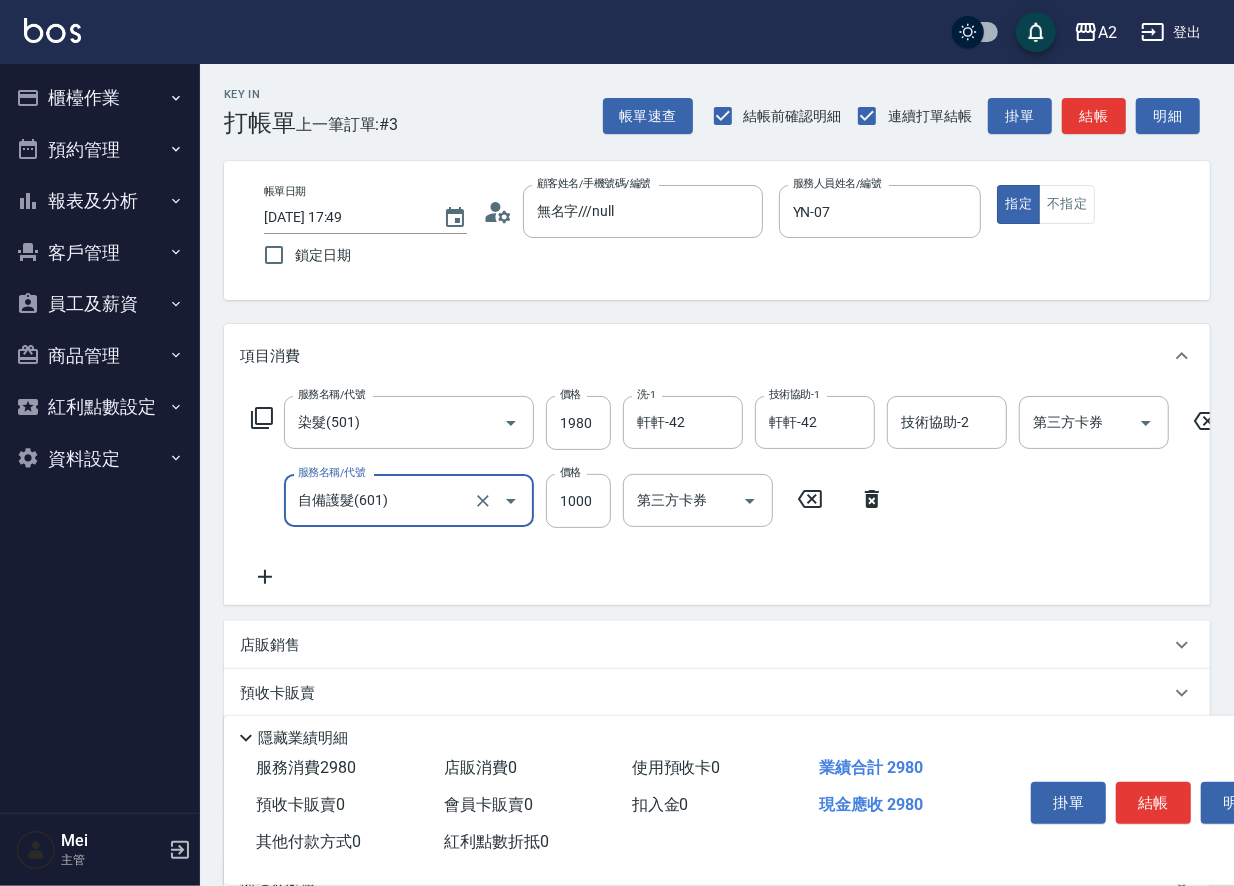 type on "1" 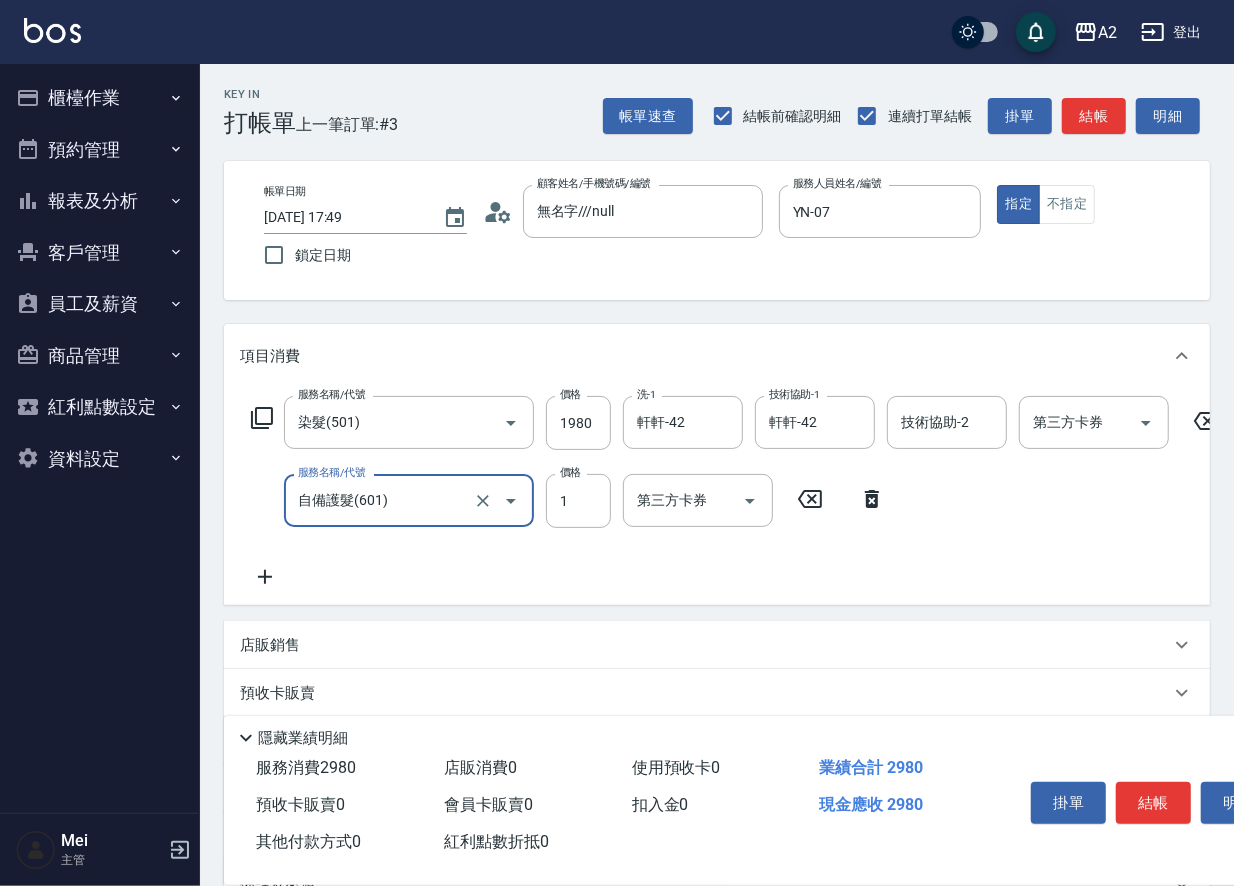 type on "190" 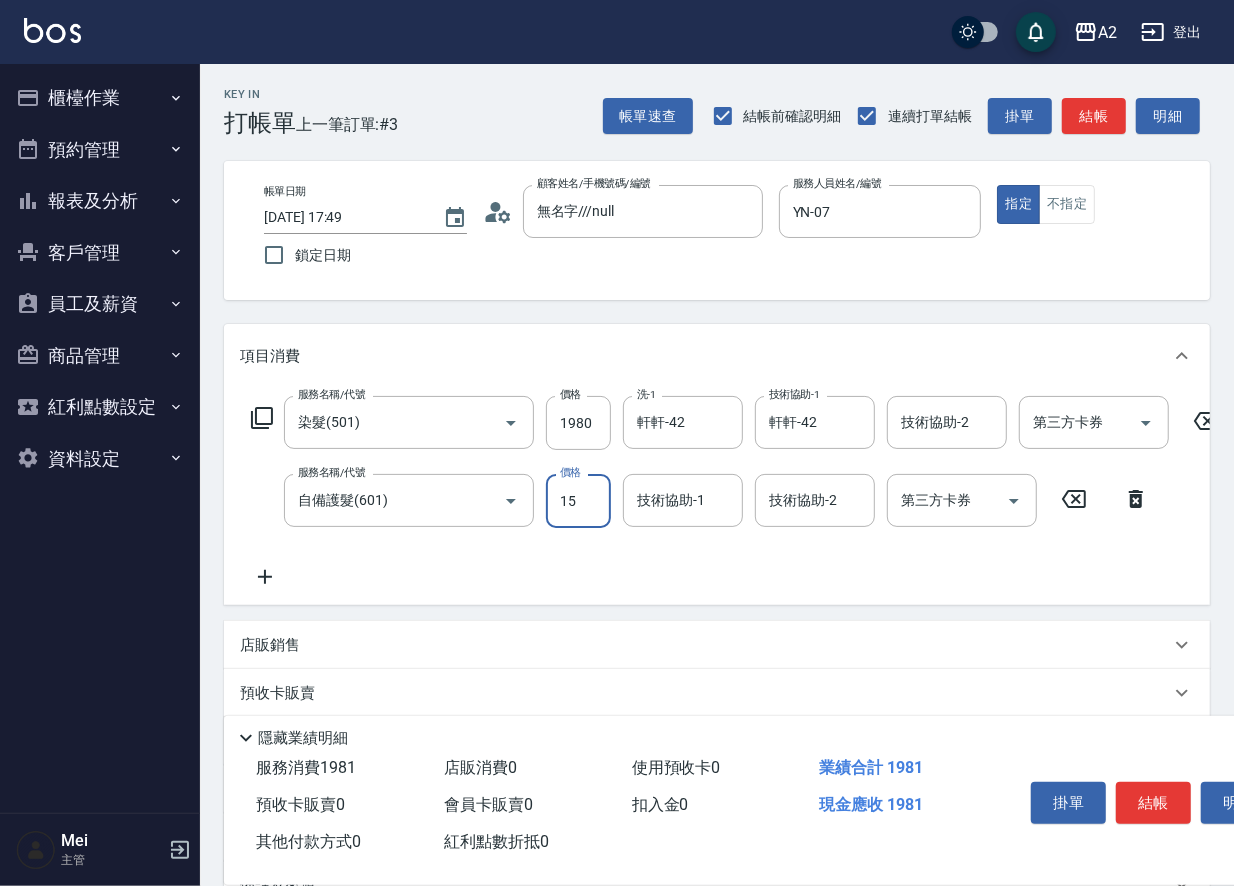 type on "150" 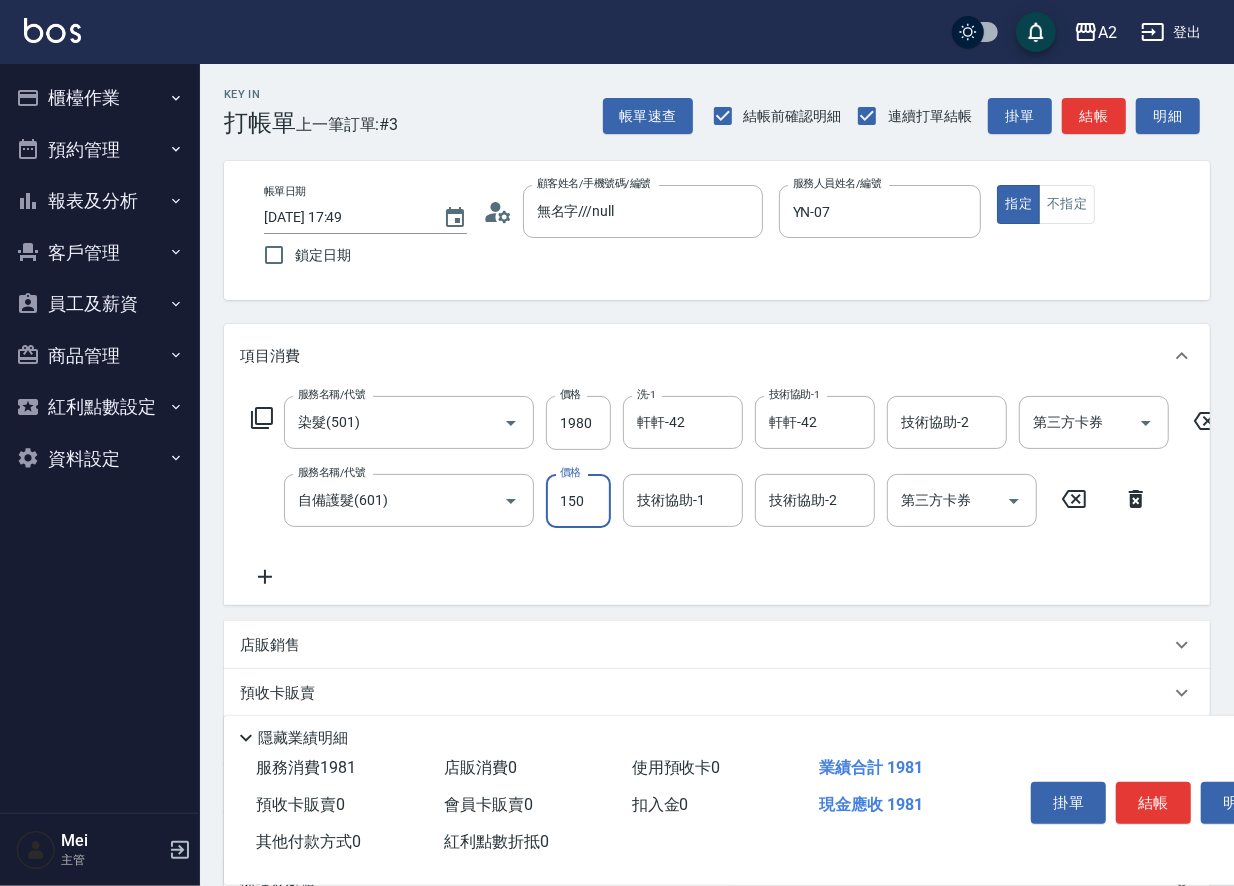 type on "210" 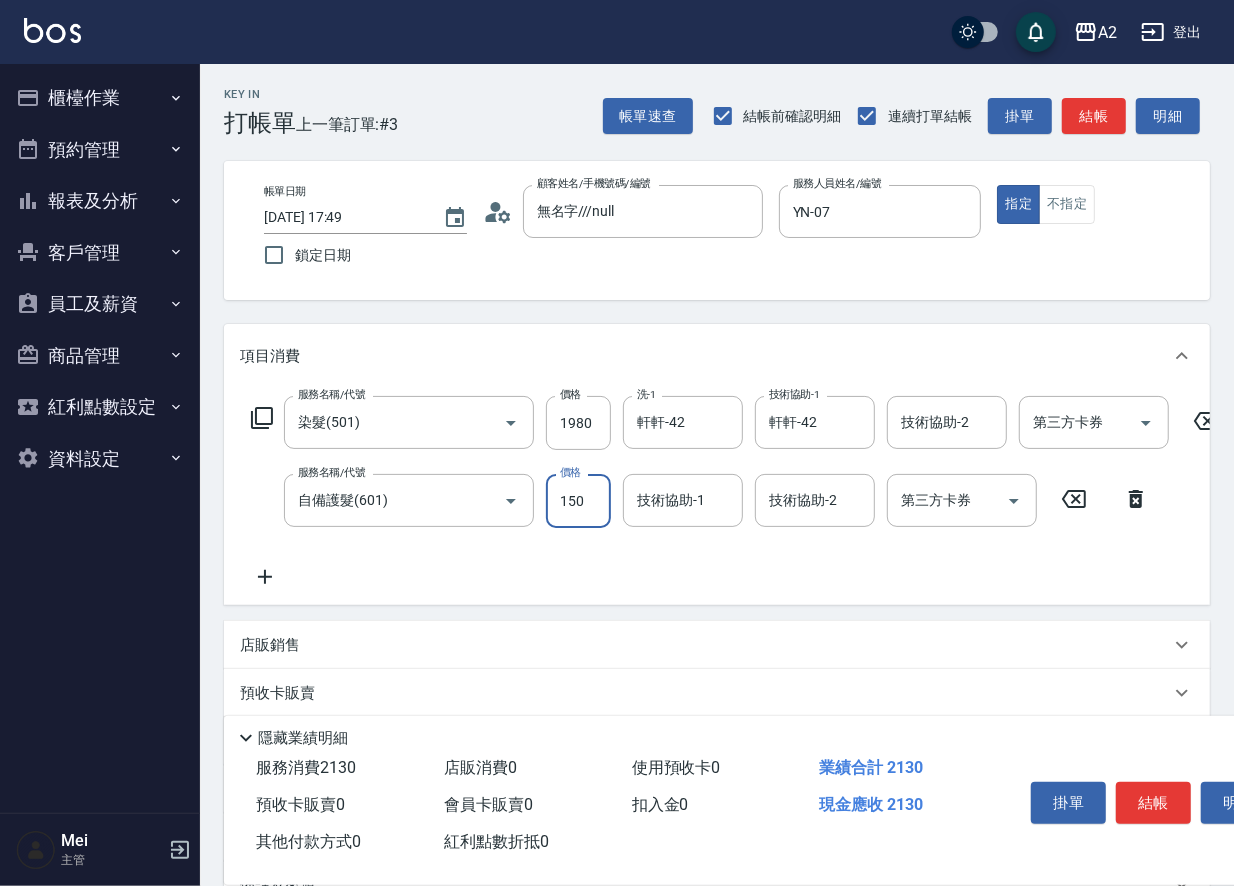 type on "1500" 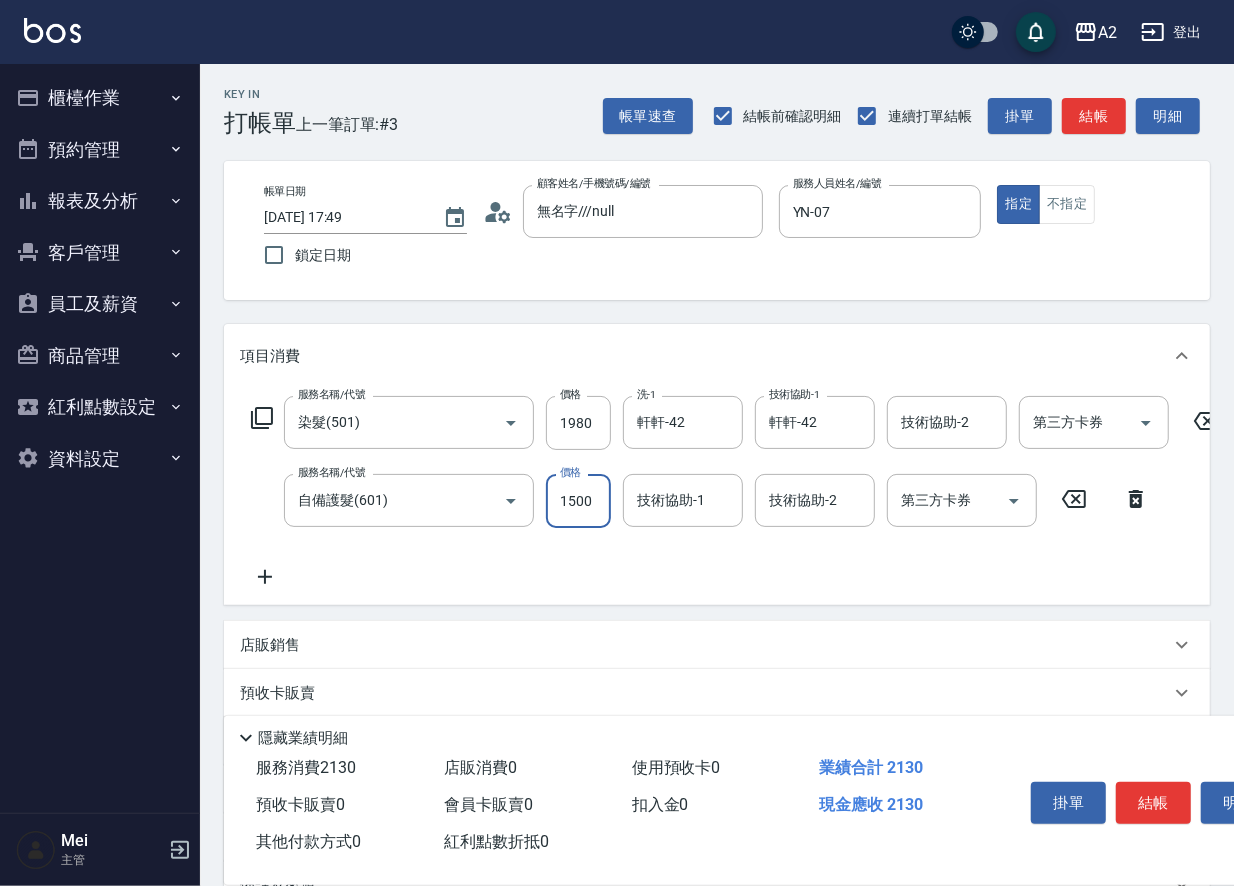 type on "340" 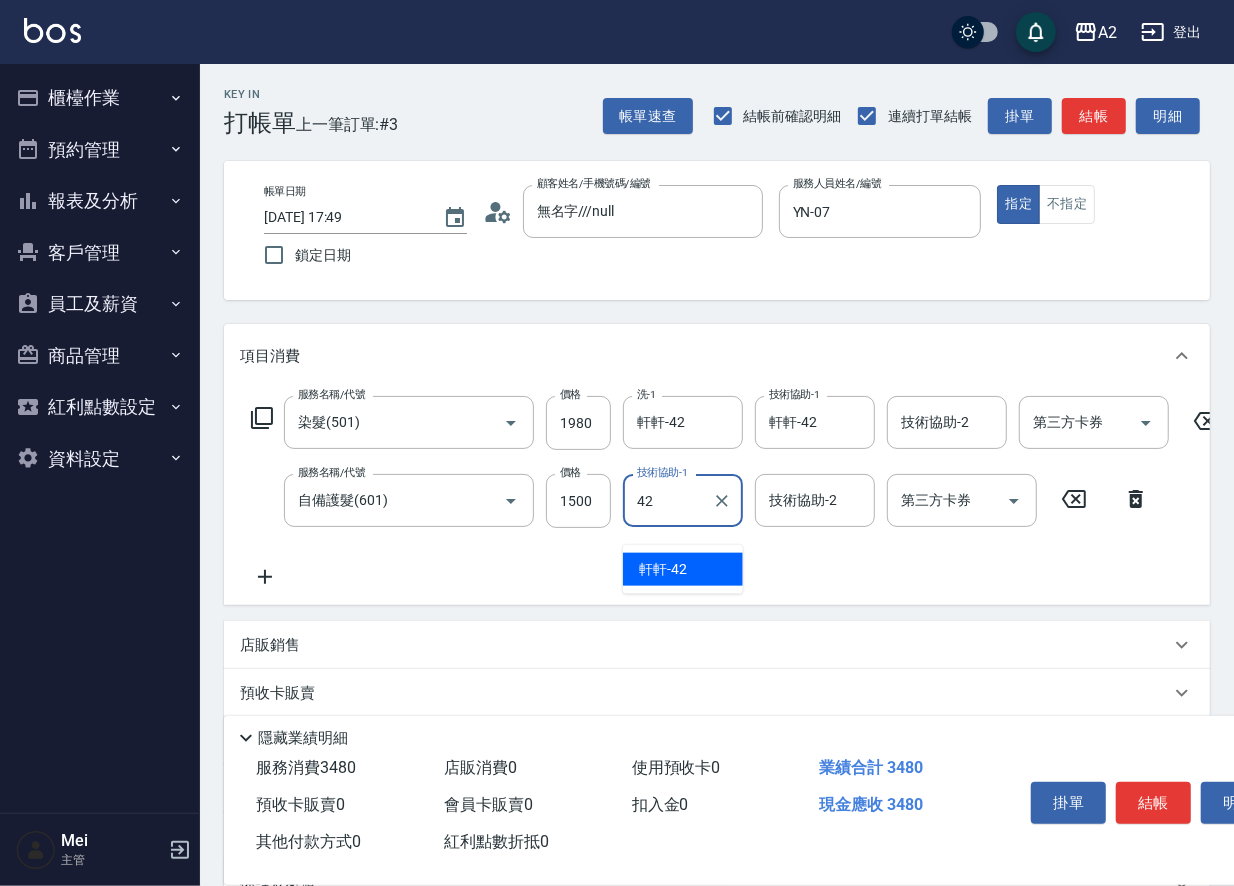 type on "軒軒-42" 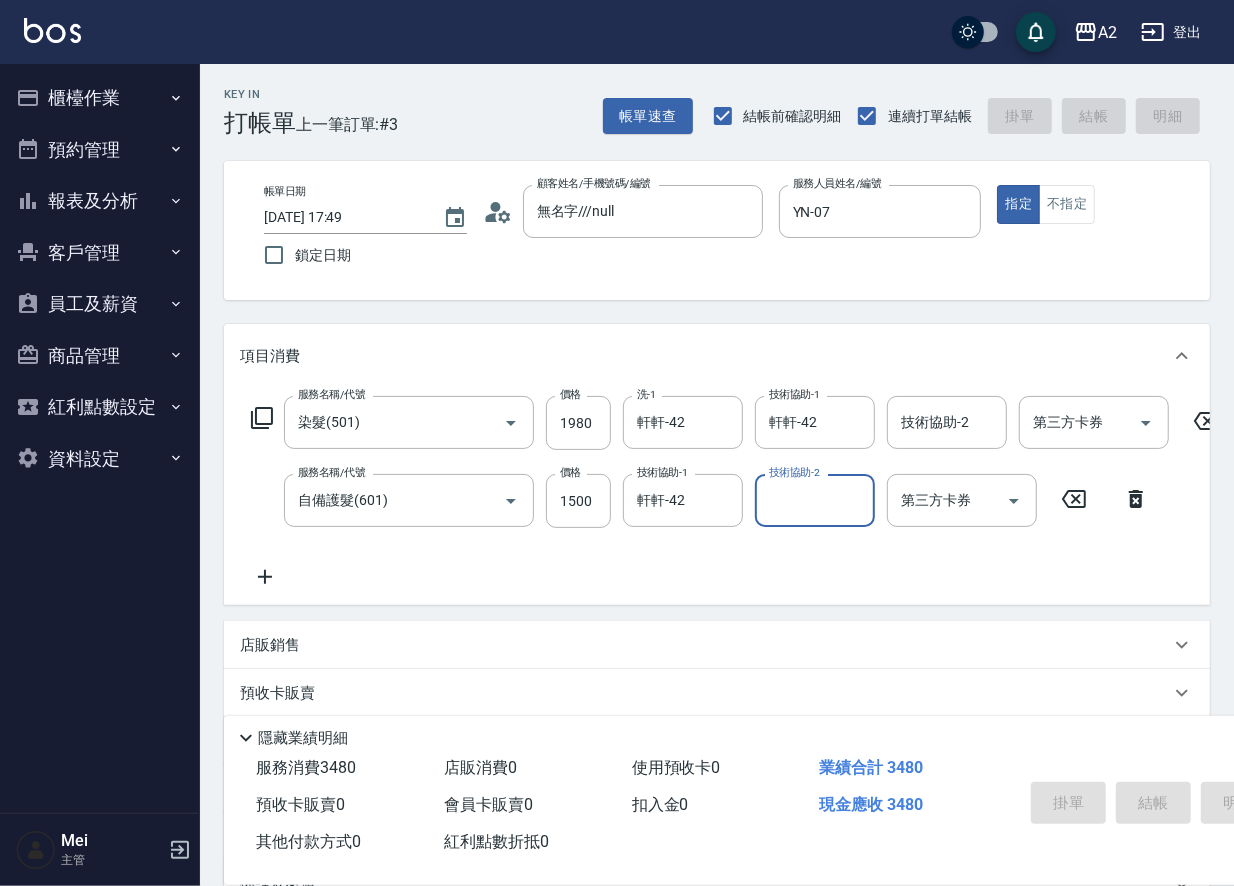 type 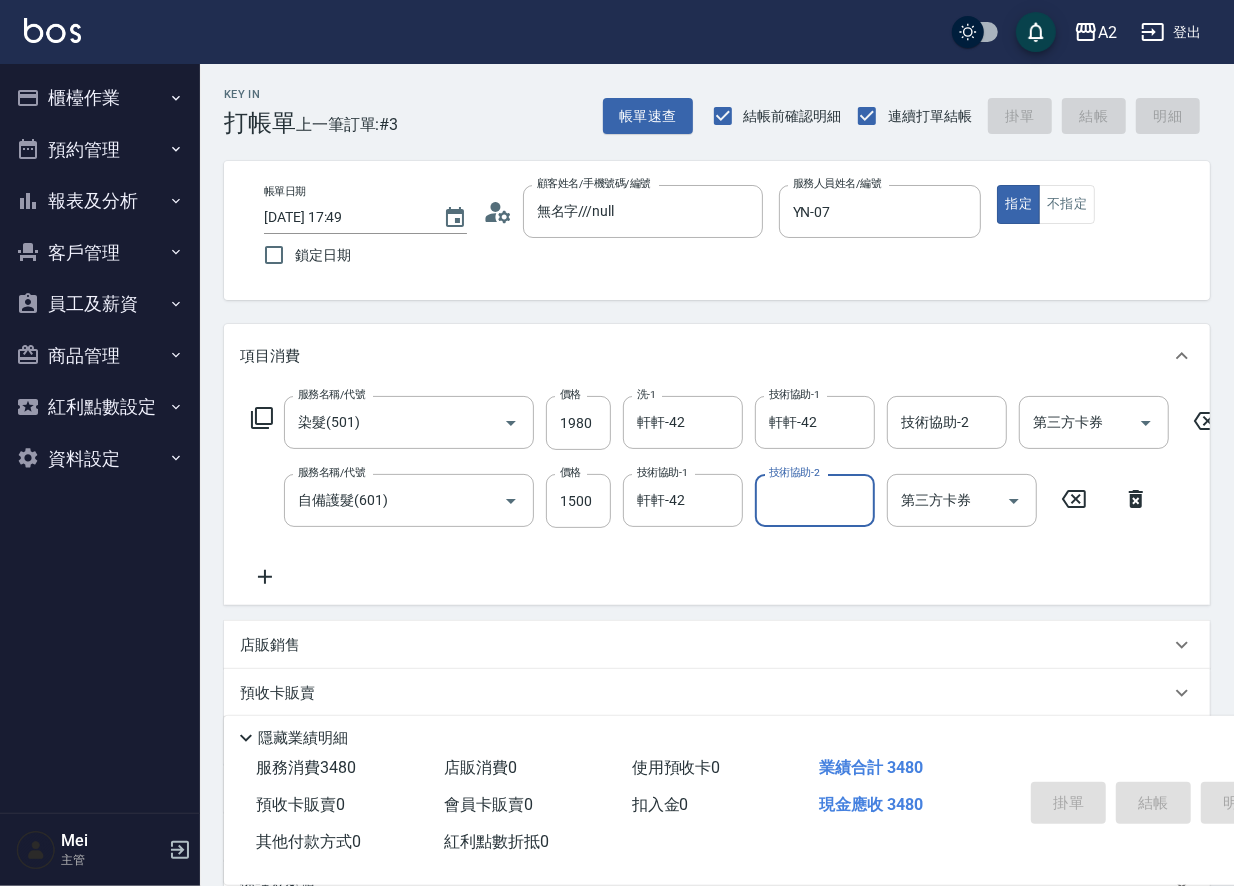 type 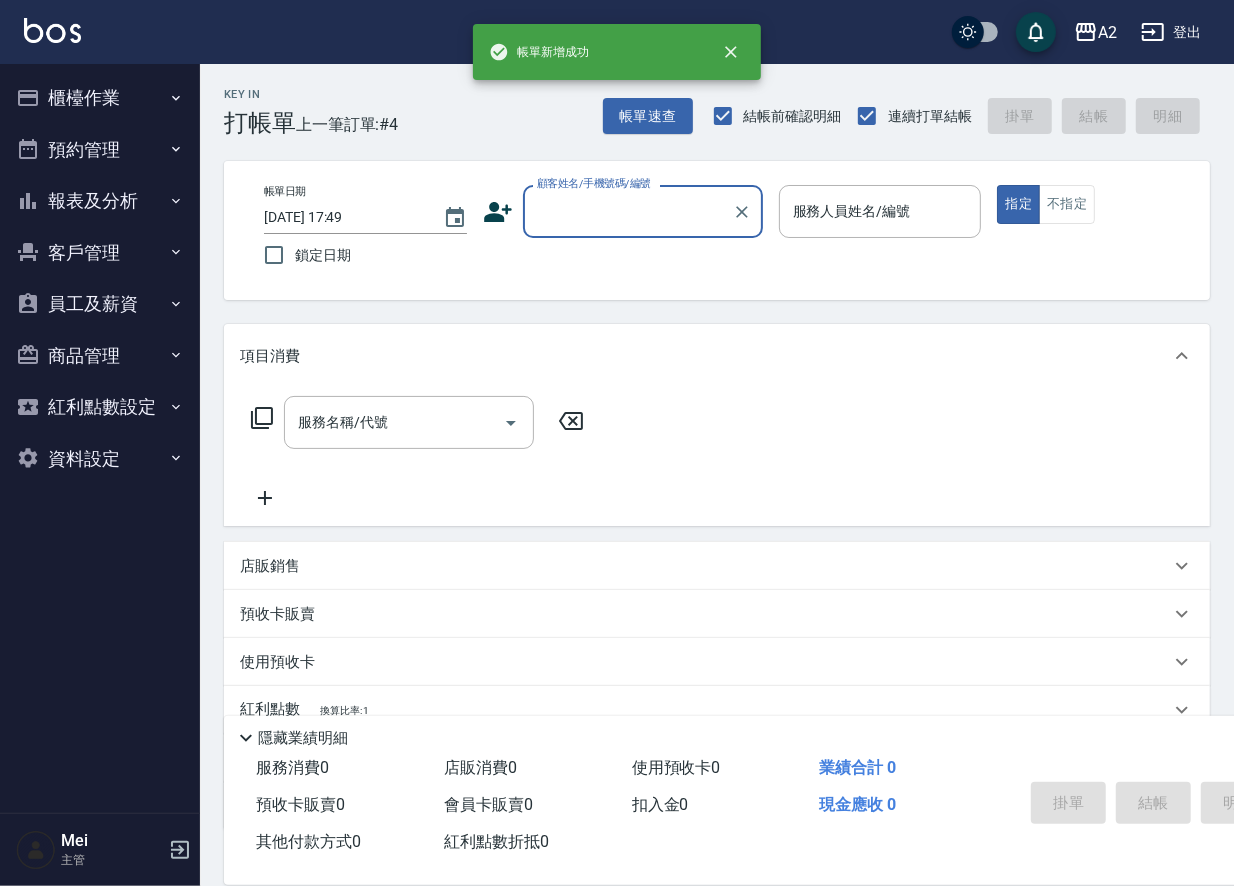 click on "顧客姓名/手機號碼/編號" at bounding box center [628, 211] 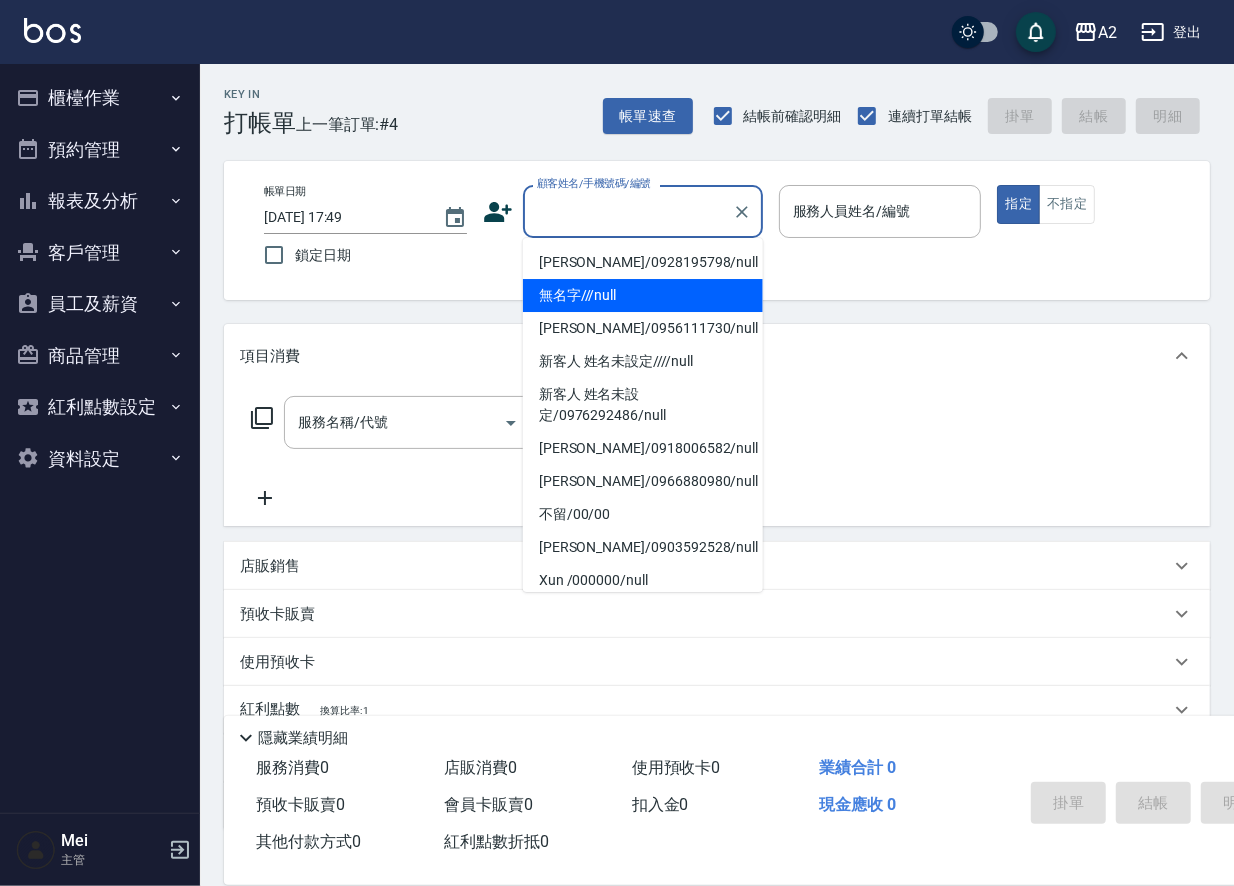 click on "無名字///null" at bounding box center [643, 295] 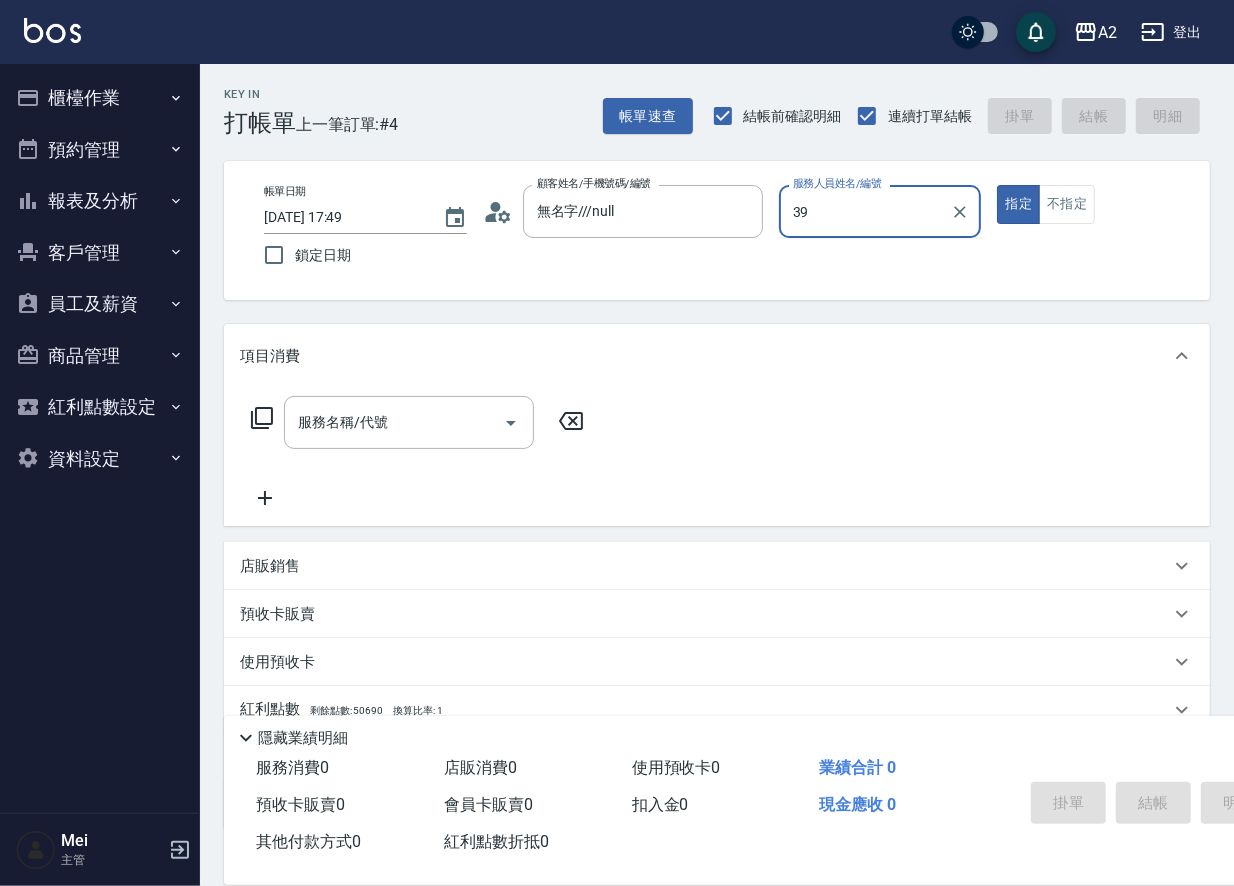 type on "Molly-39" 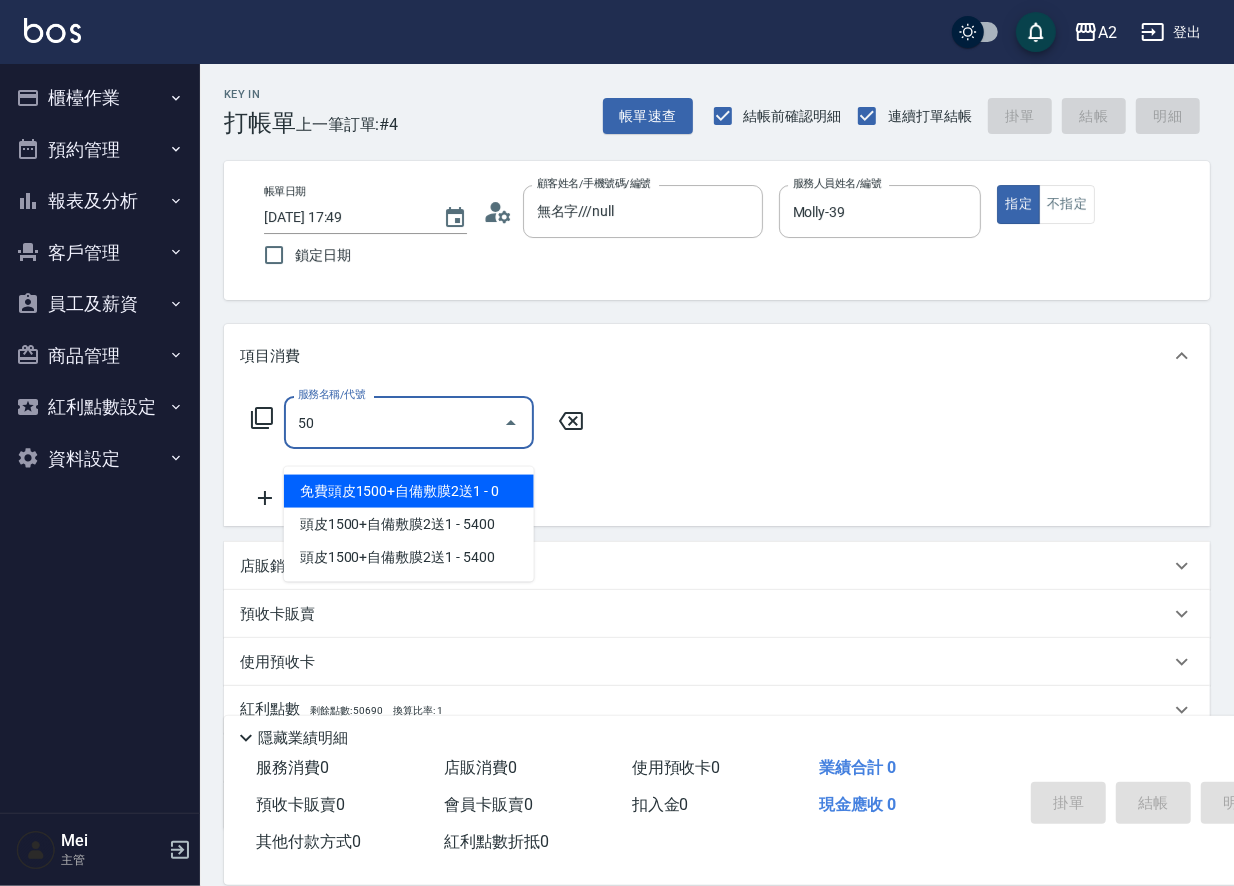type on "501" 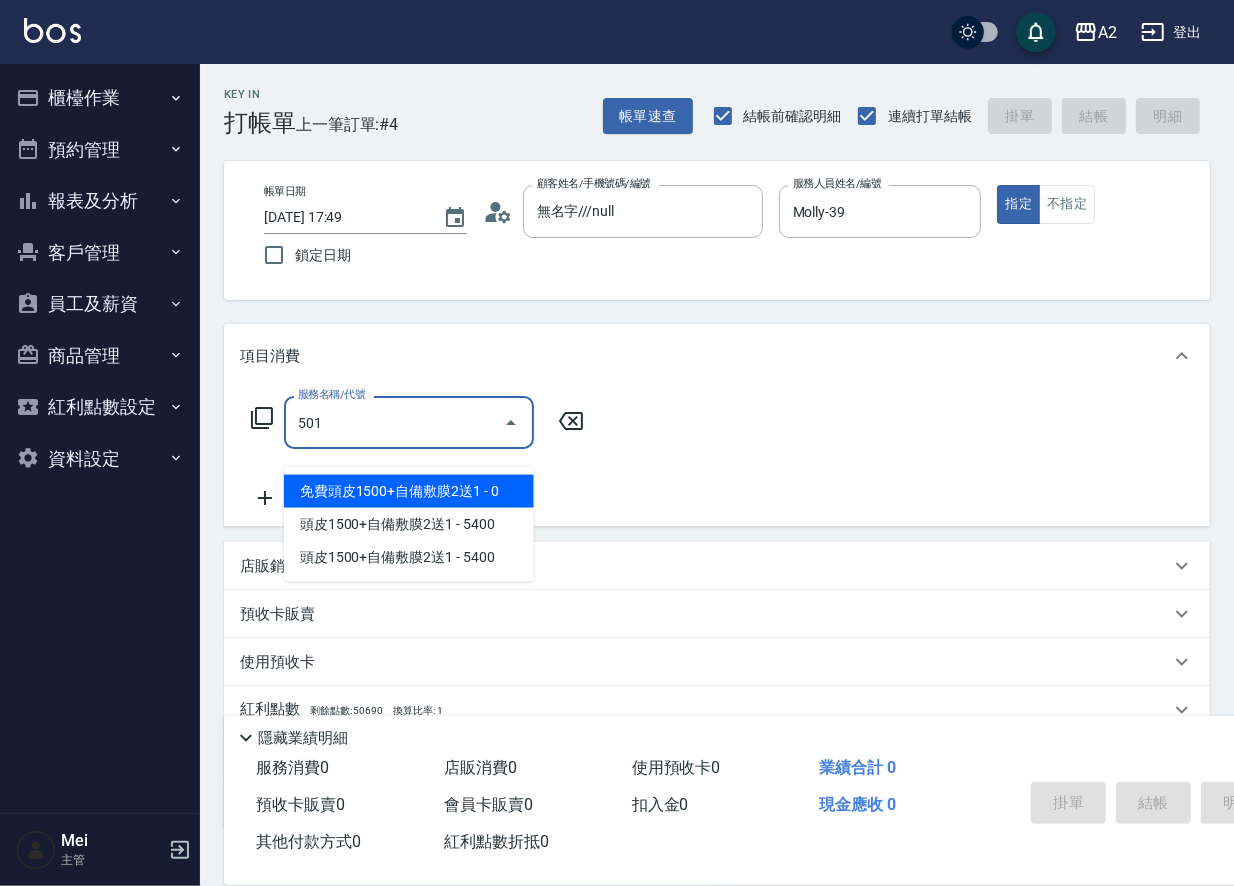 type on "100" 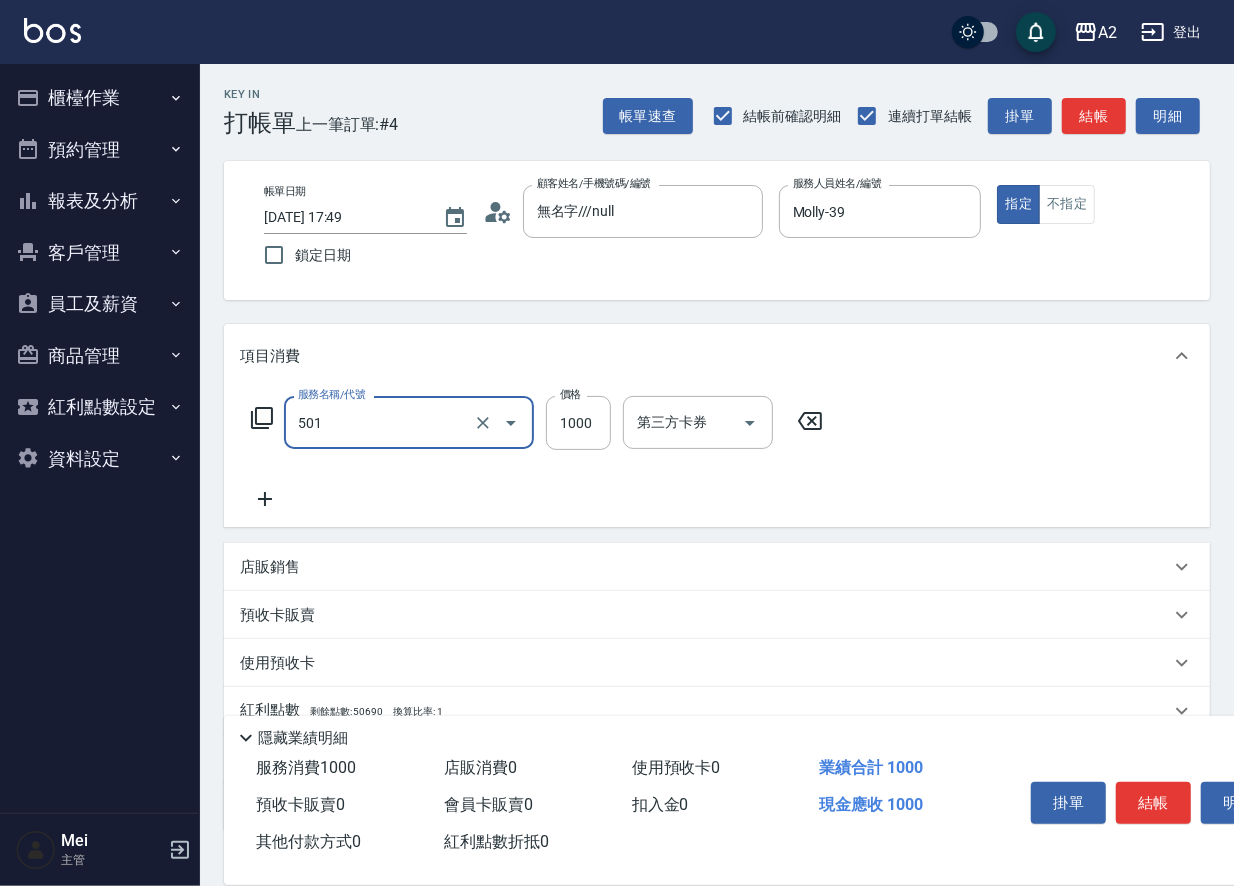 type on "染髮(501)" 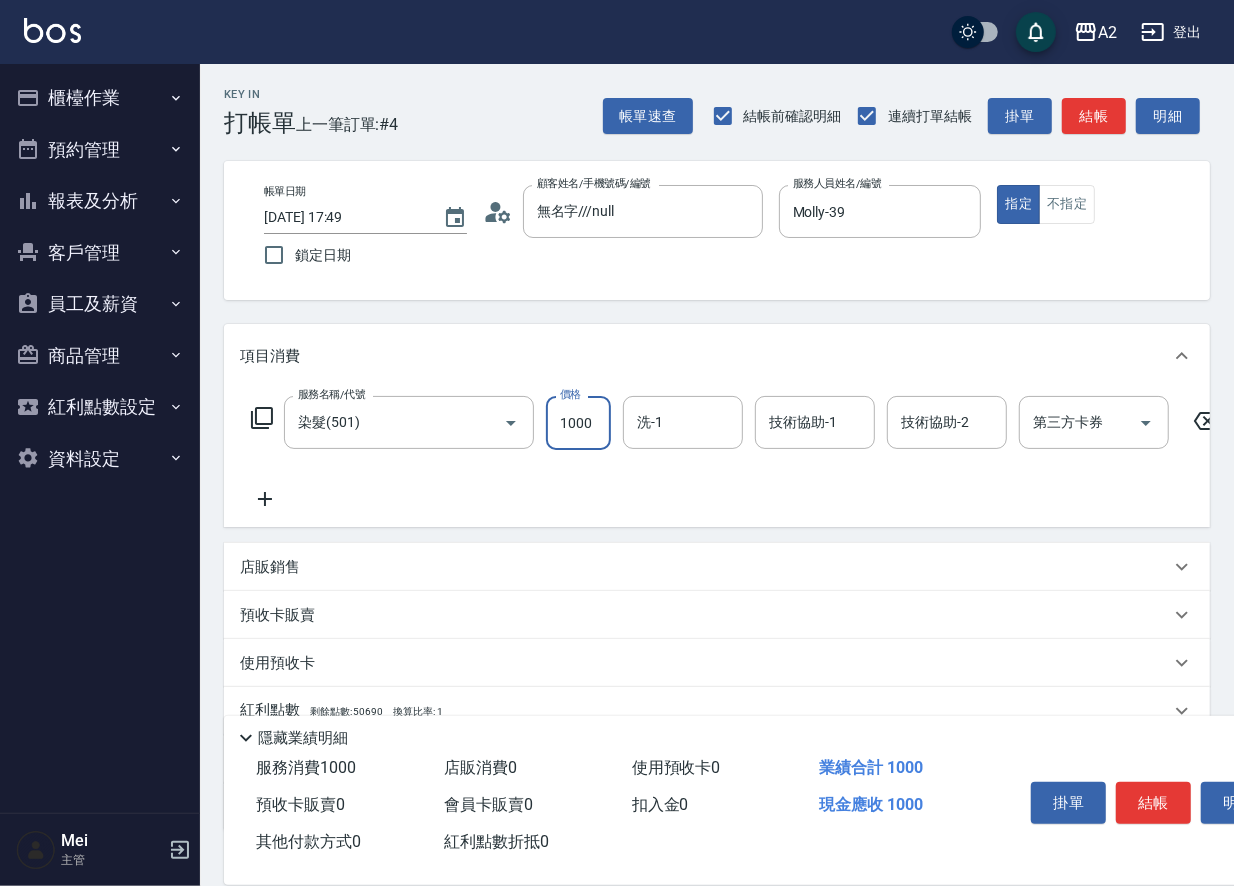 type on "1" 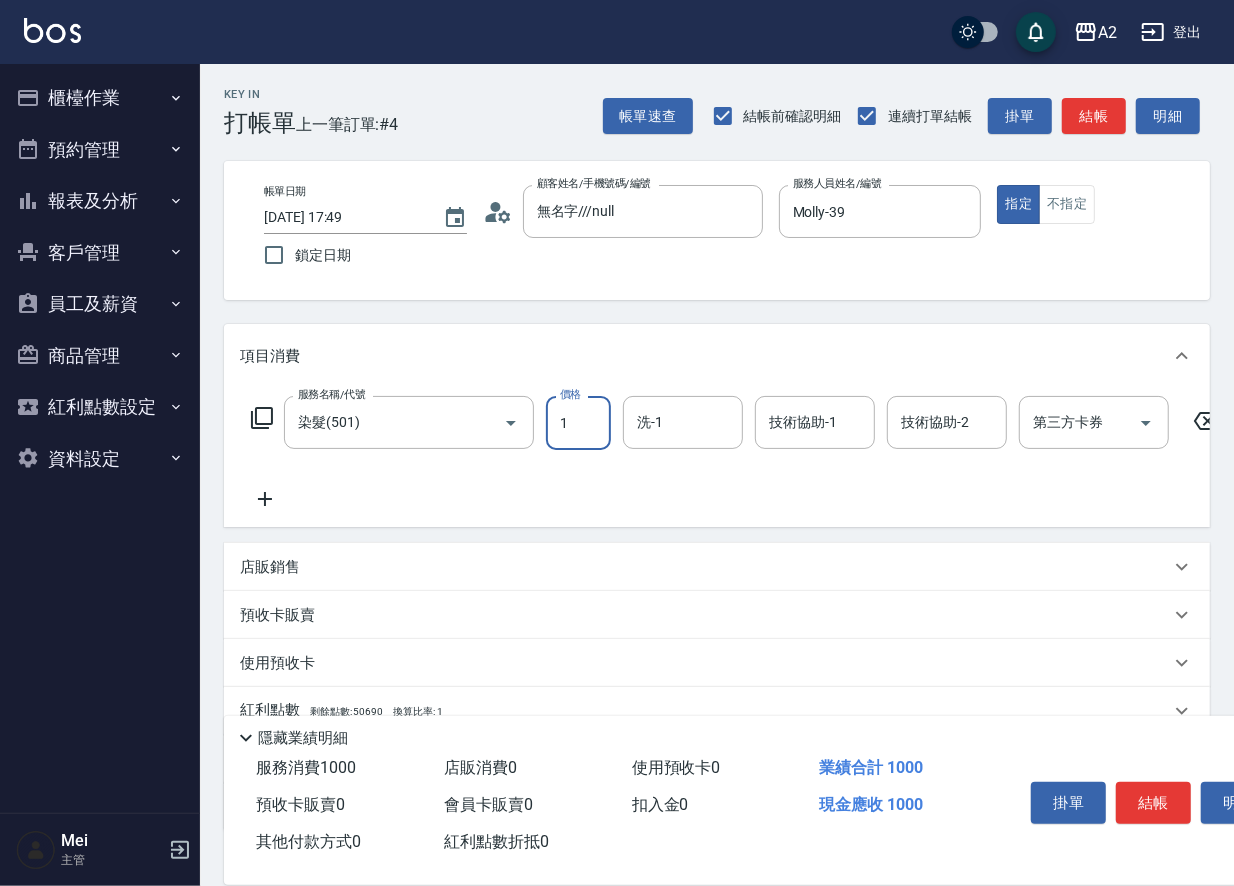 type on "0" 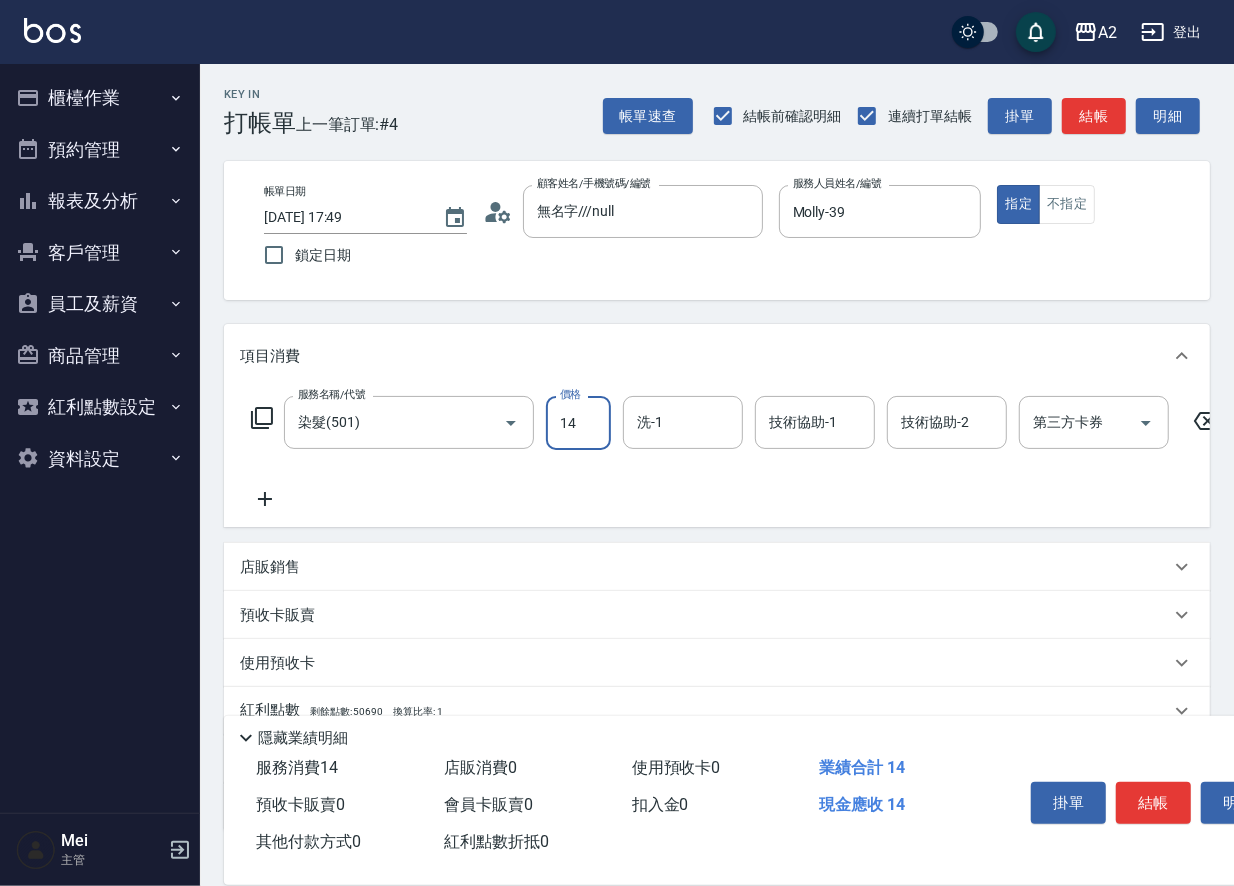 type on "10" 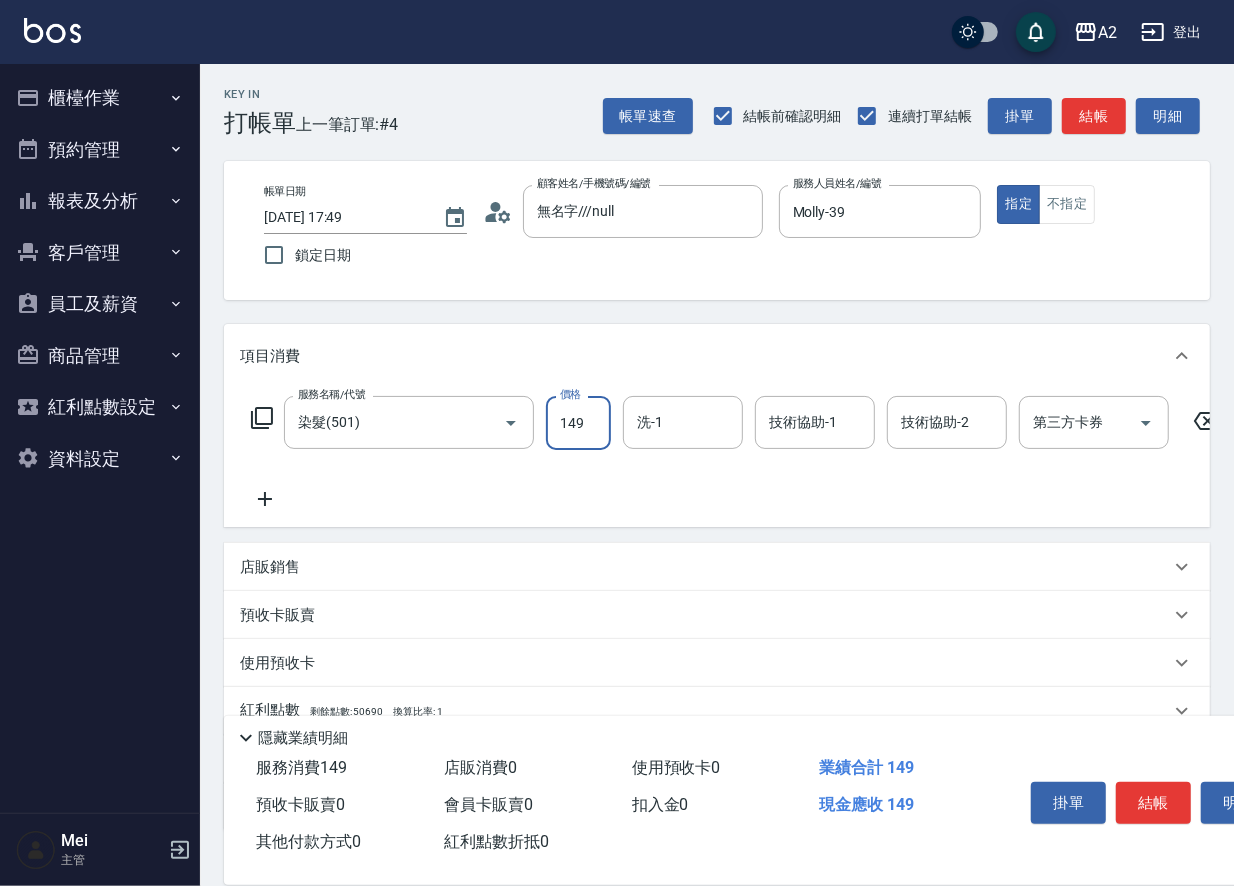 type on "140" 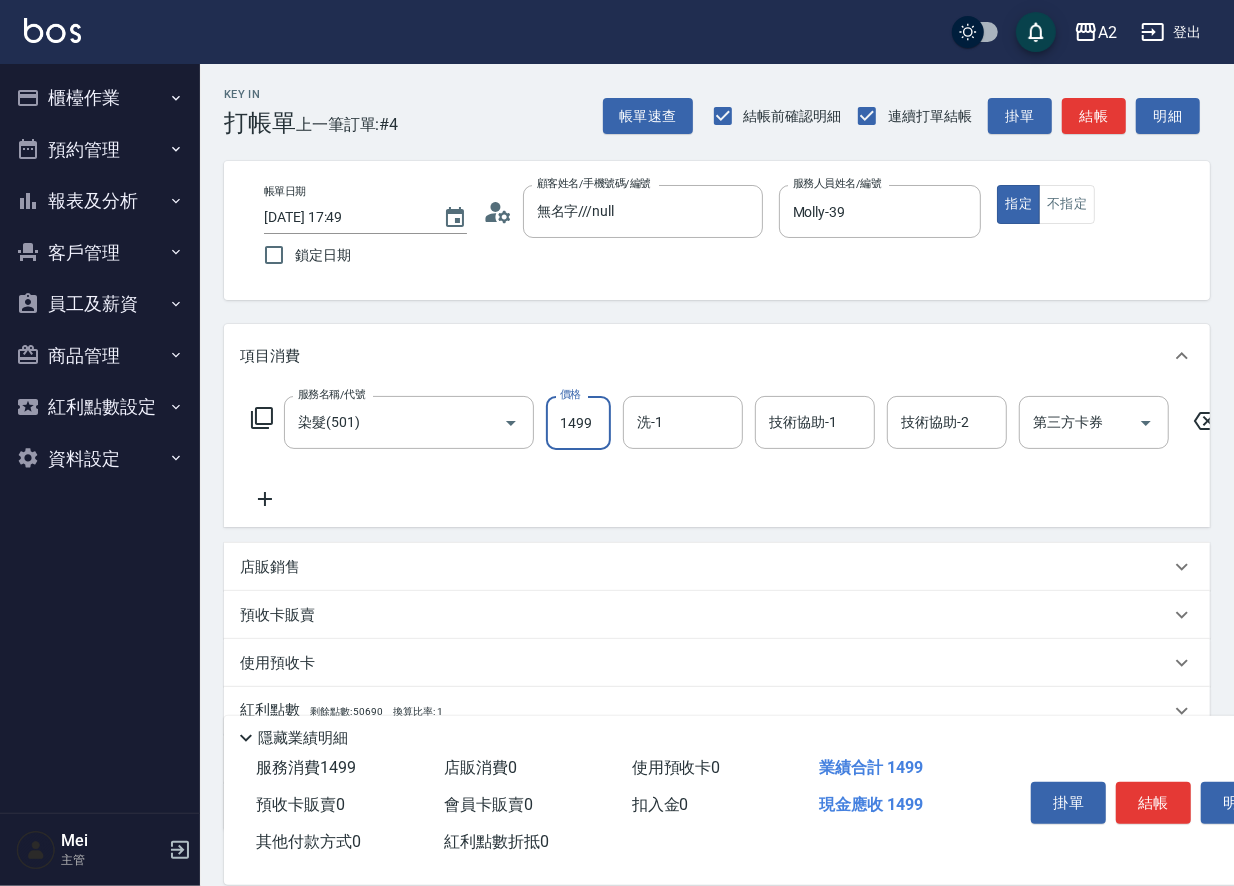 type on "1499" 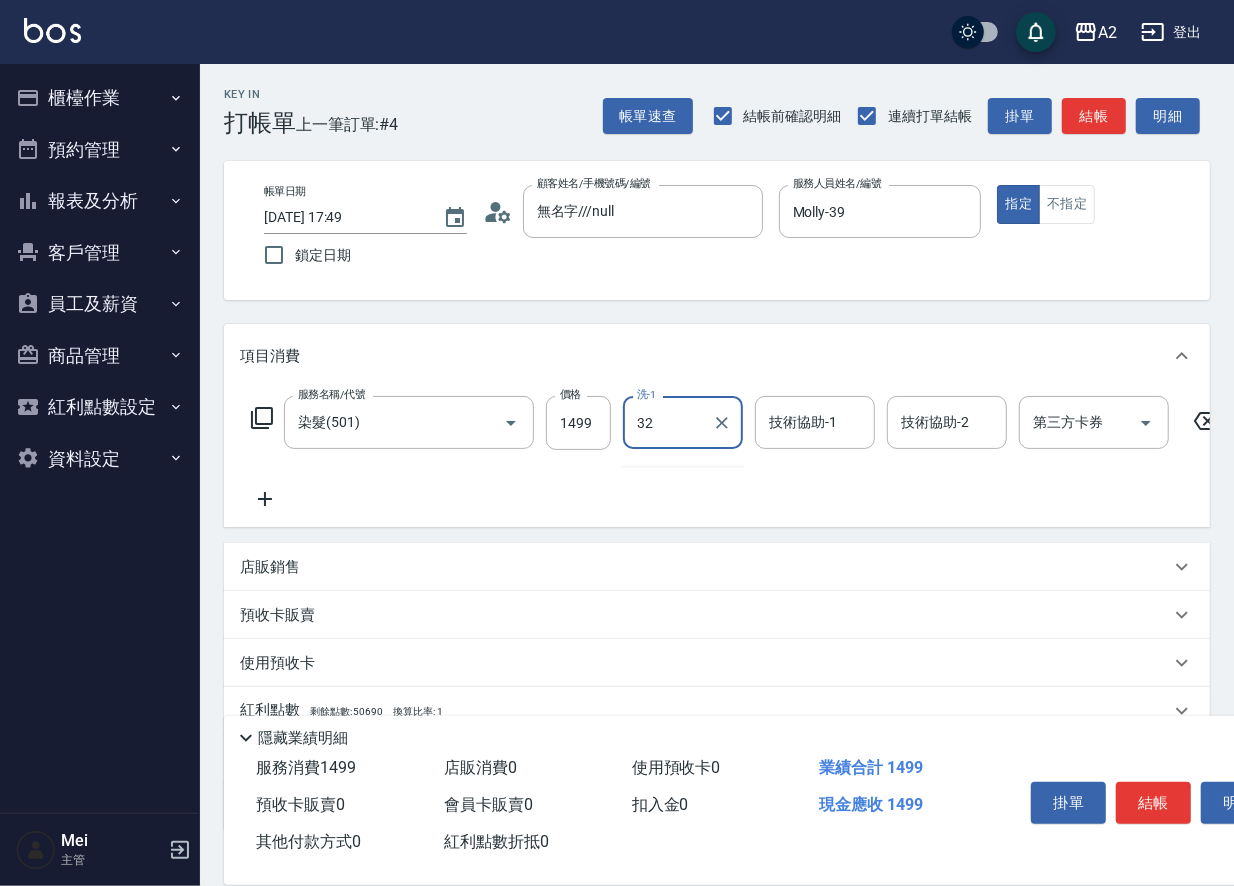 type on "紫涵-32" 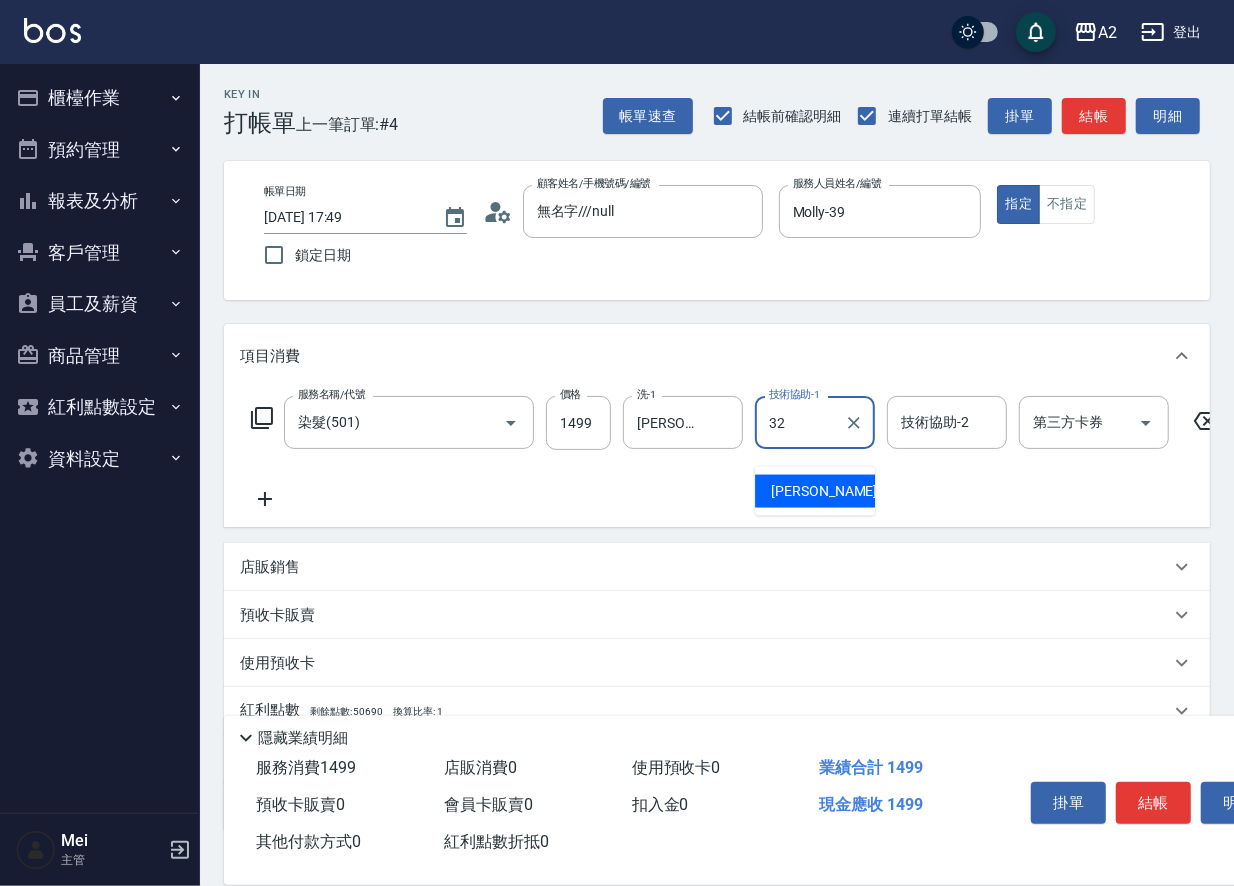 type on "紫涵-32" 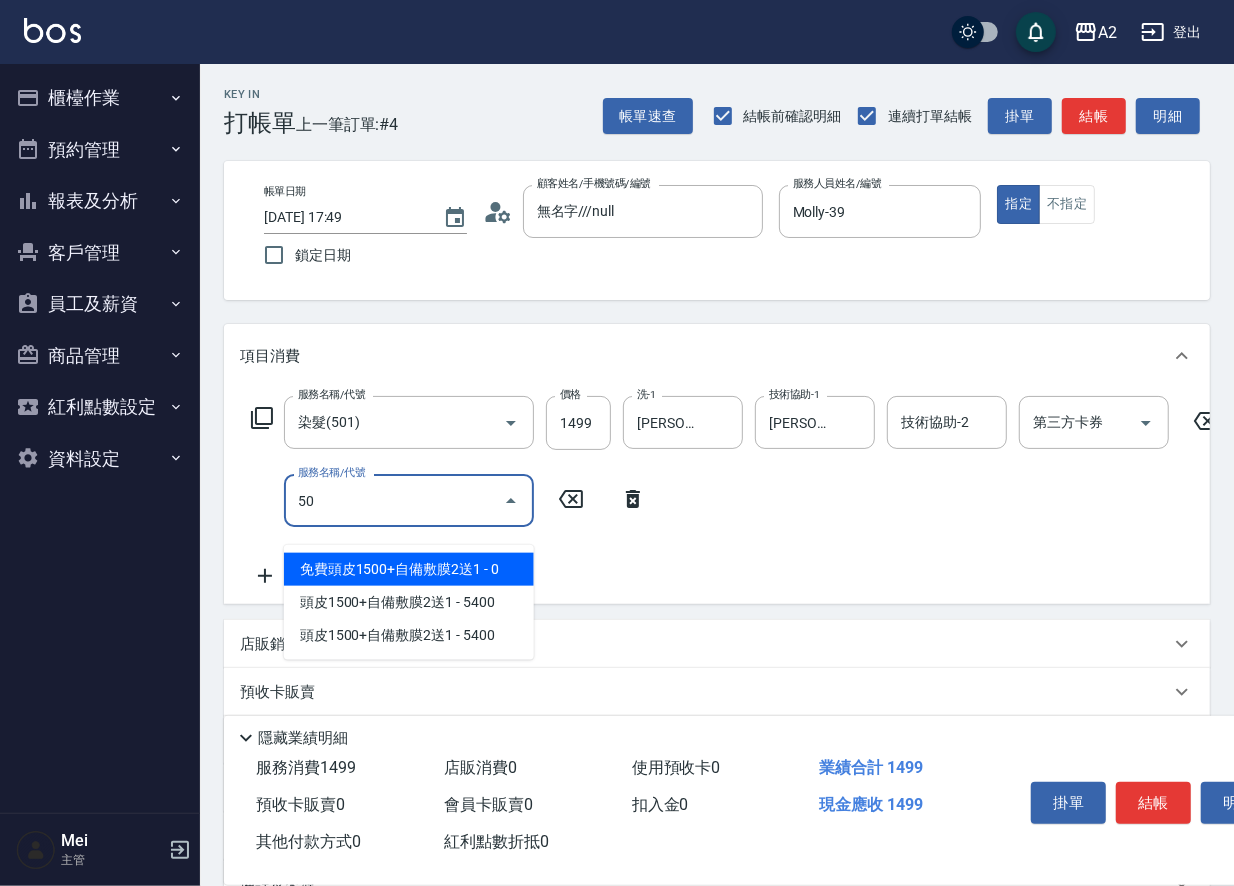 type on "502" 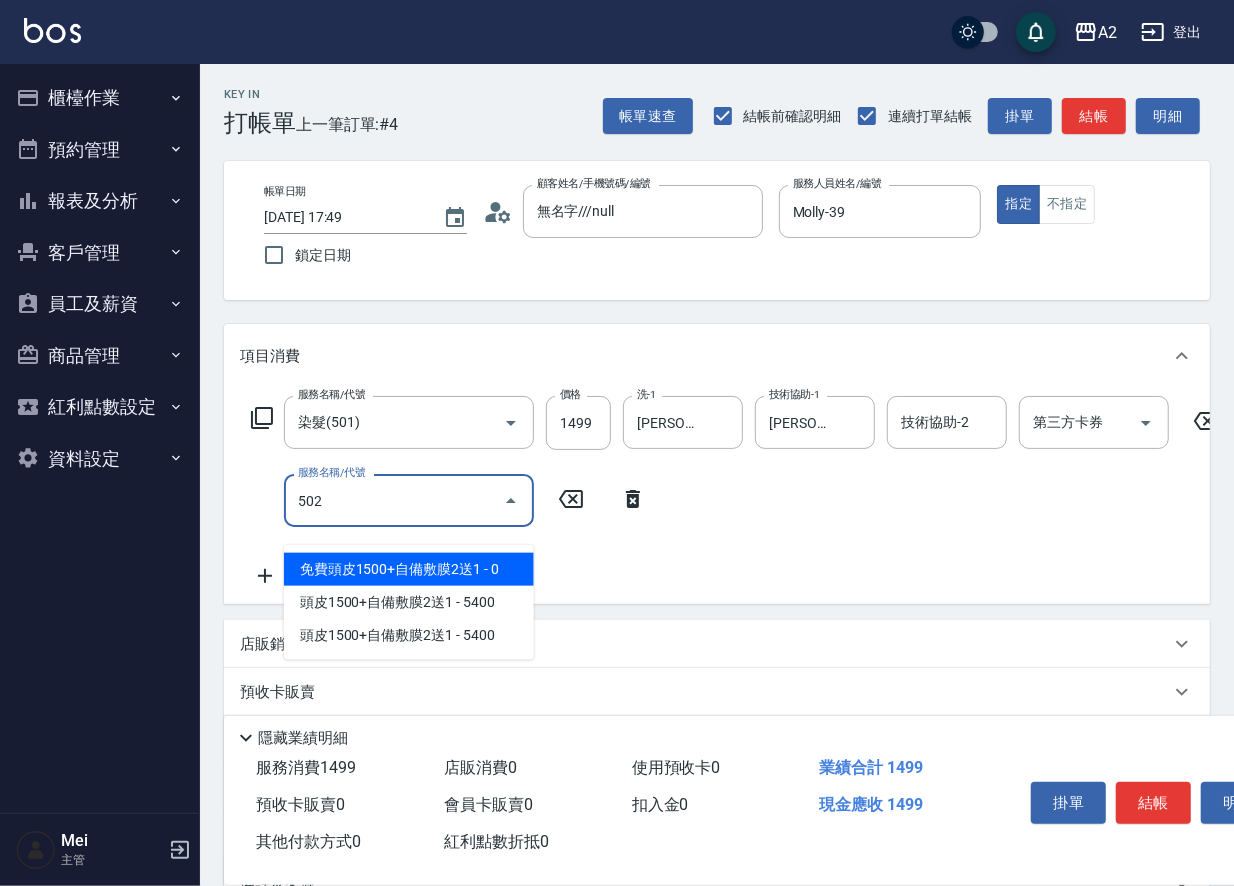 type on "190" 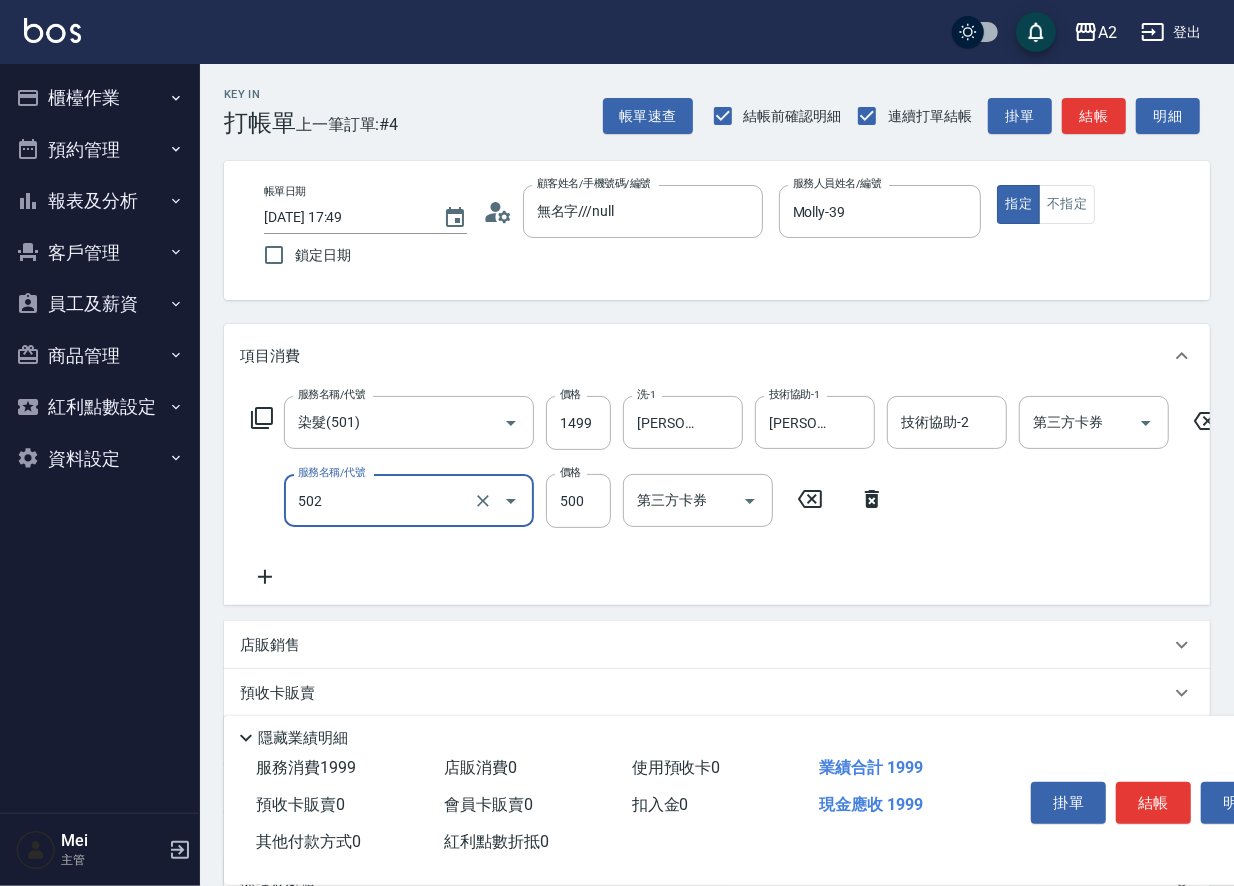 type on "漂髮(502)" 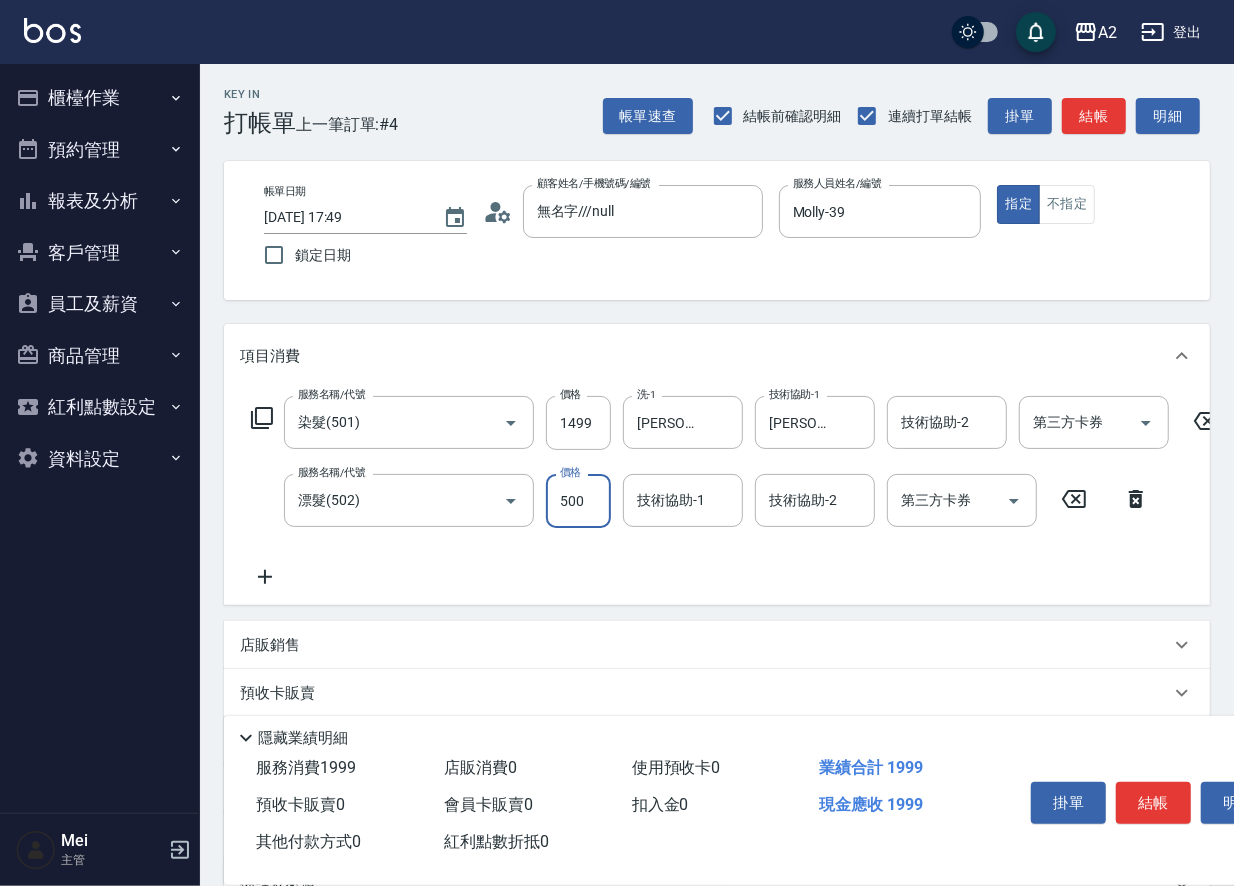 type on "0" 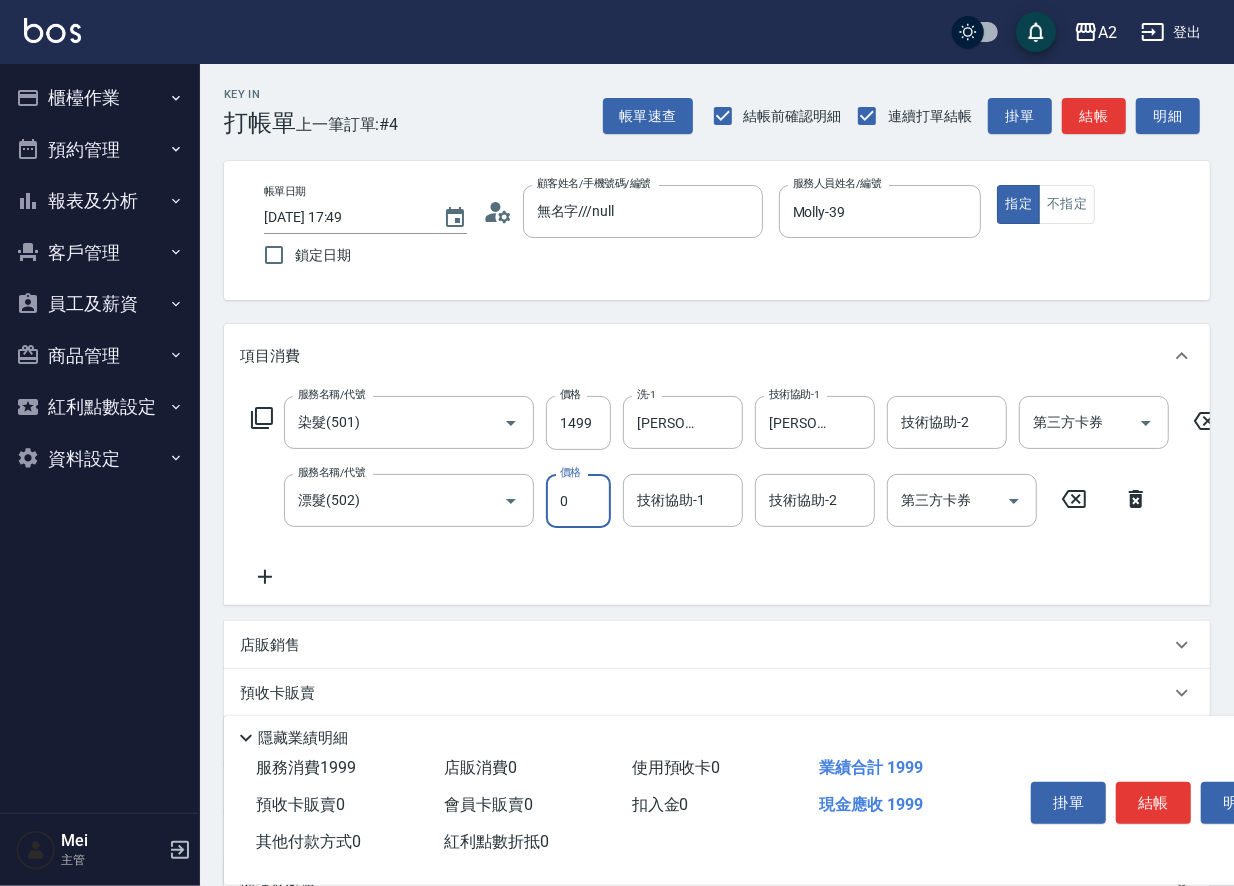 type on "0" 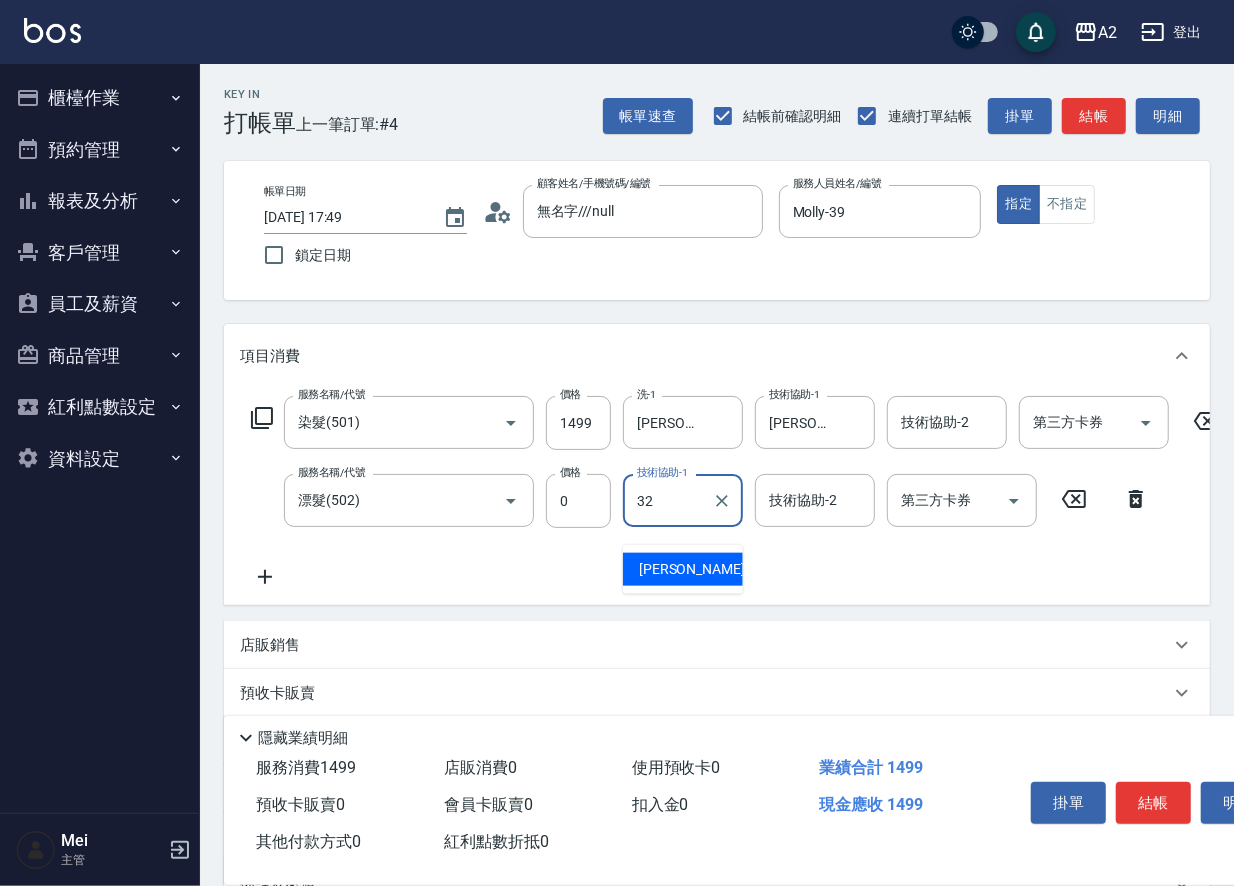 type on "紫涵-32" 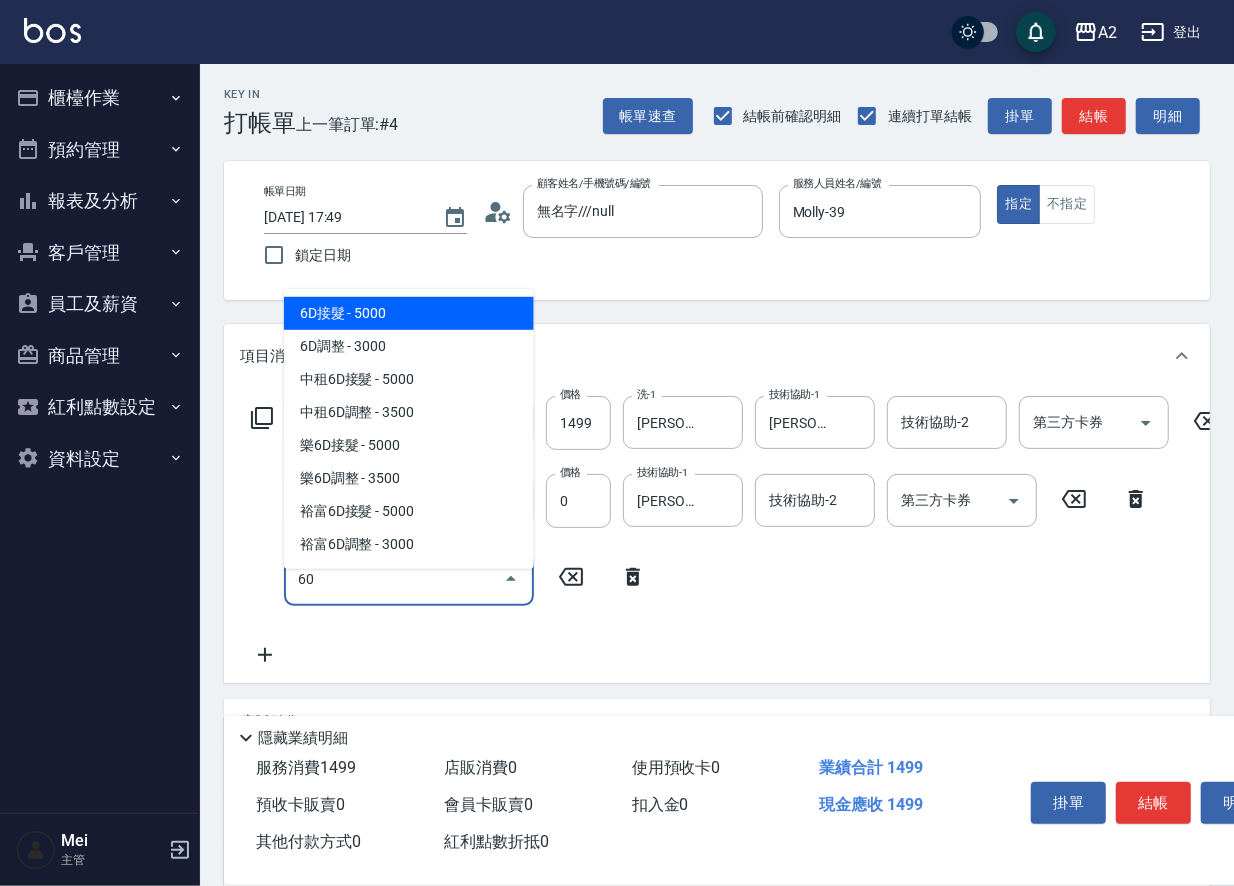 type on "601" 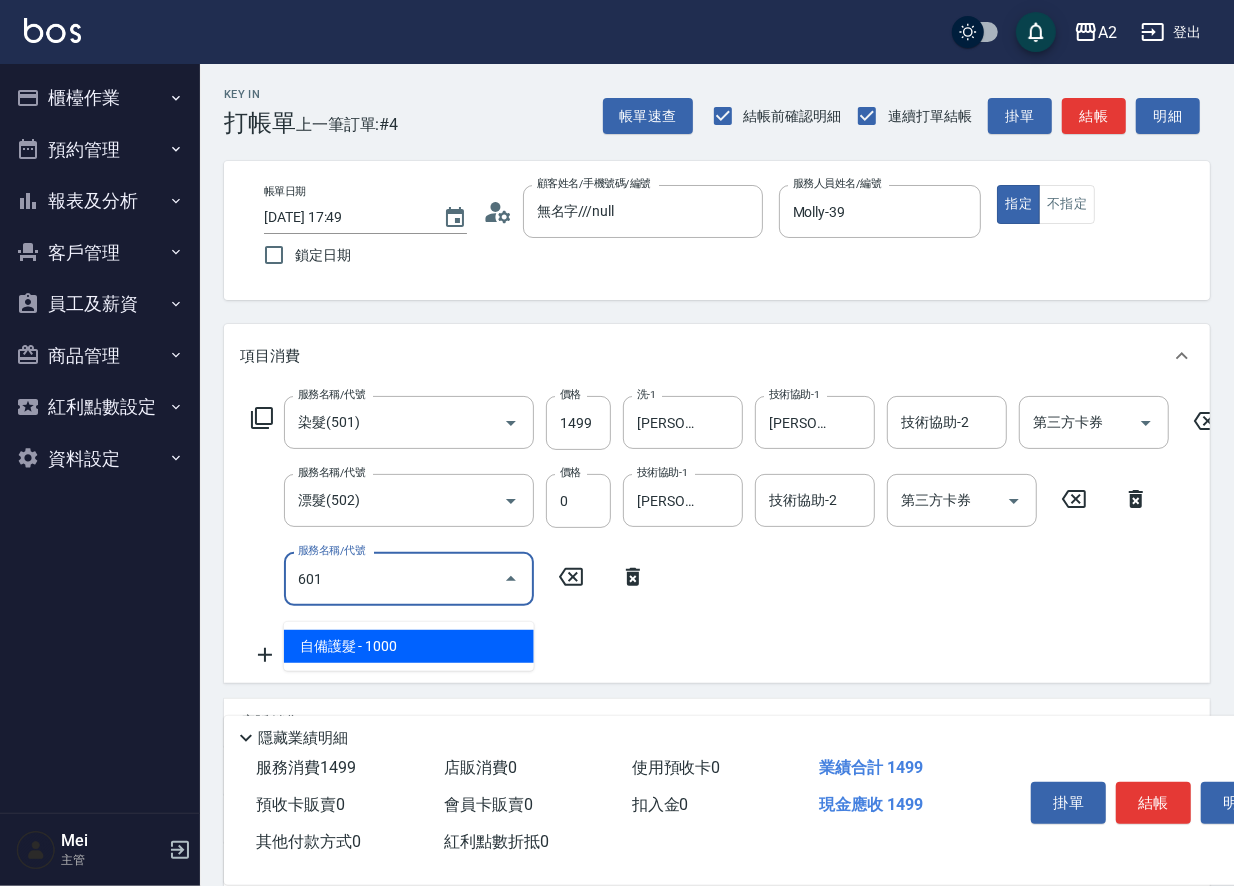 type on "240" 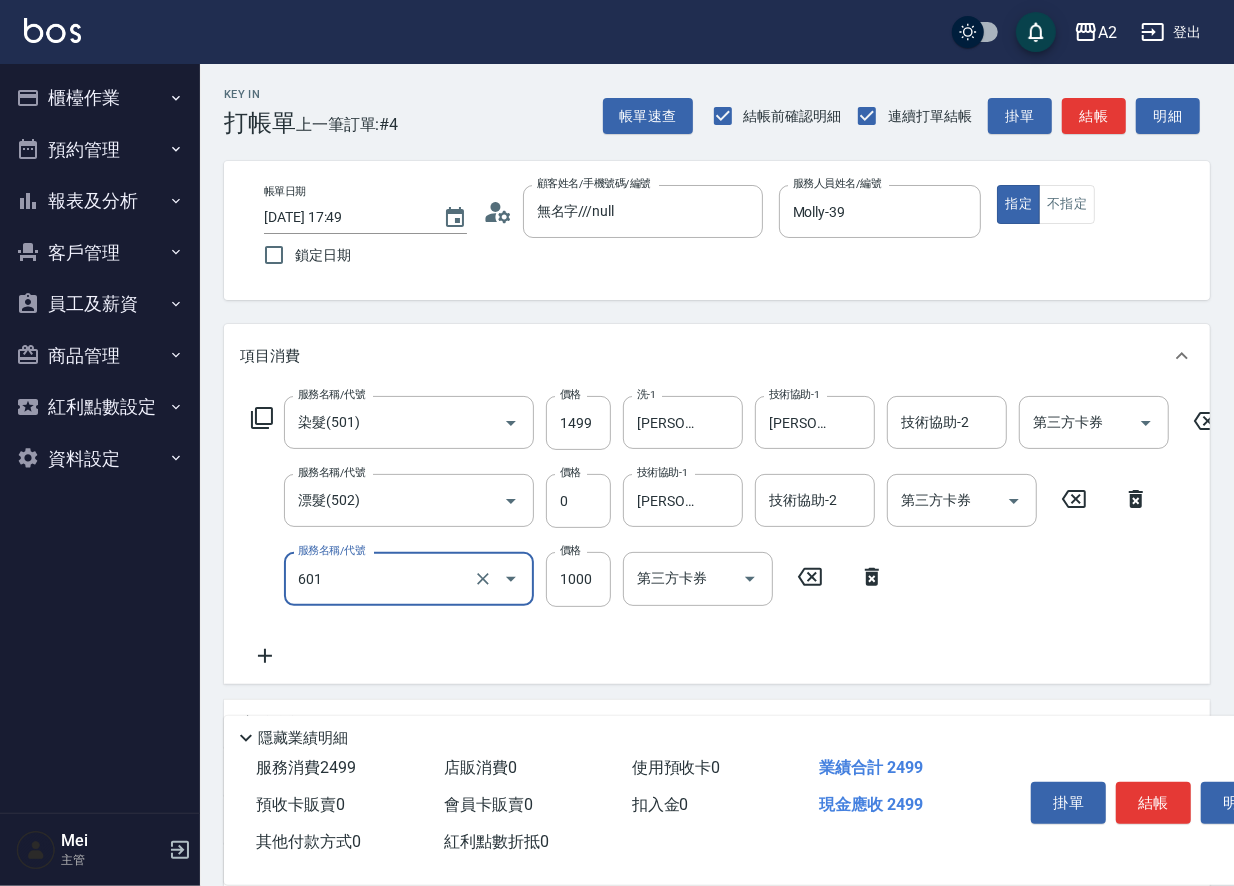 type on "自備護髮(601)" 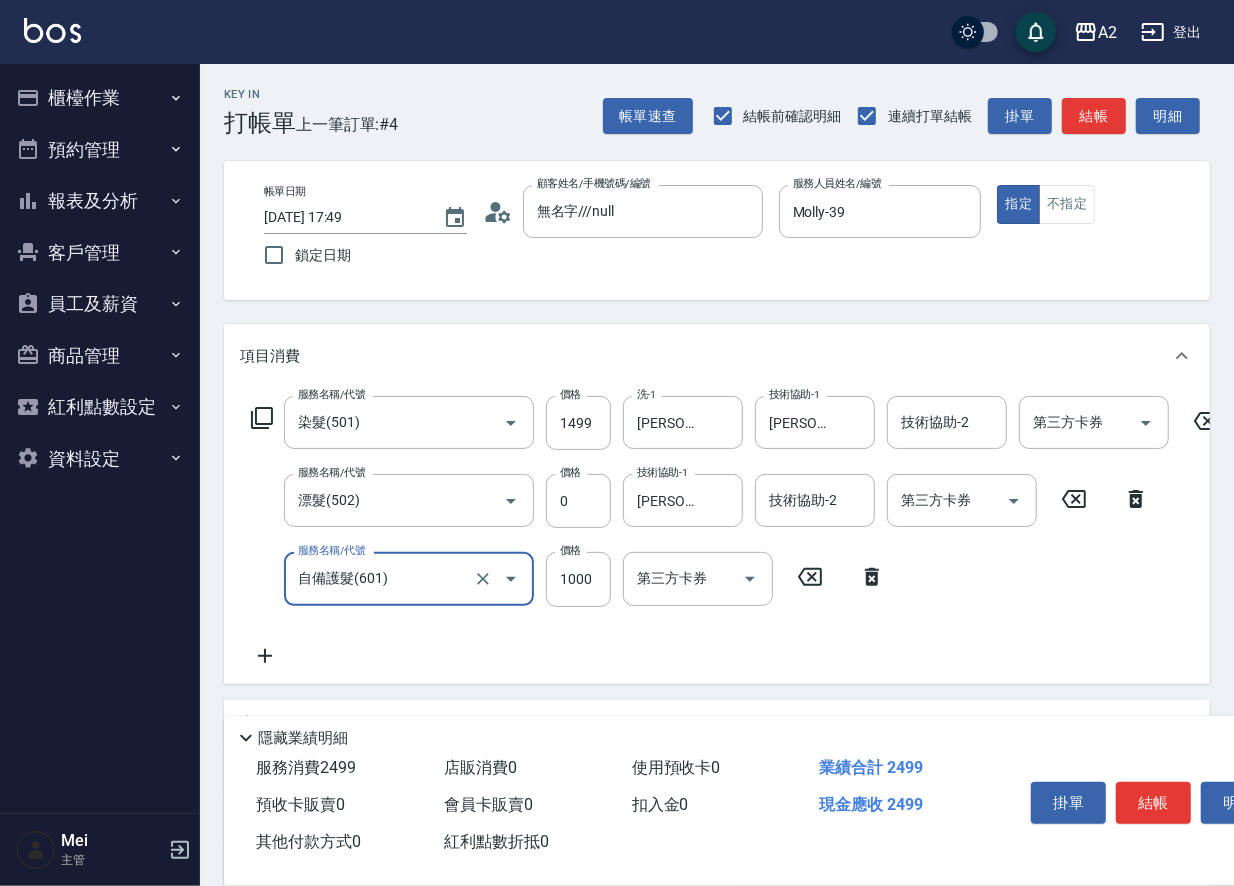 type on "2" 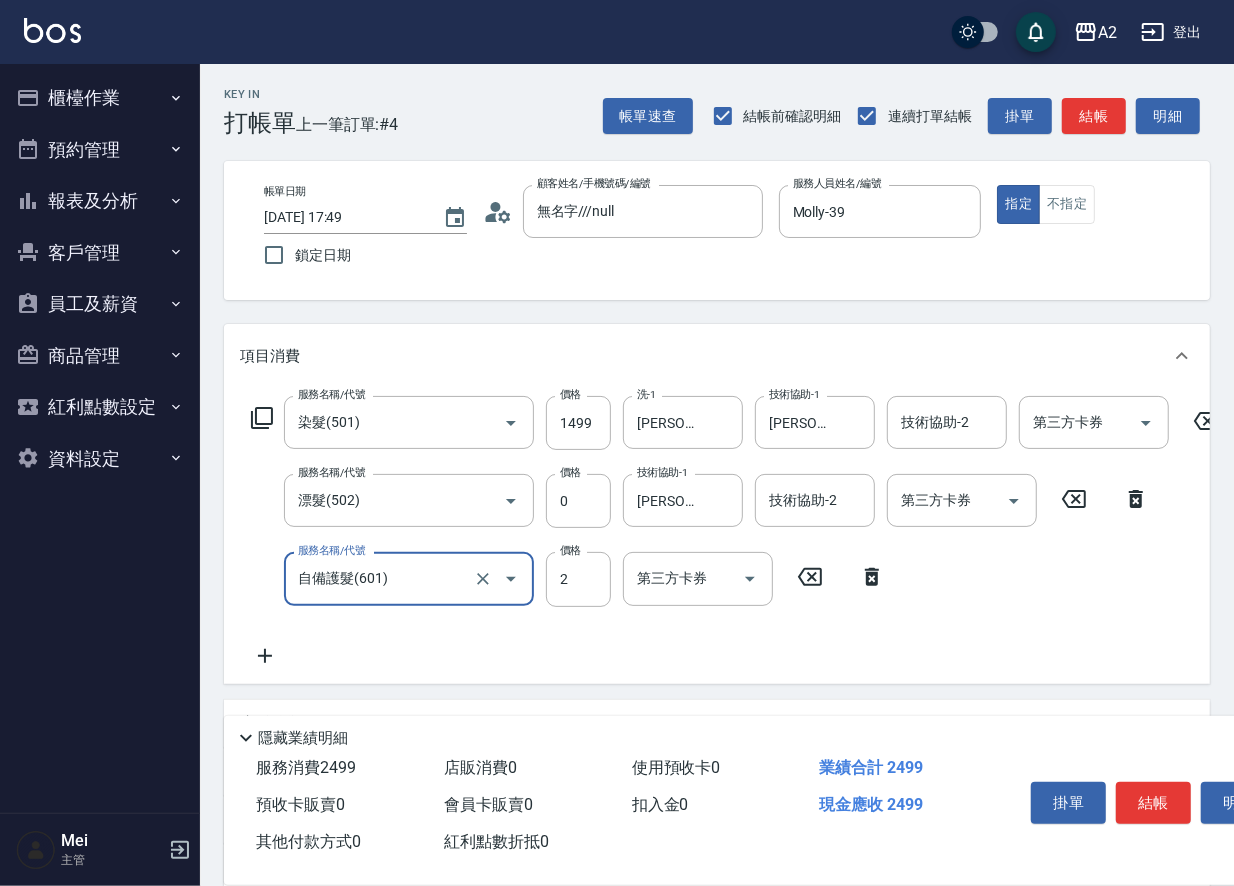 type on "150" 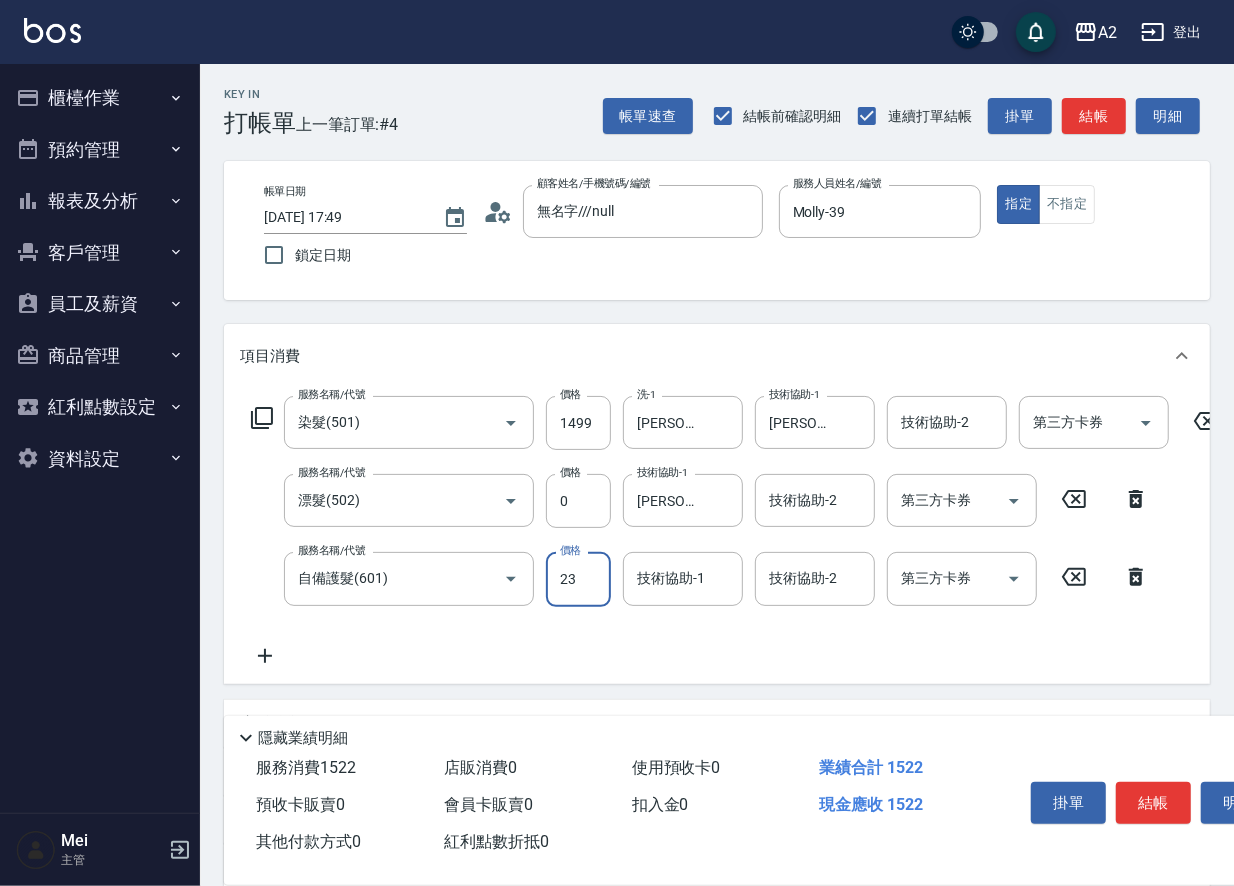 type on "232" 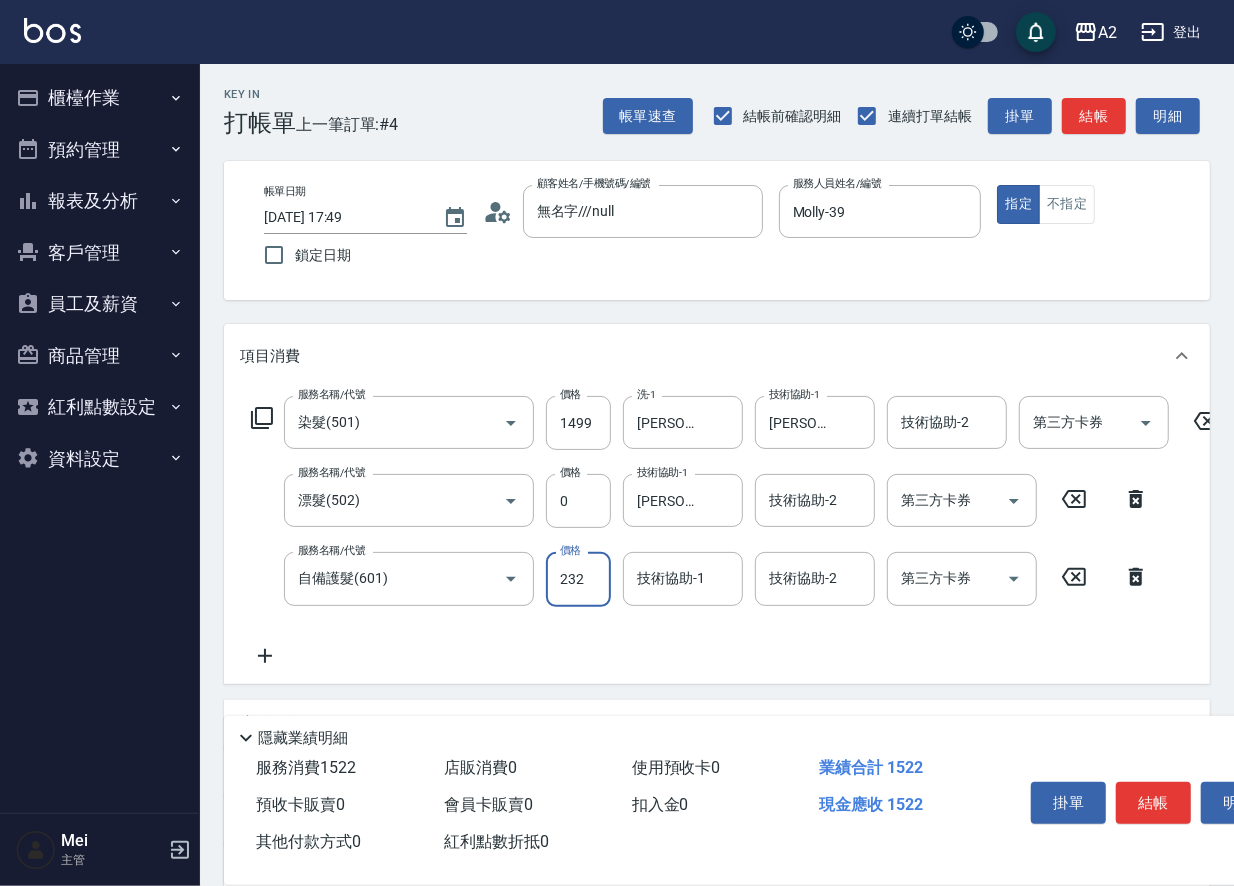 type on "170" 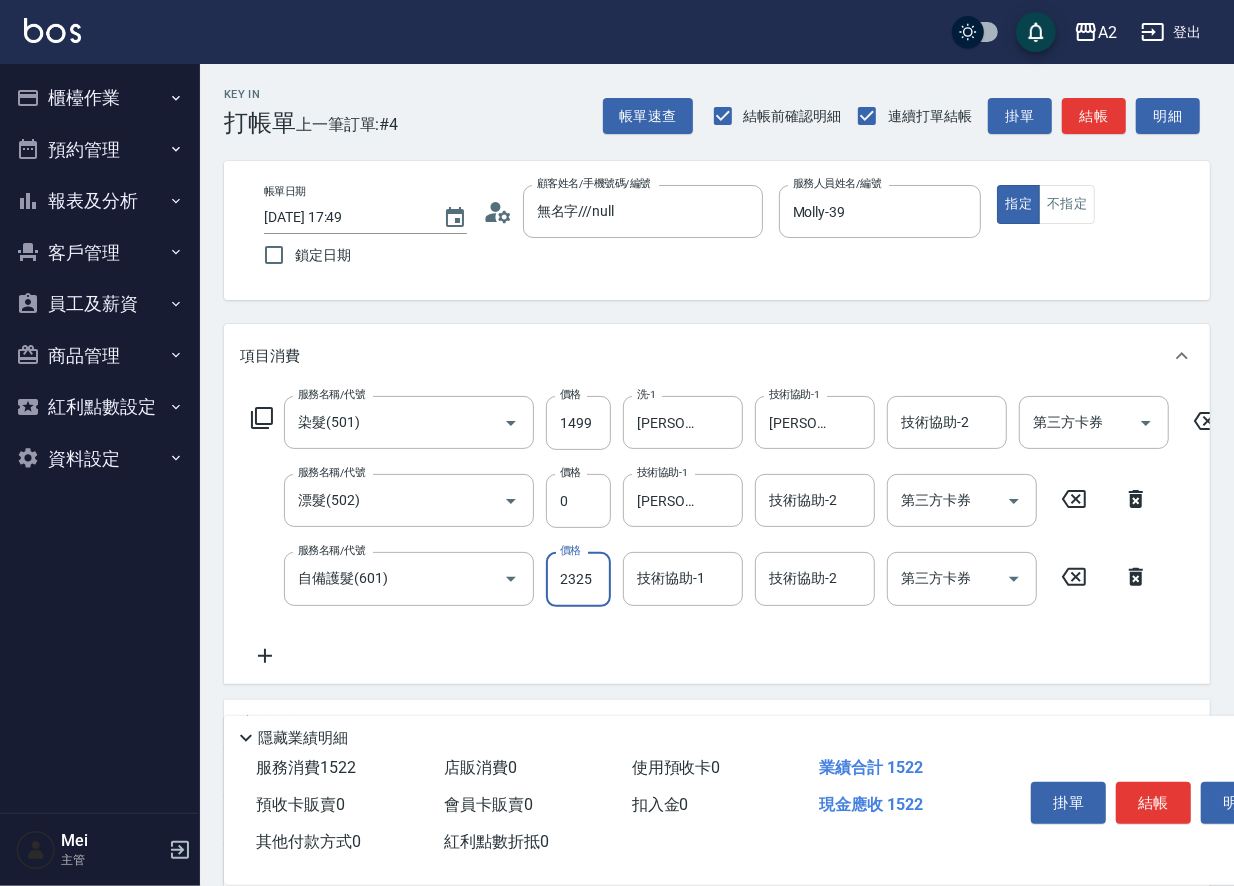 type on "380" 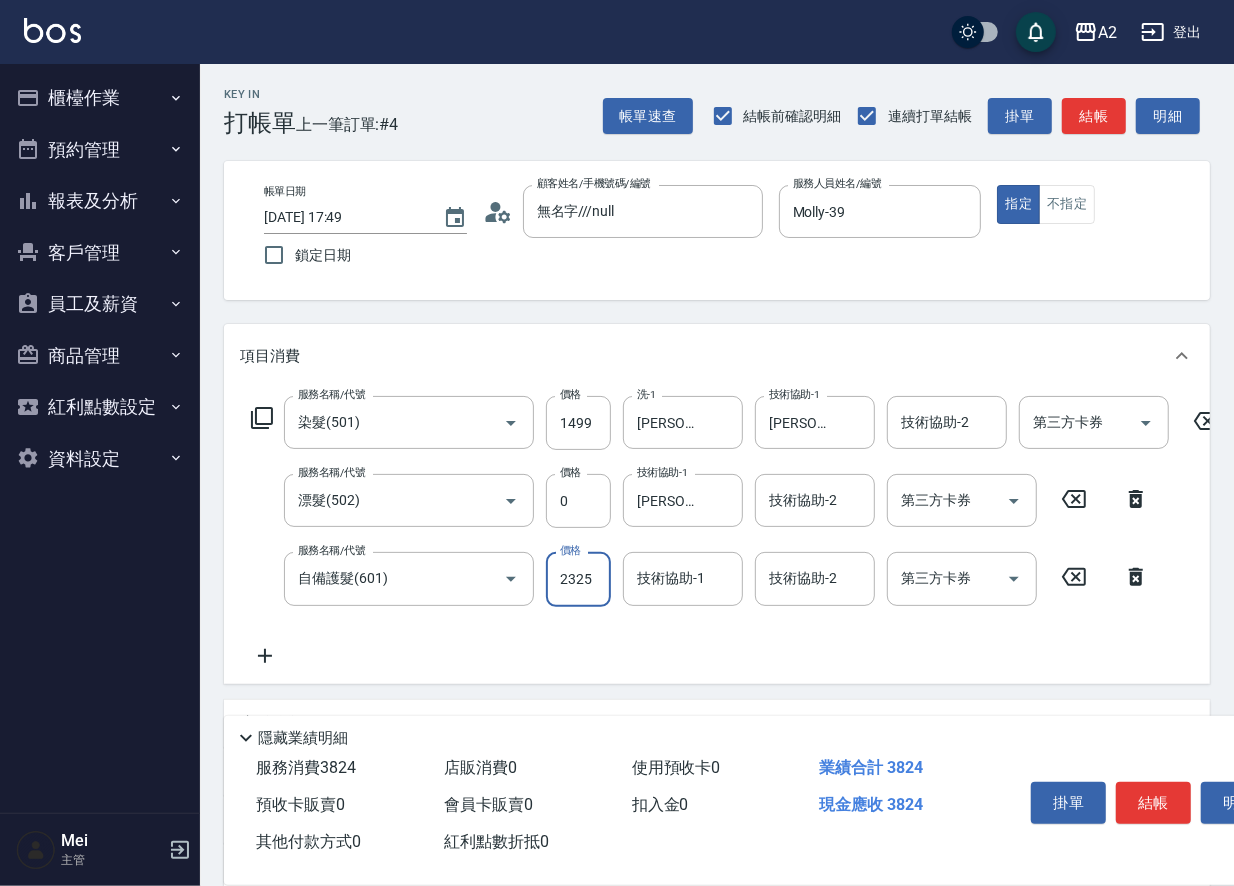 type on "2325" 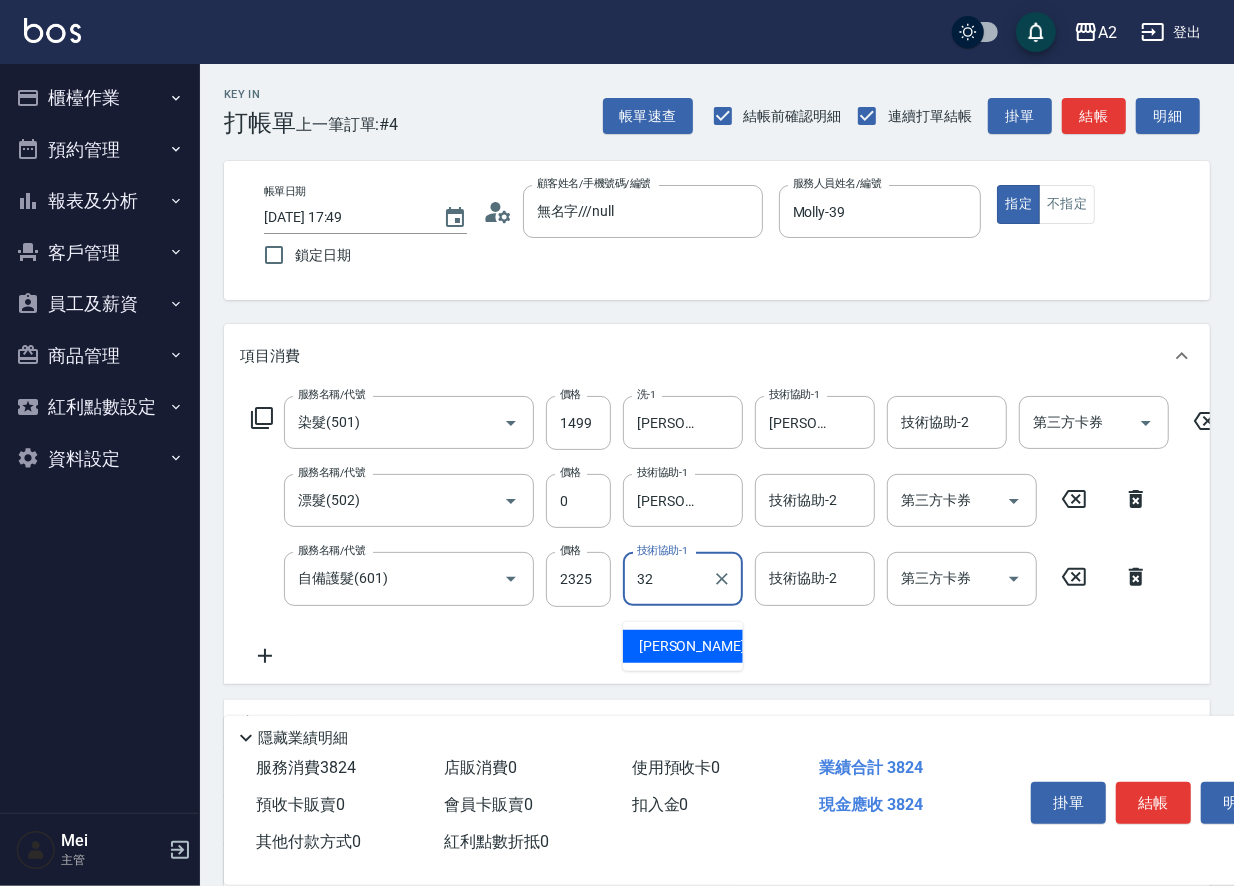 type on "紫涵-32" 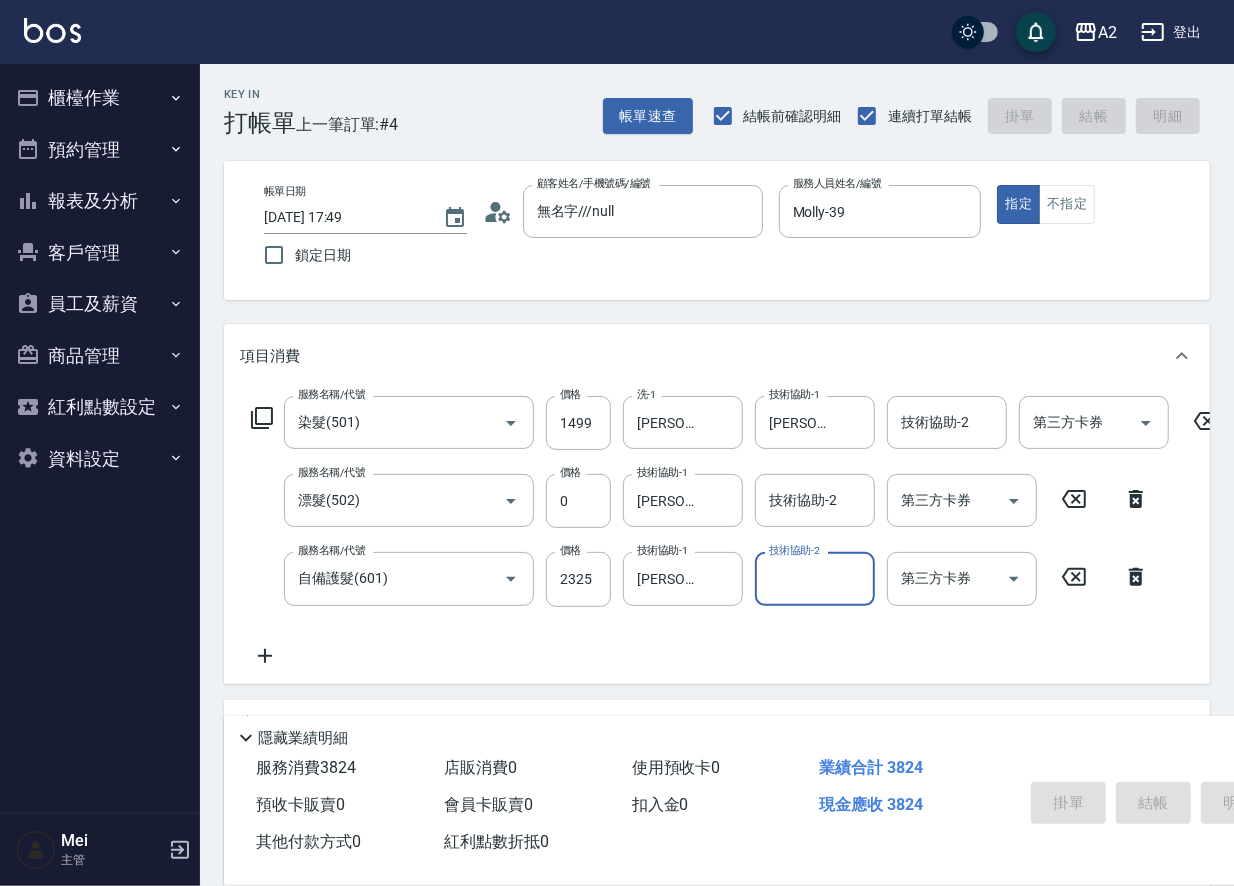 type 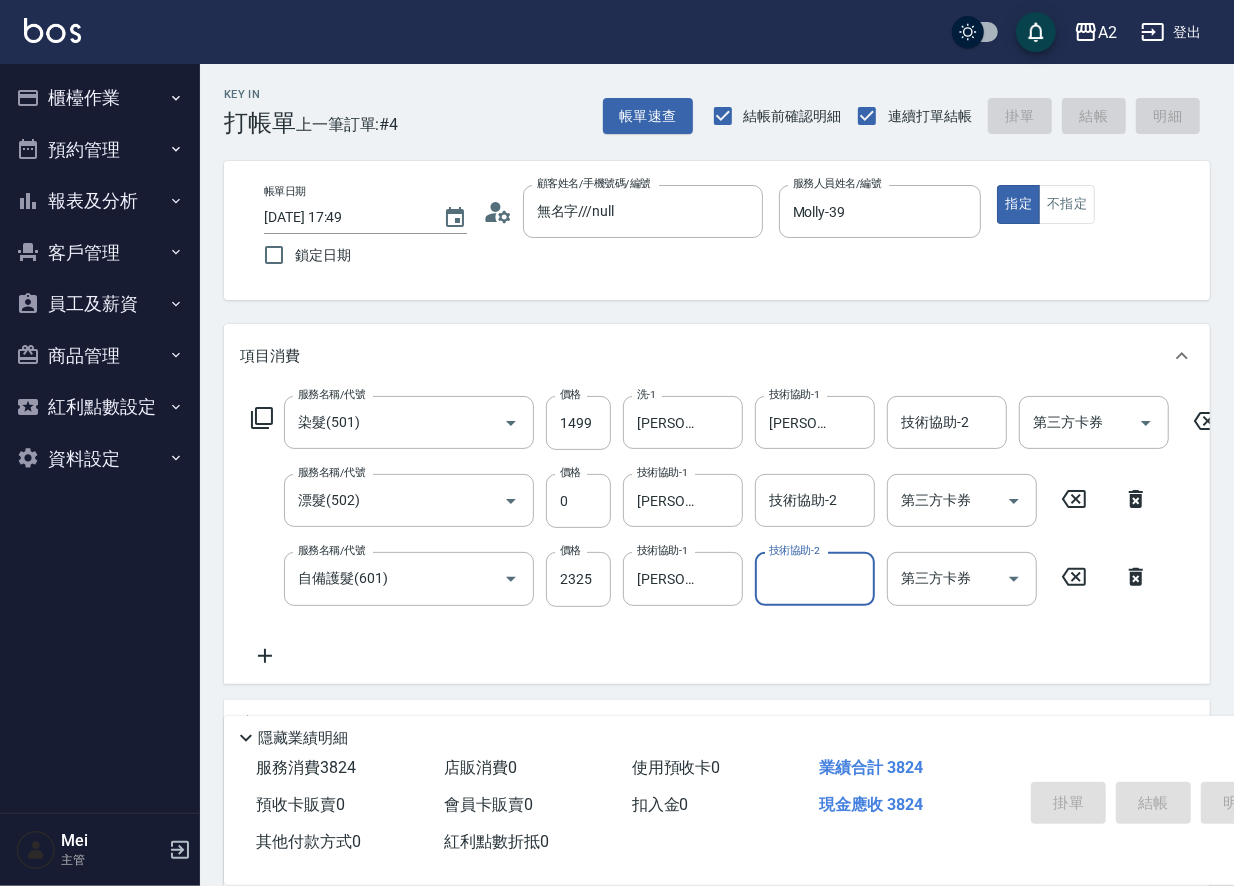 type 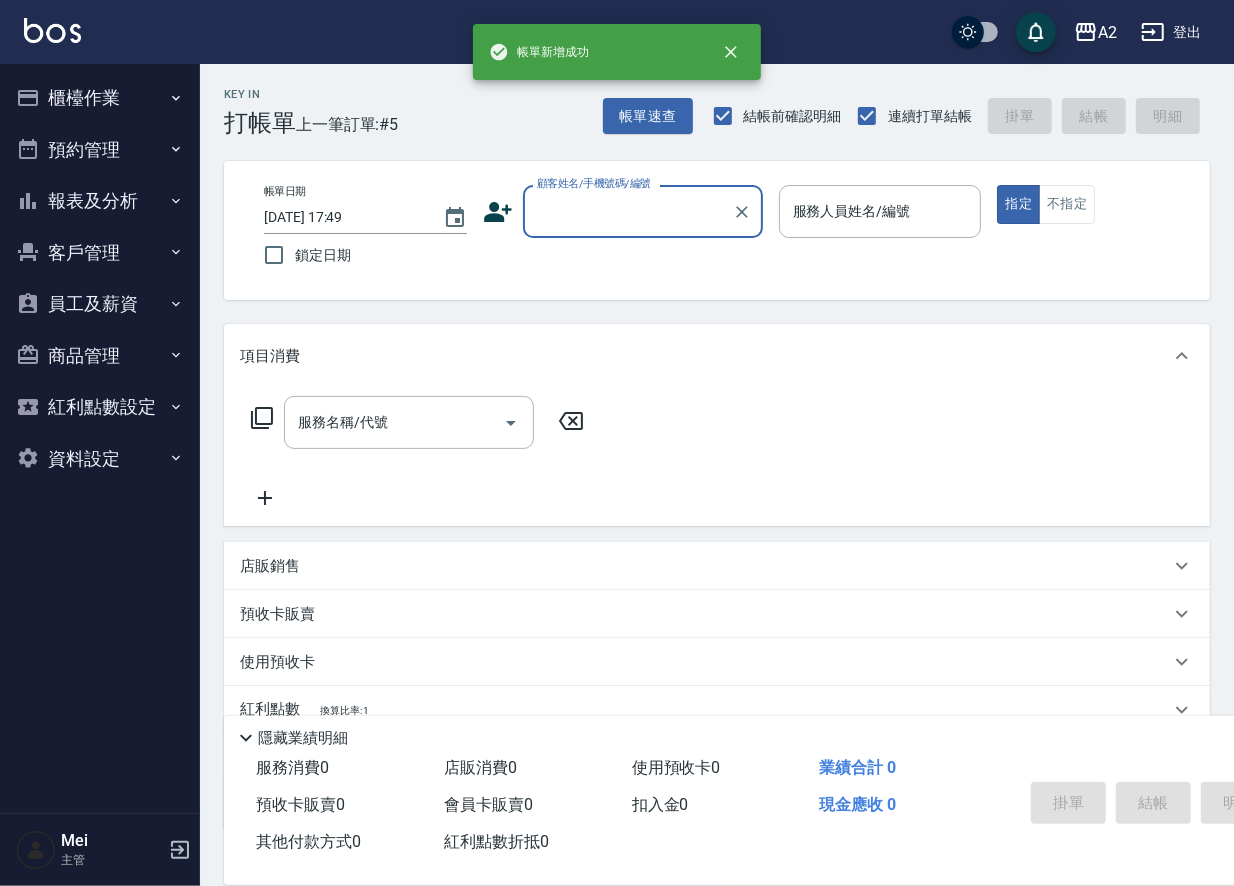 click on "顧客姓名/手機號碼/編號" at bounding box center (628, 211) 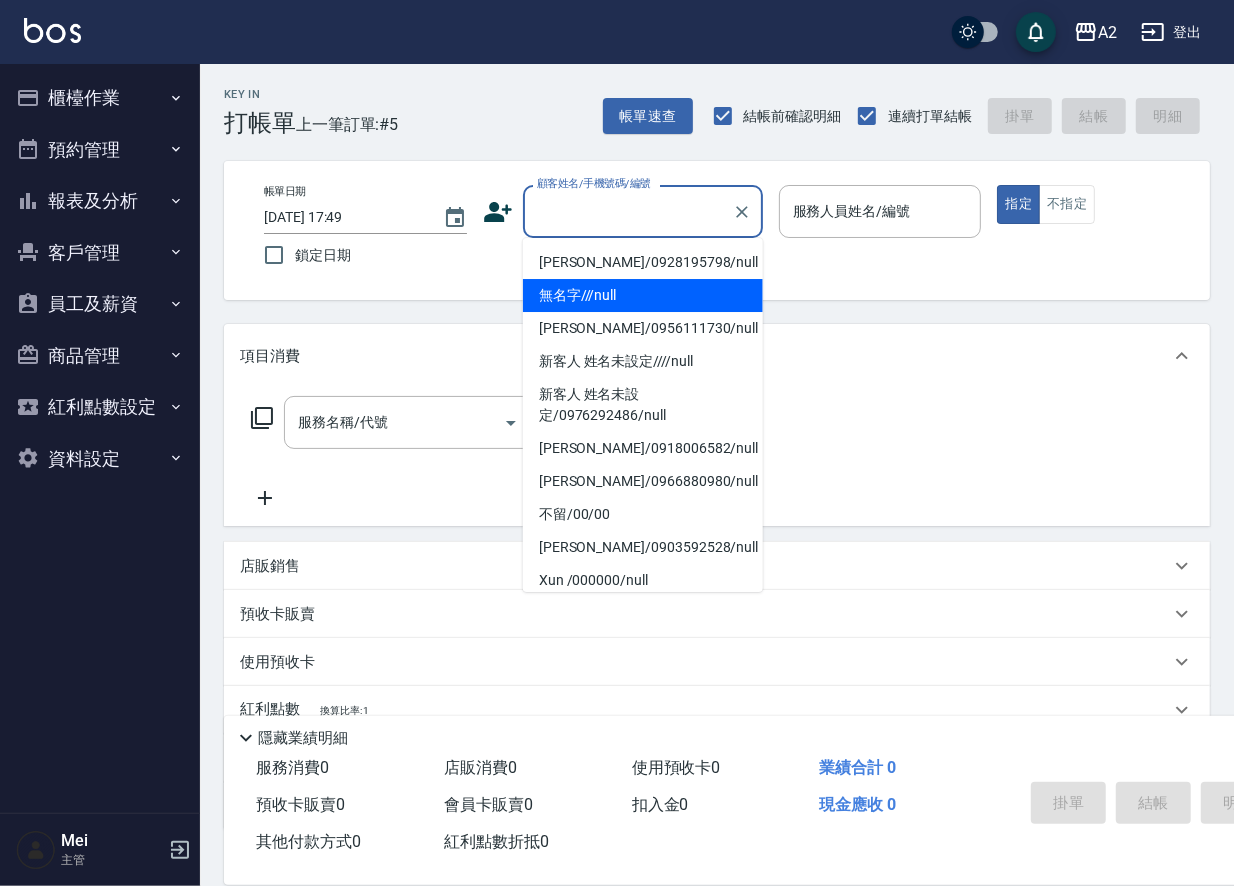 click on "無名字///null" at bounding box center (643, 295) 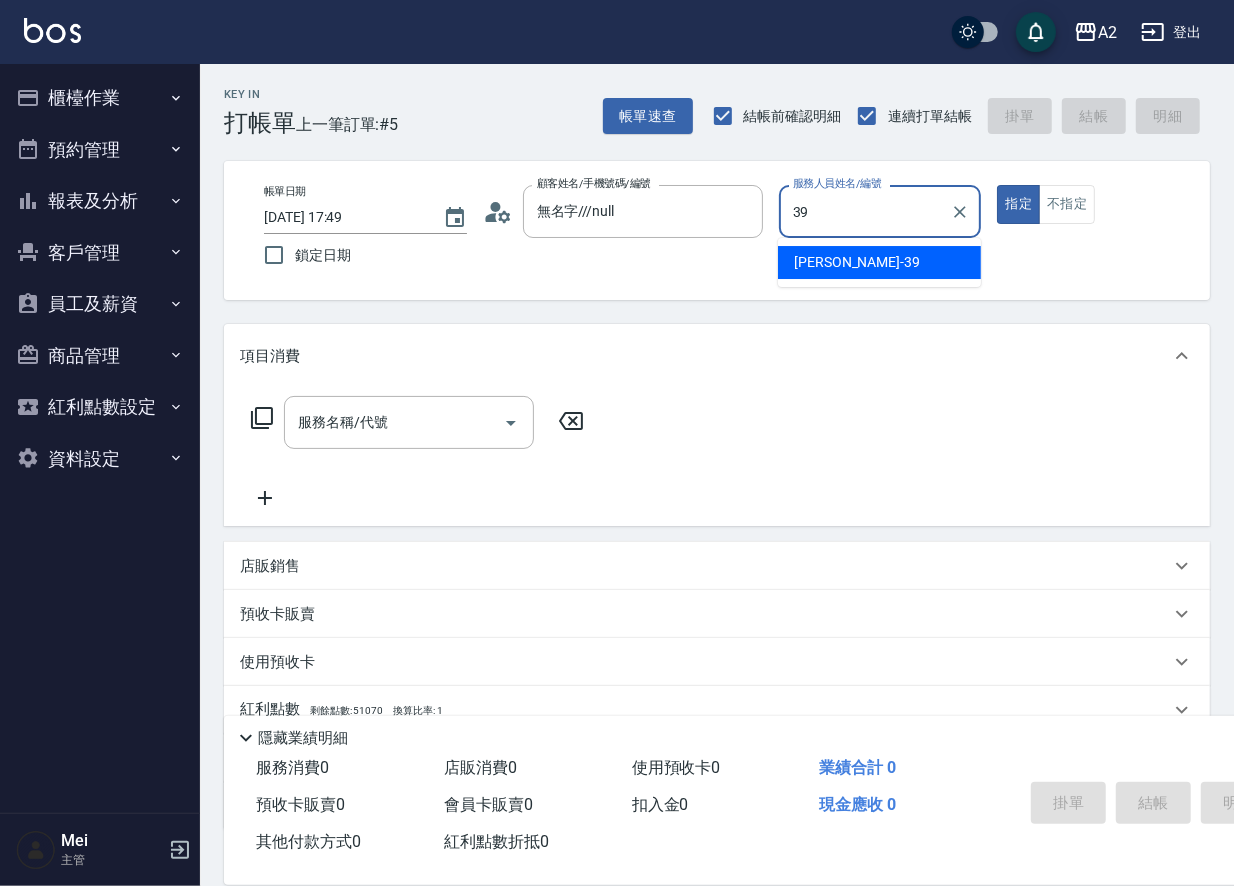 type on "Molly-39" 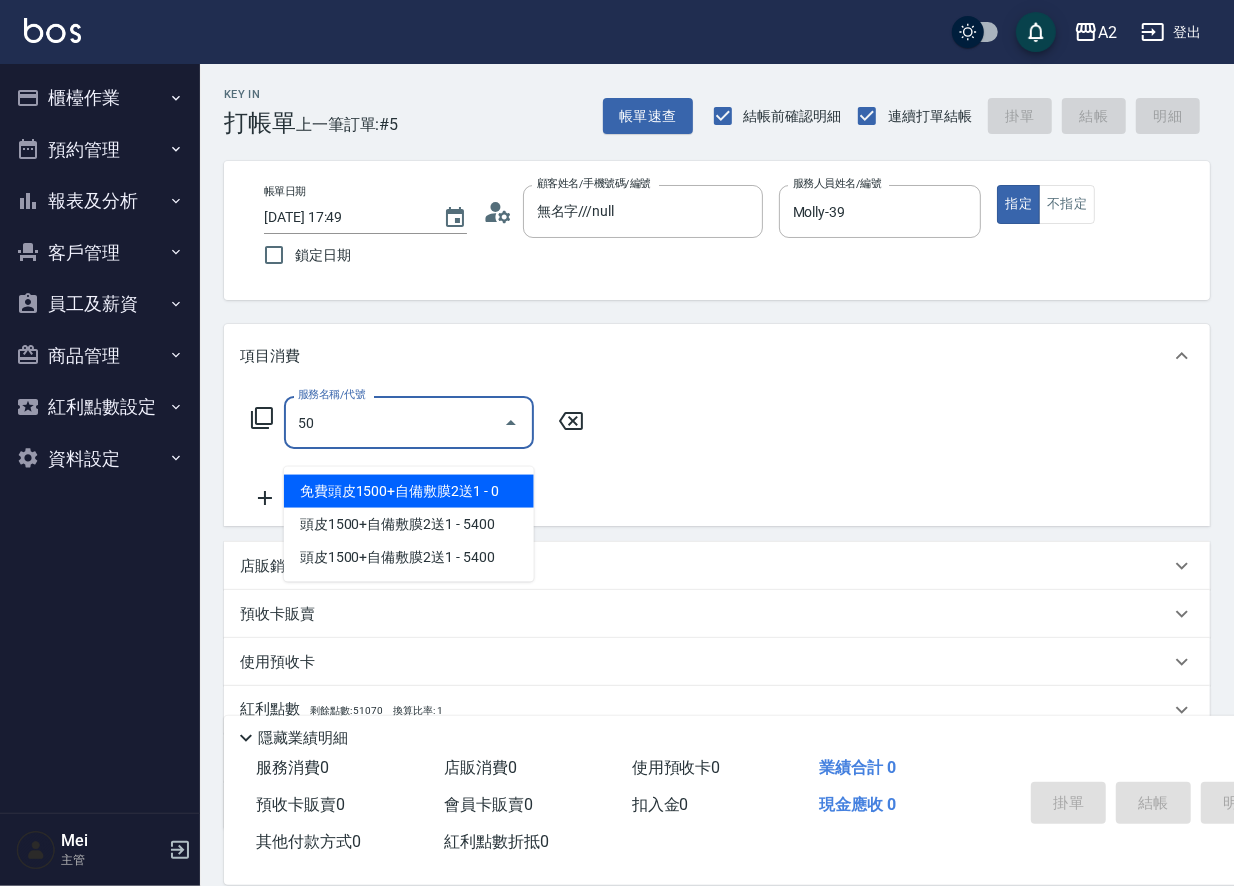 type on "501" 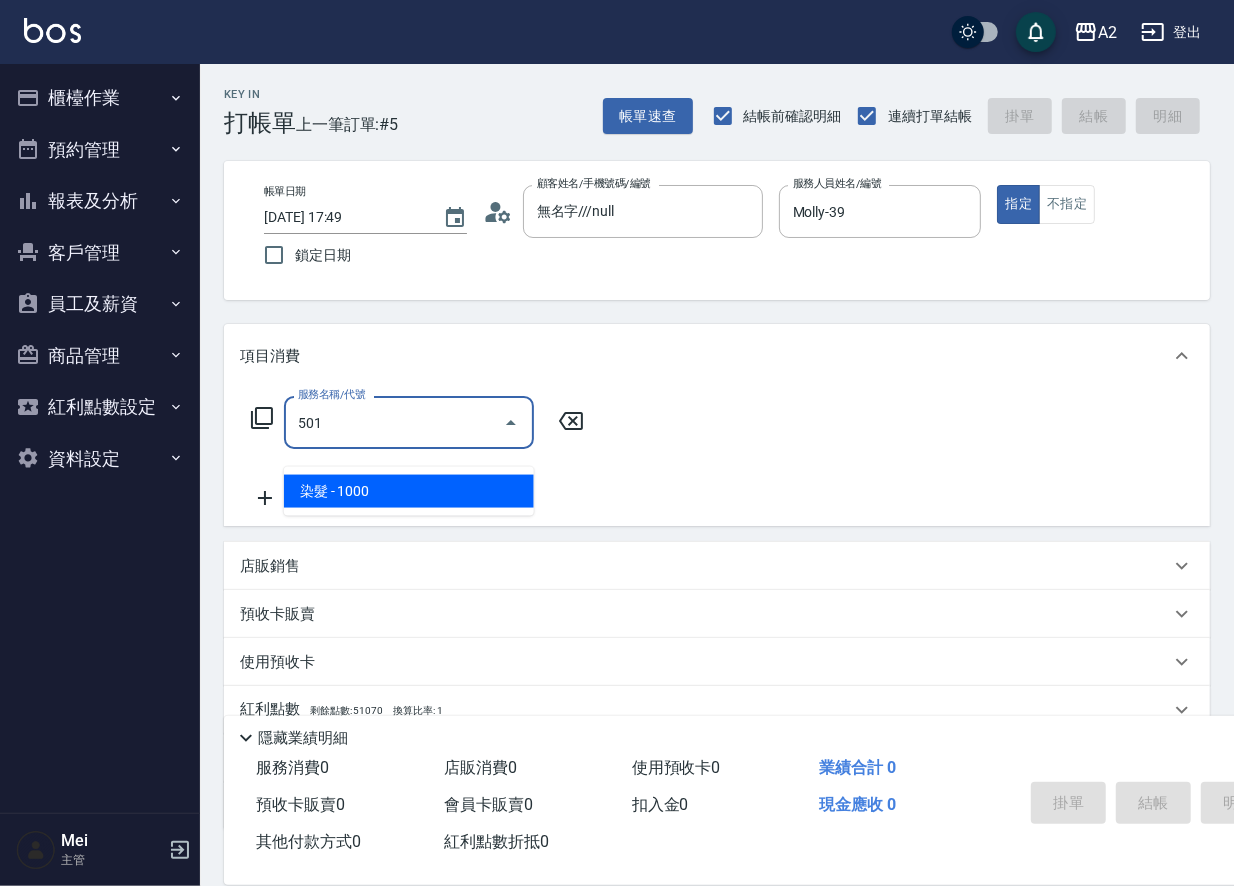type on "100" 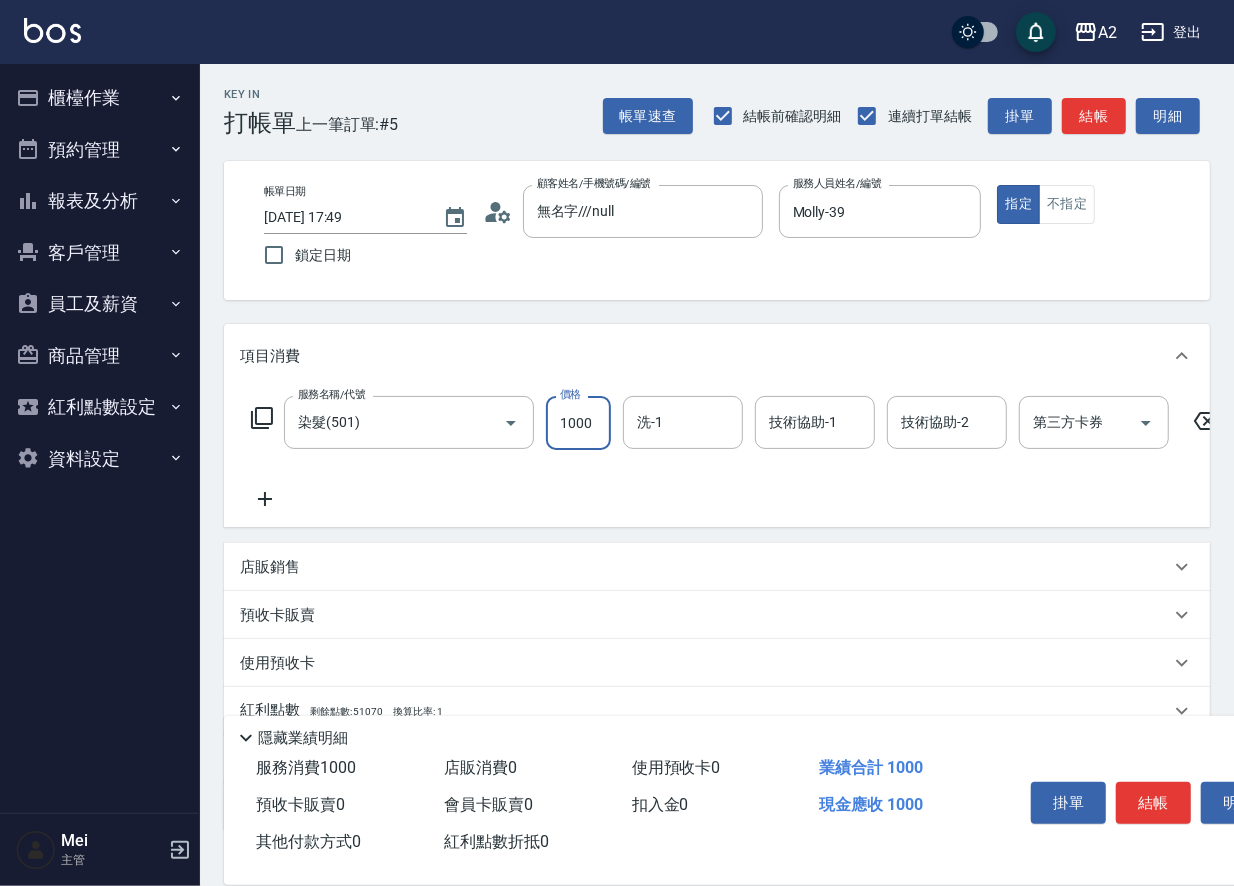 type on "1" 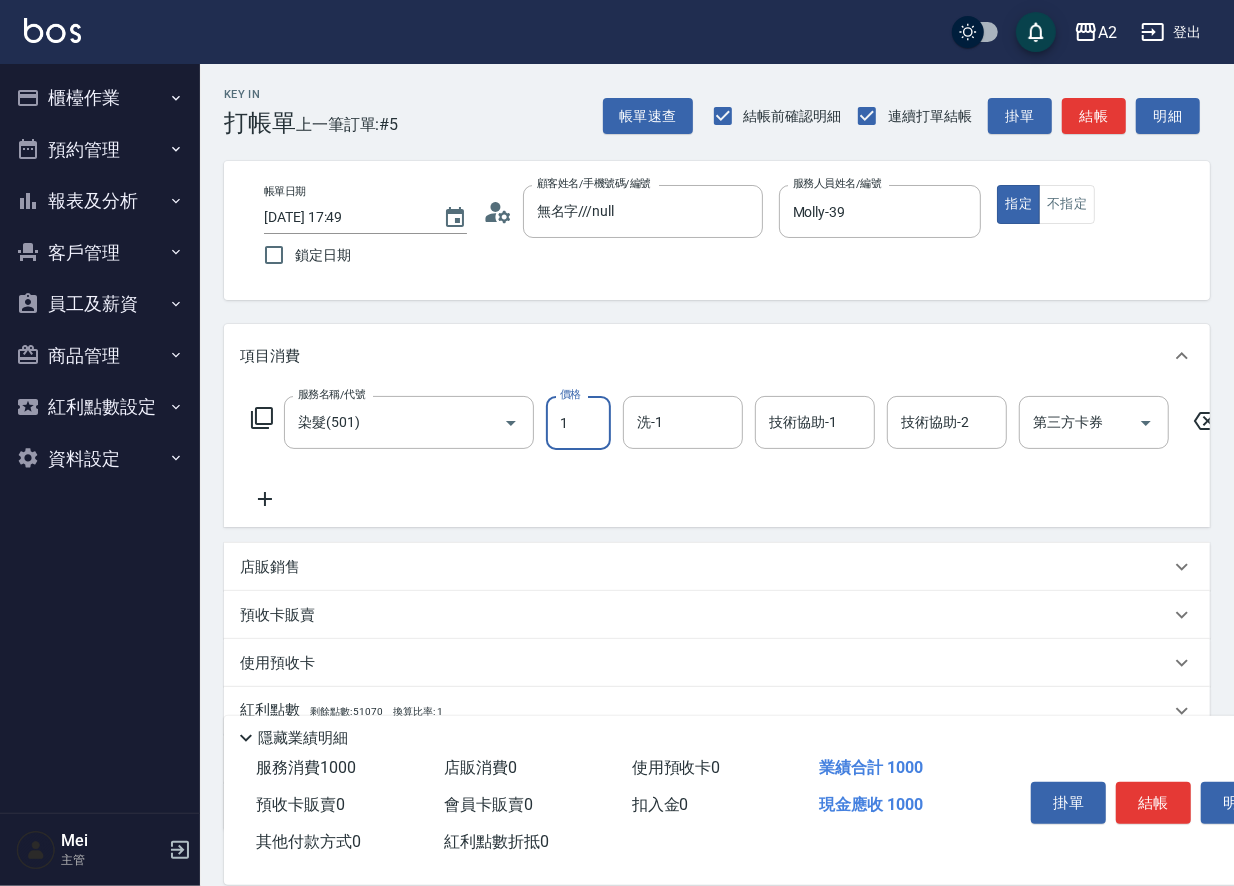 type on "0" 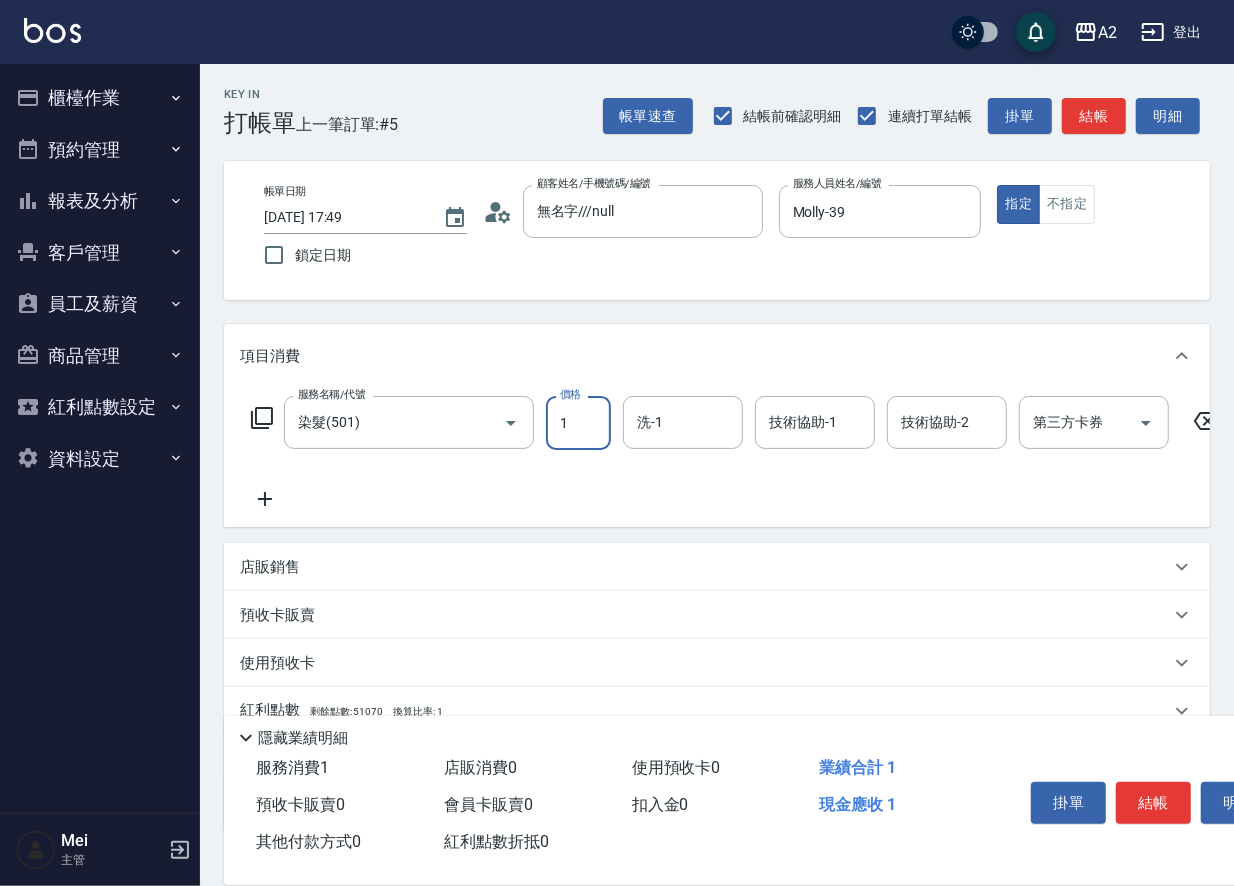 type on "14" 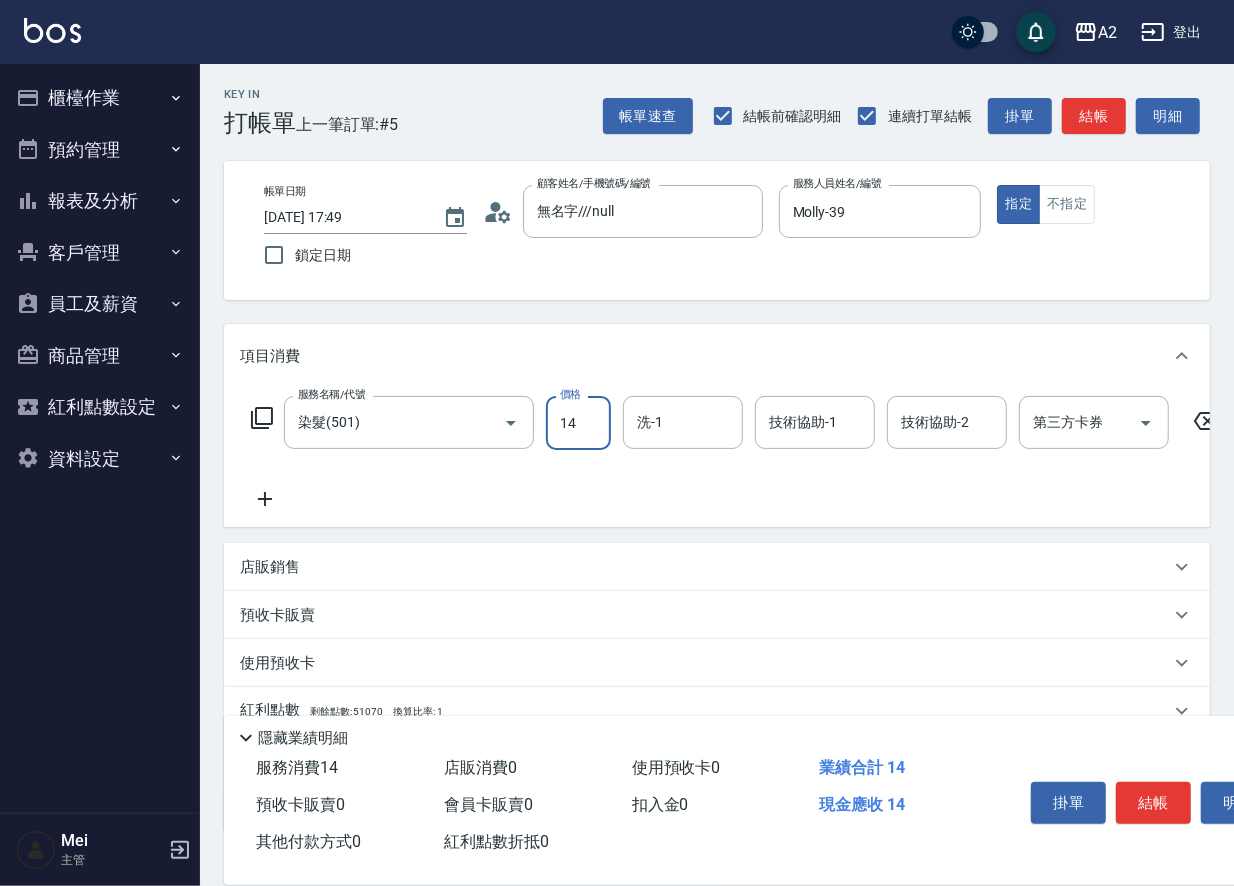 type on "10" 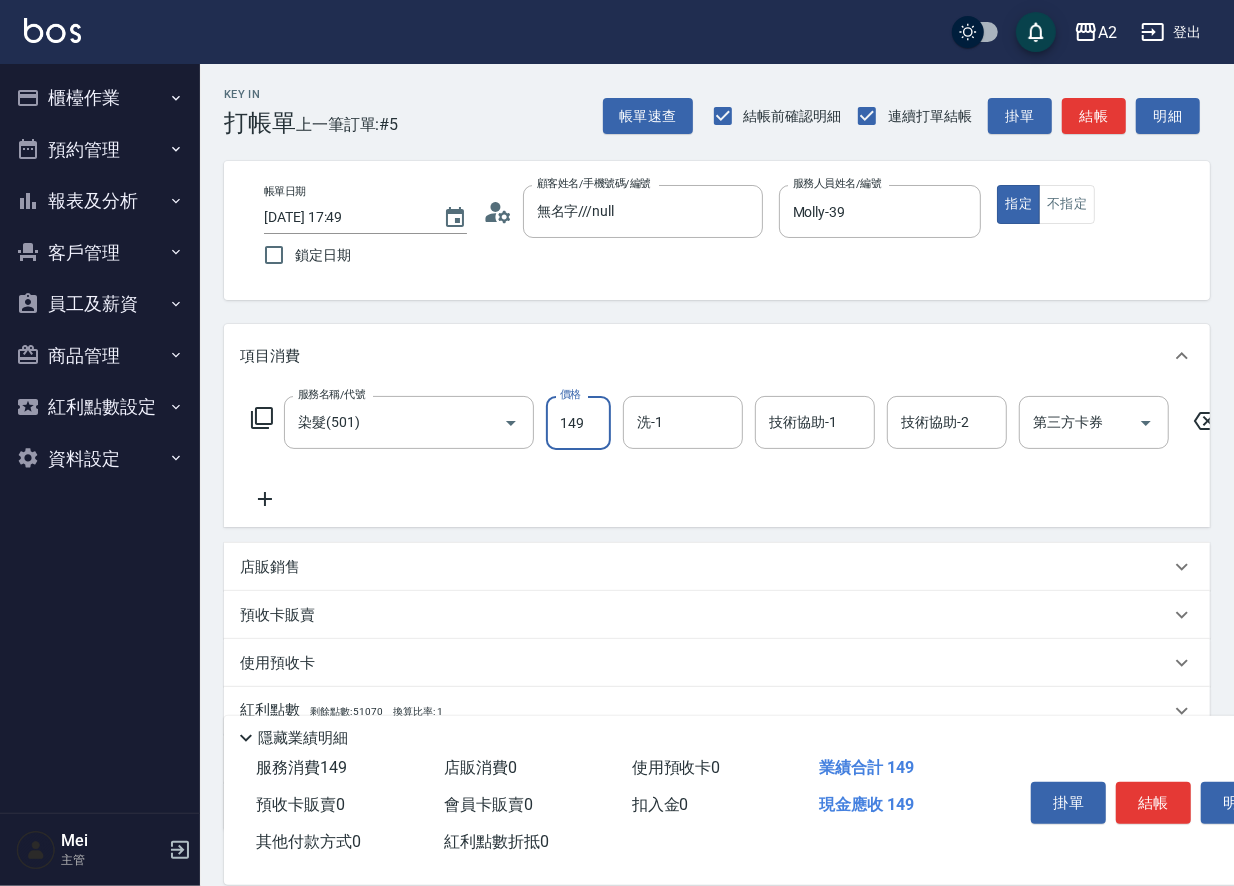 type on "140" 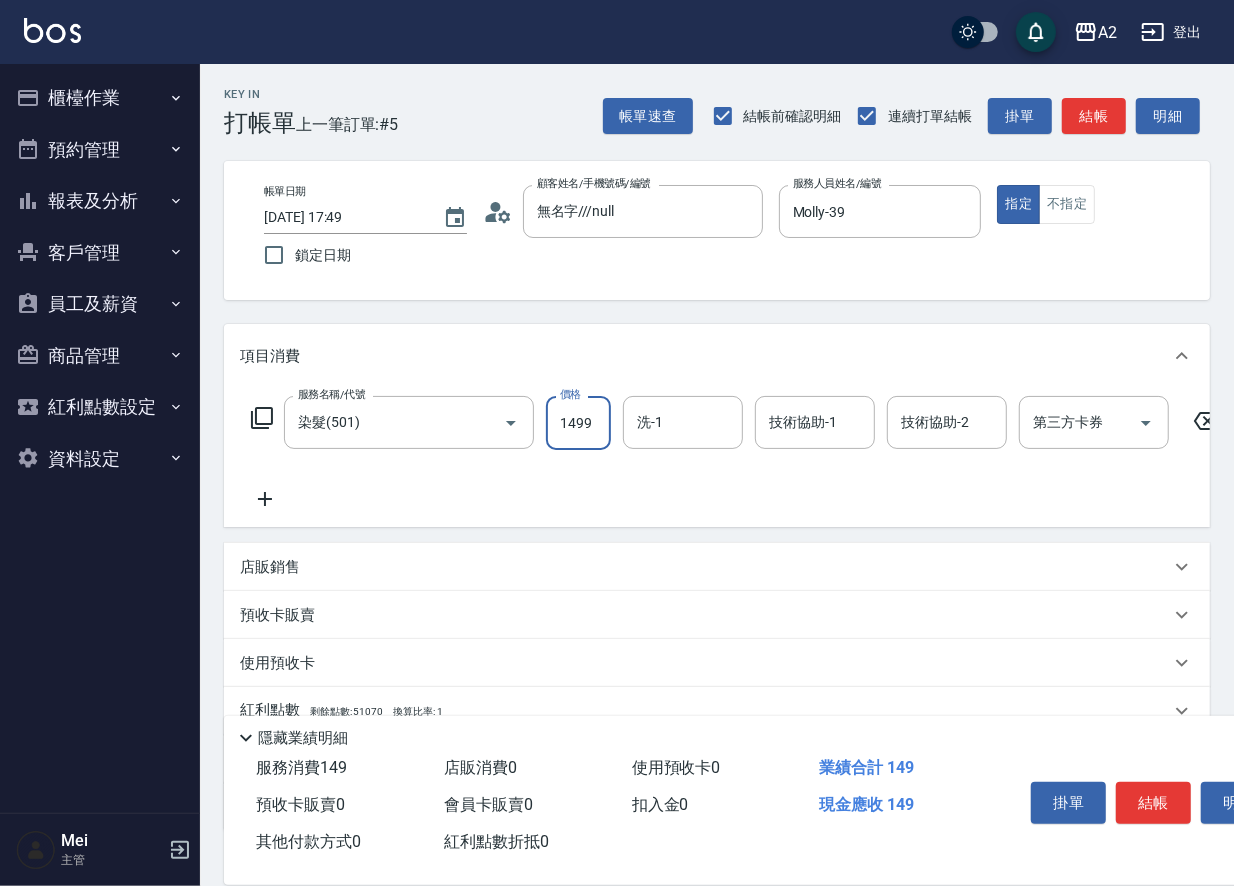 type on "1499" 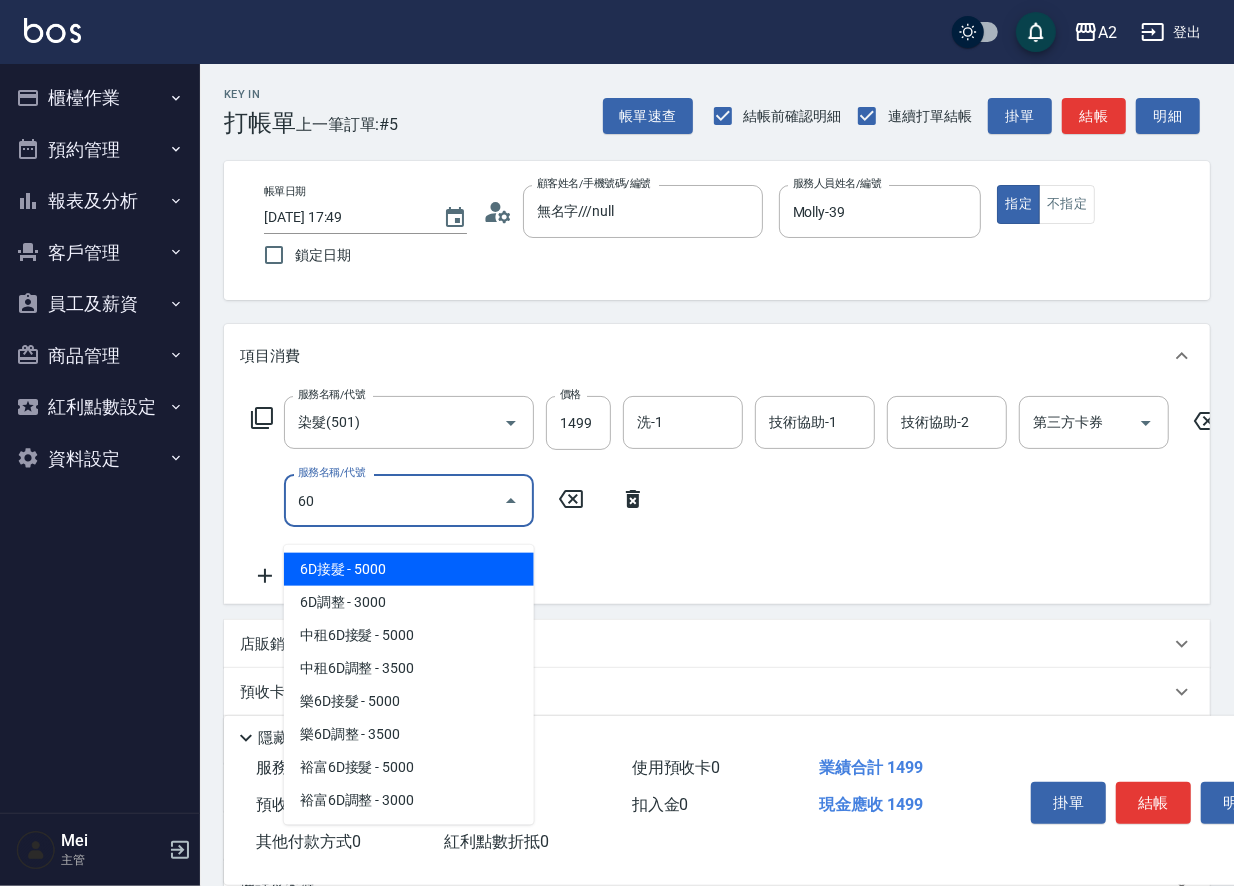 type on "601" 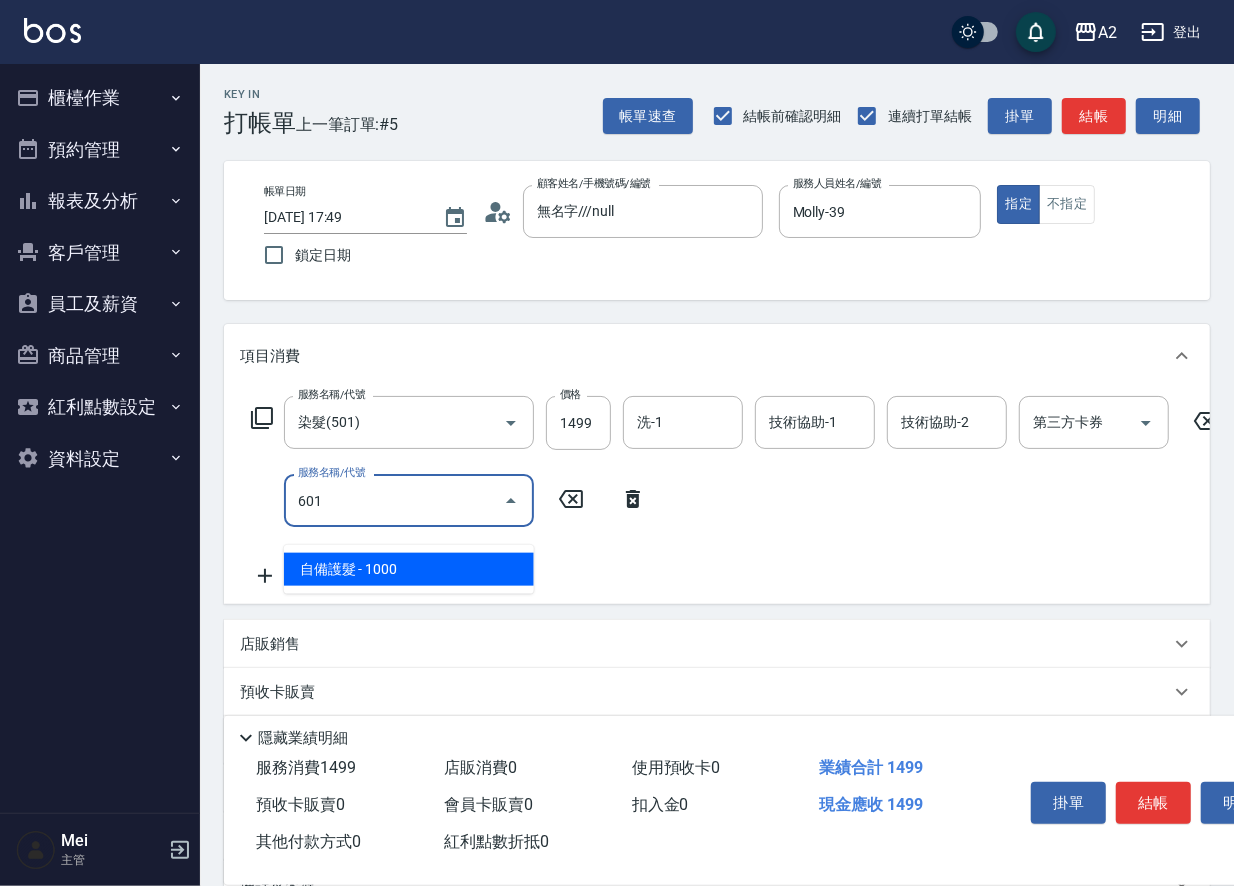 type on "240" 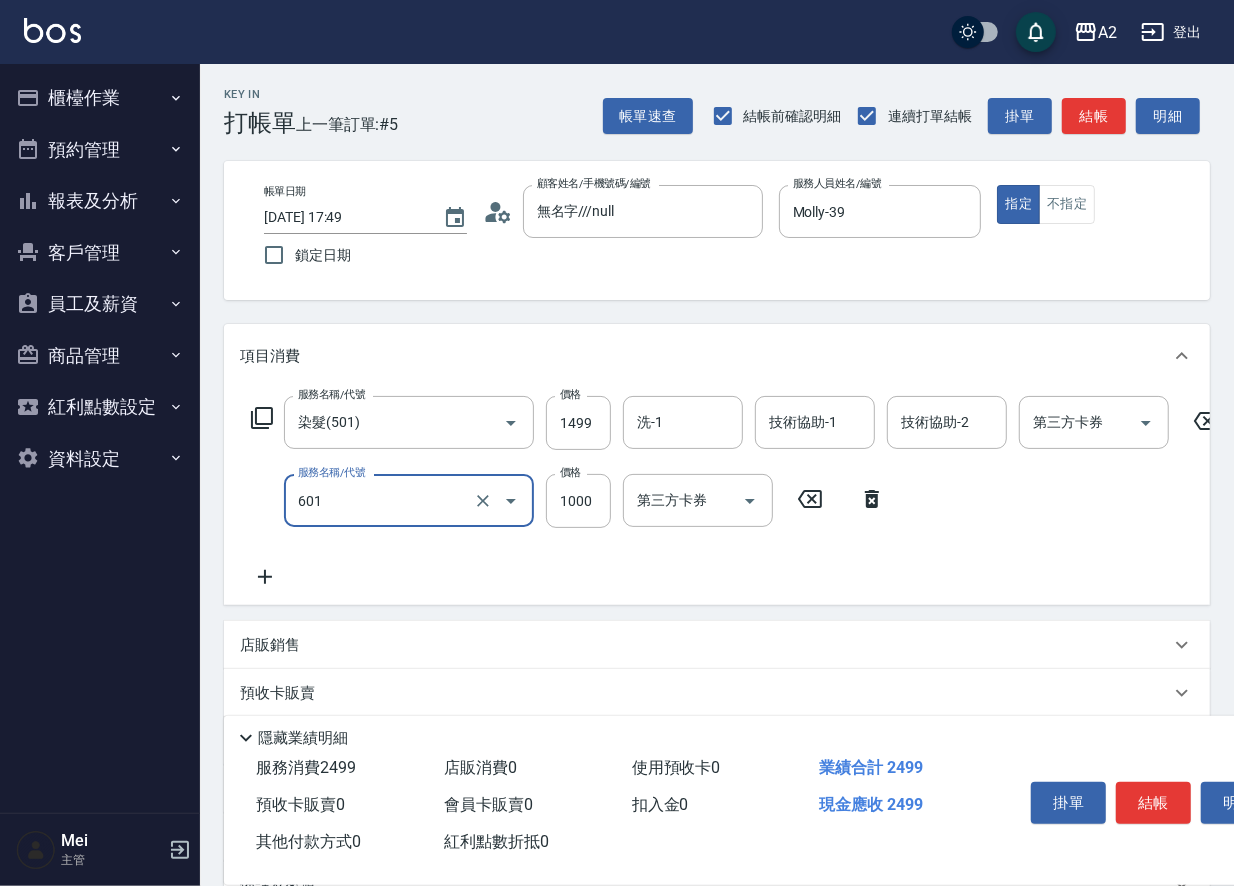 type on "自備護髮(601)" 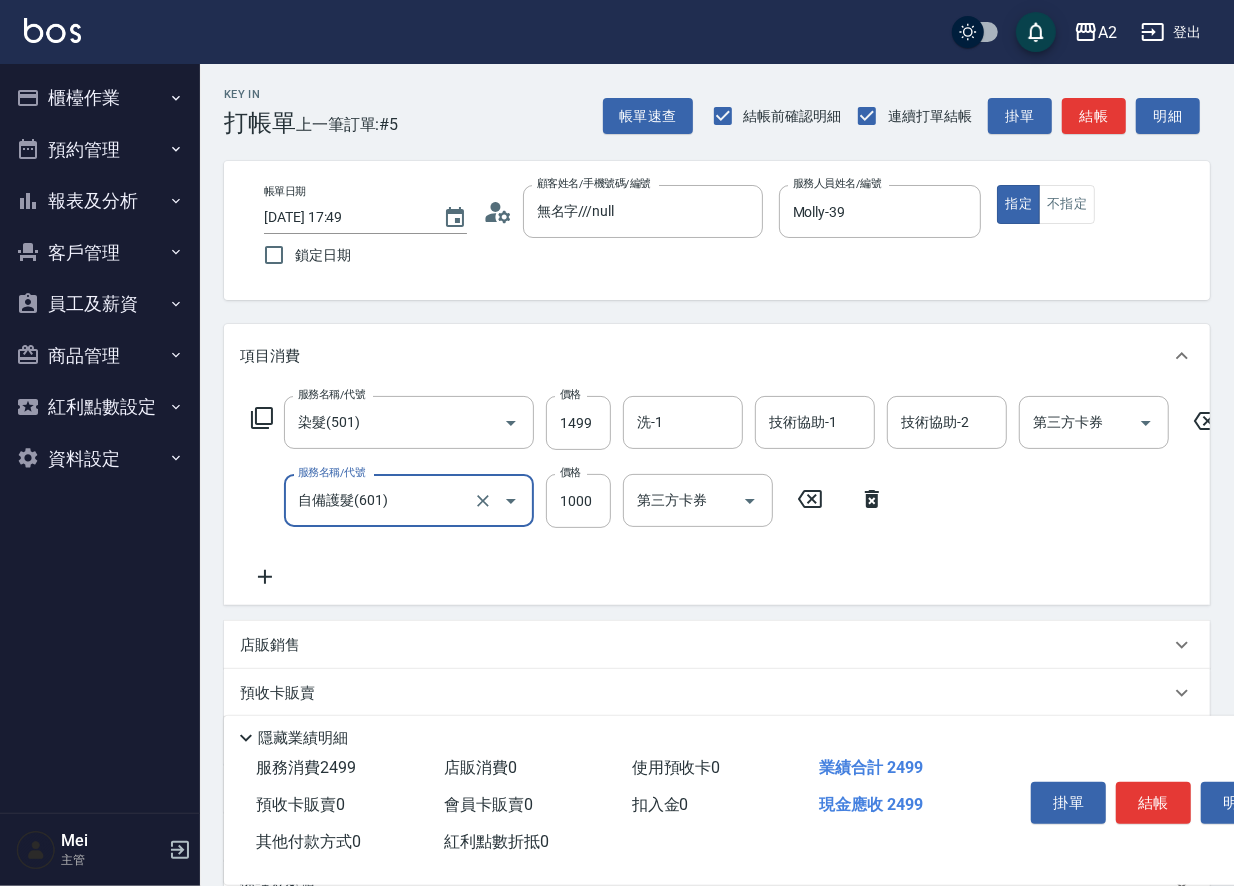 type on "1" 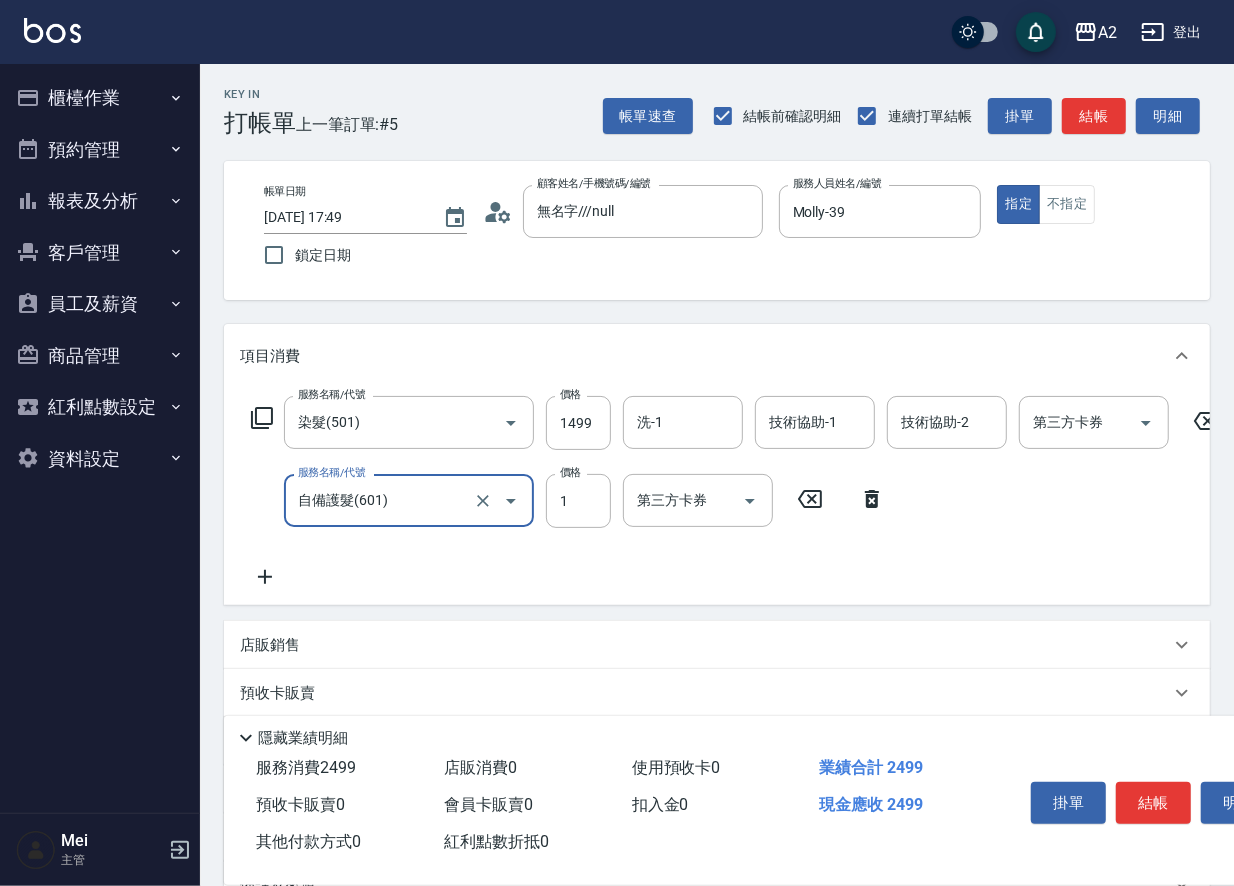 type on "150" 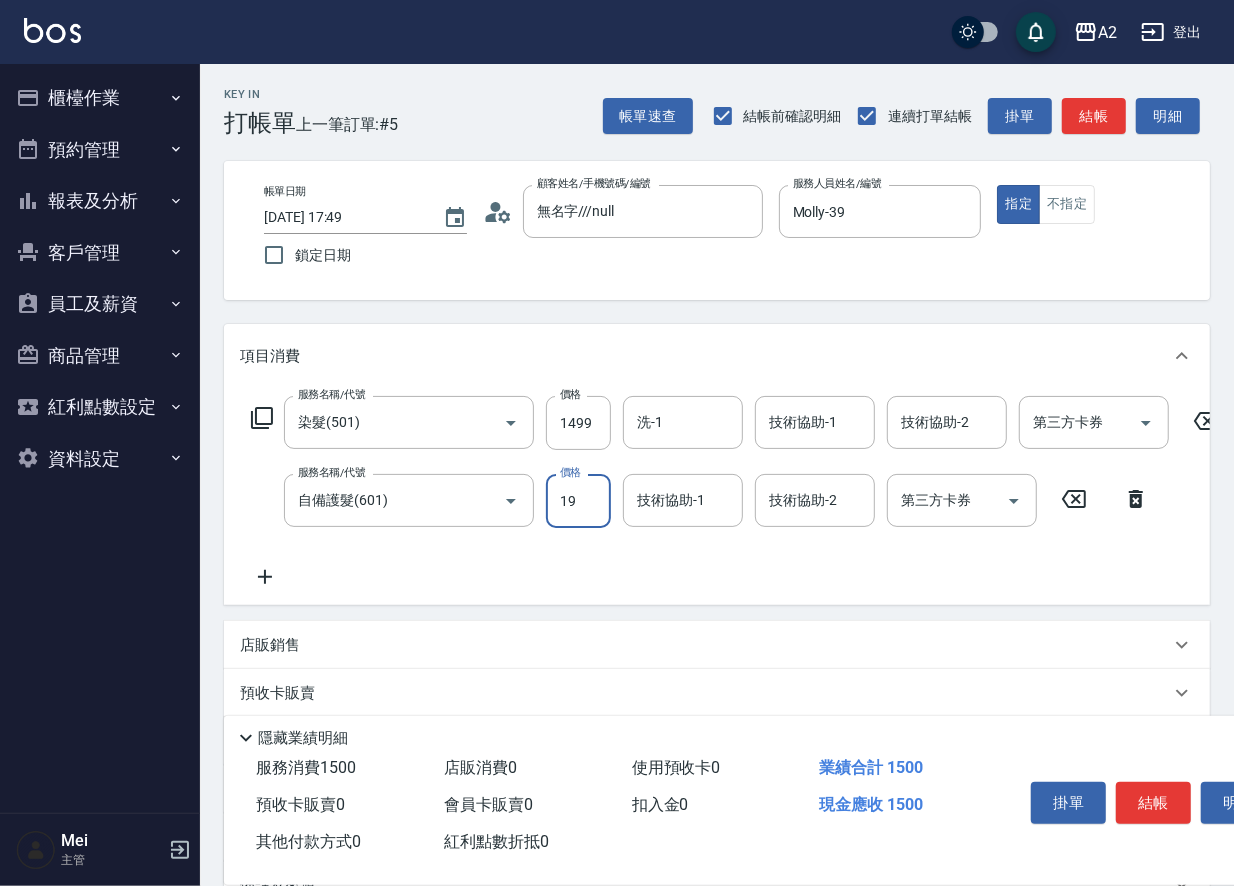 type on "190" 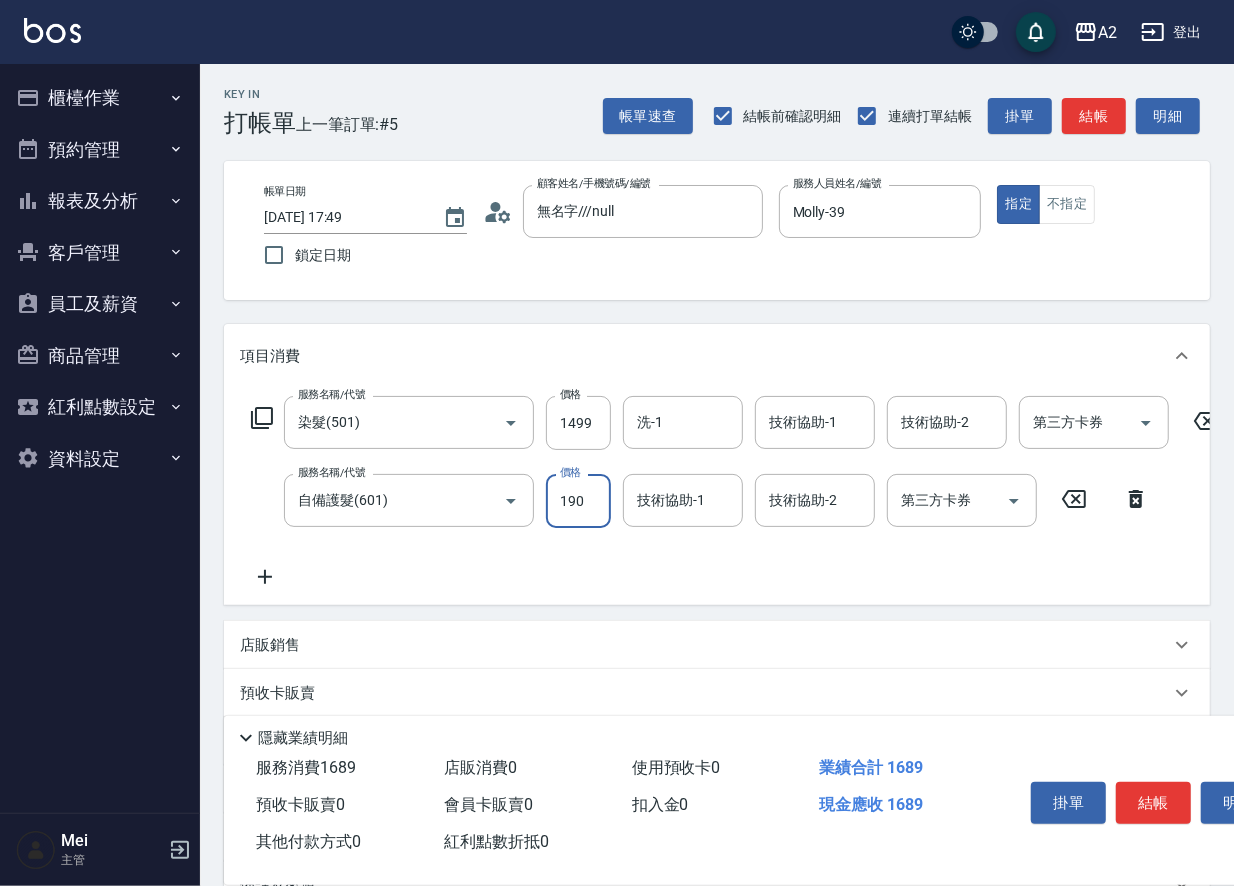 type on "330" 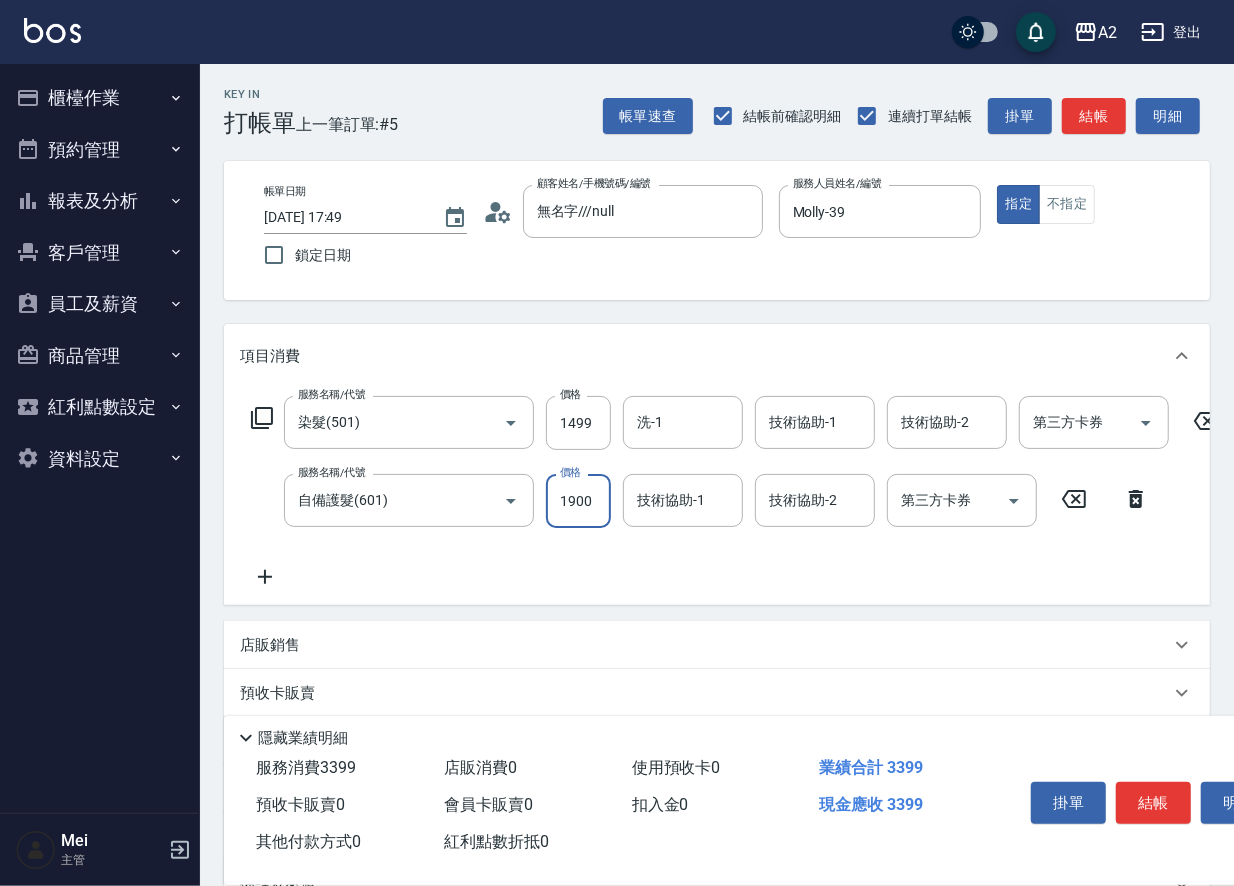type on "1900" 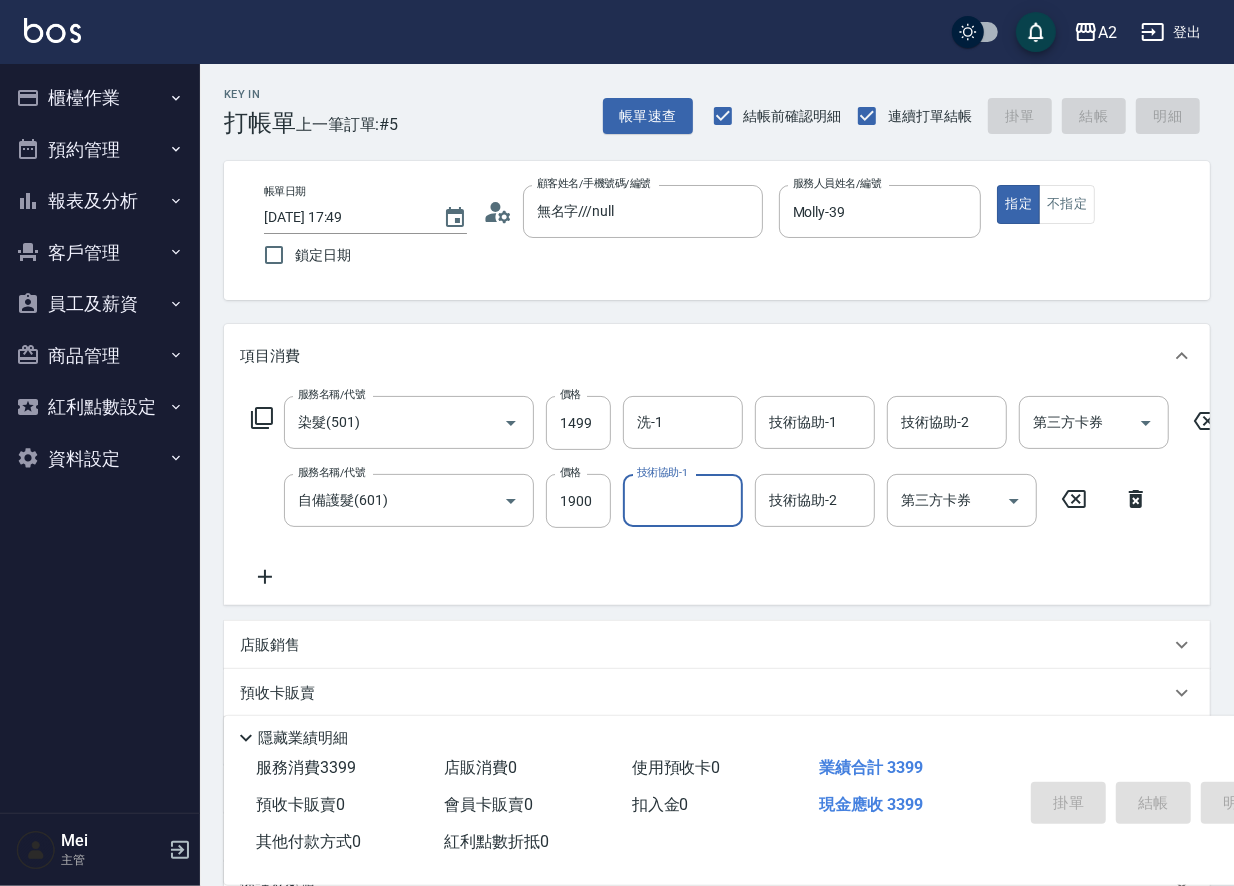 type 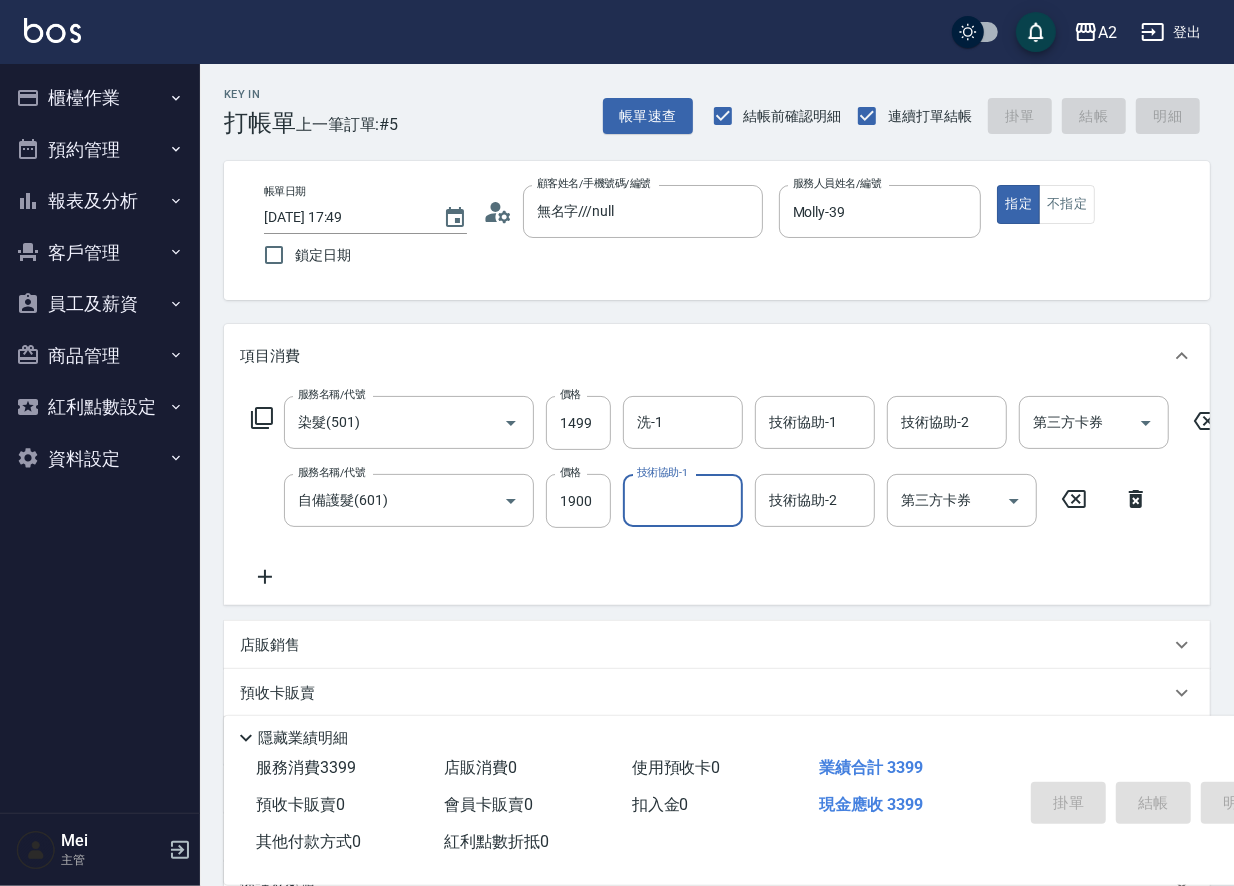 type 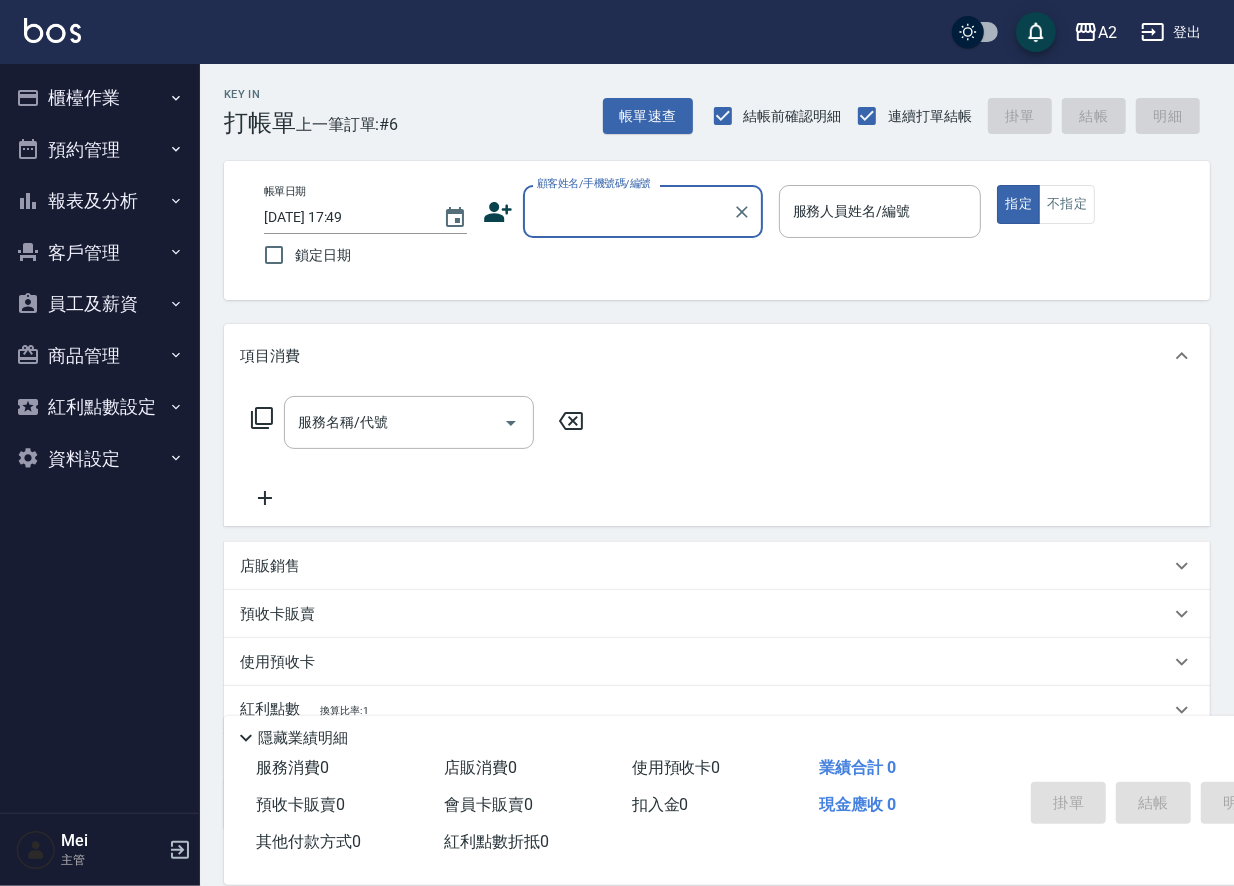 click on "報表及分析" at bounding box center [100, 201] 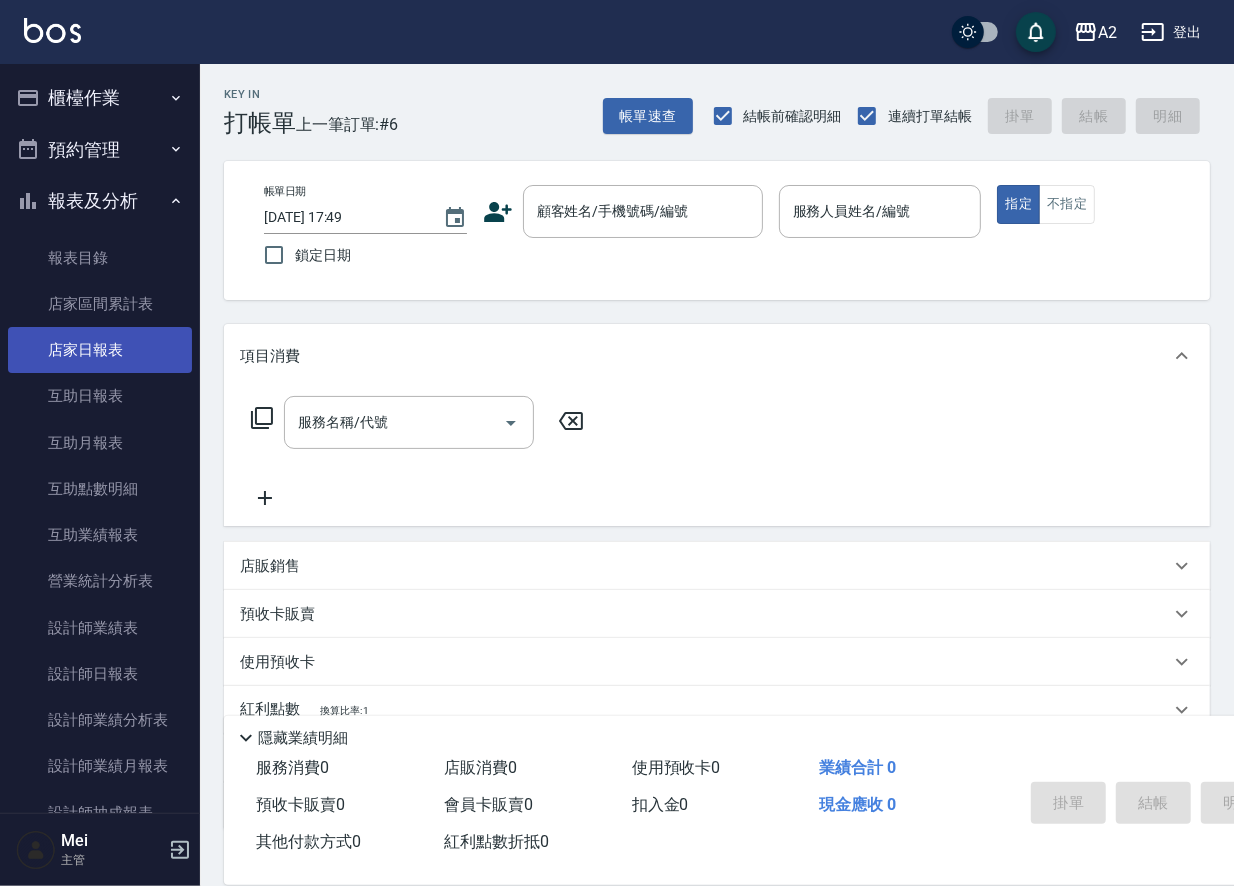 click on "店家日報表" at bounding box center [100, 350] 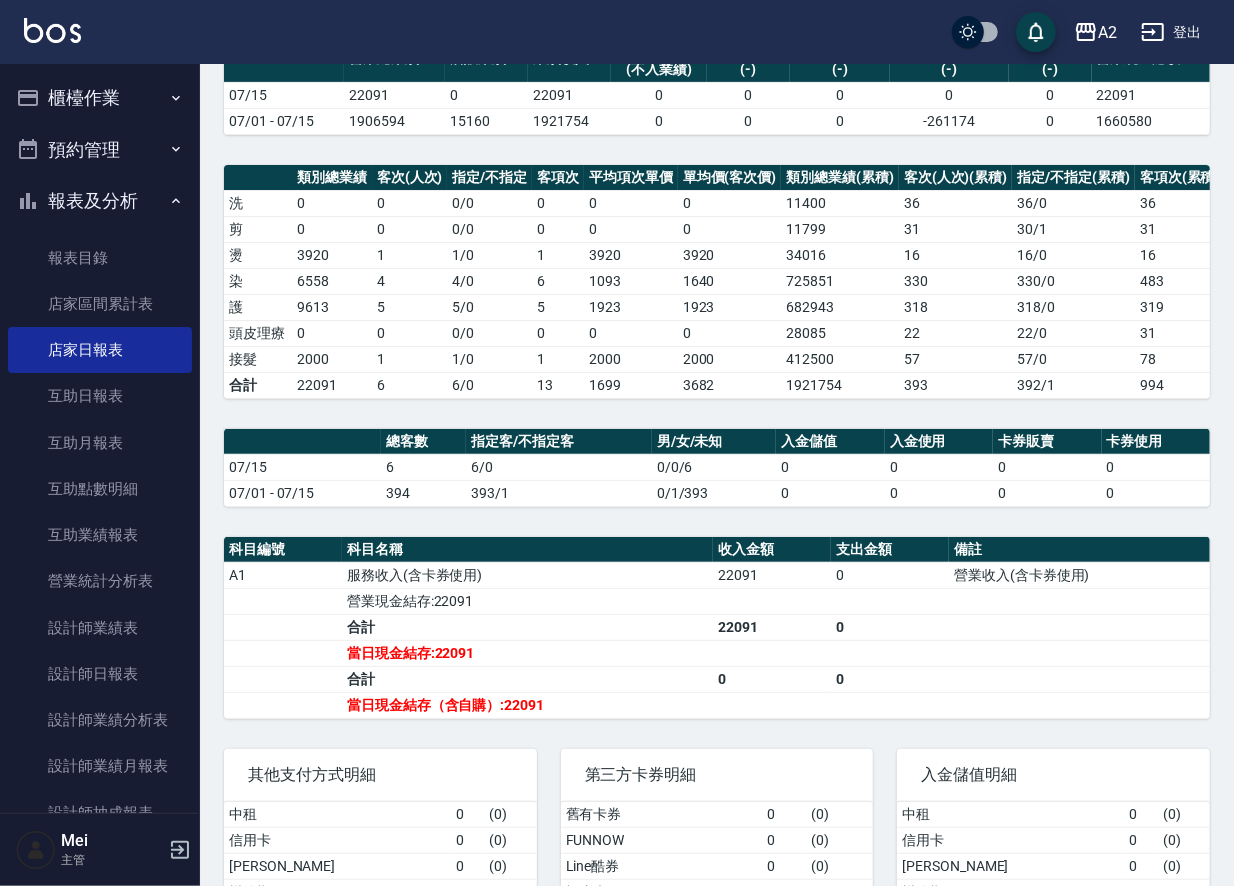 scroll, scrollTop: 320, scrollLeft: 0, axis: vertical 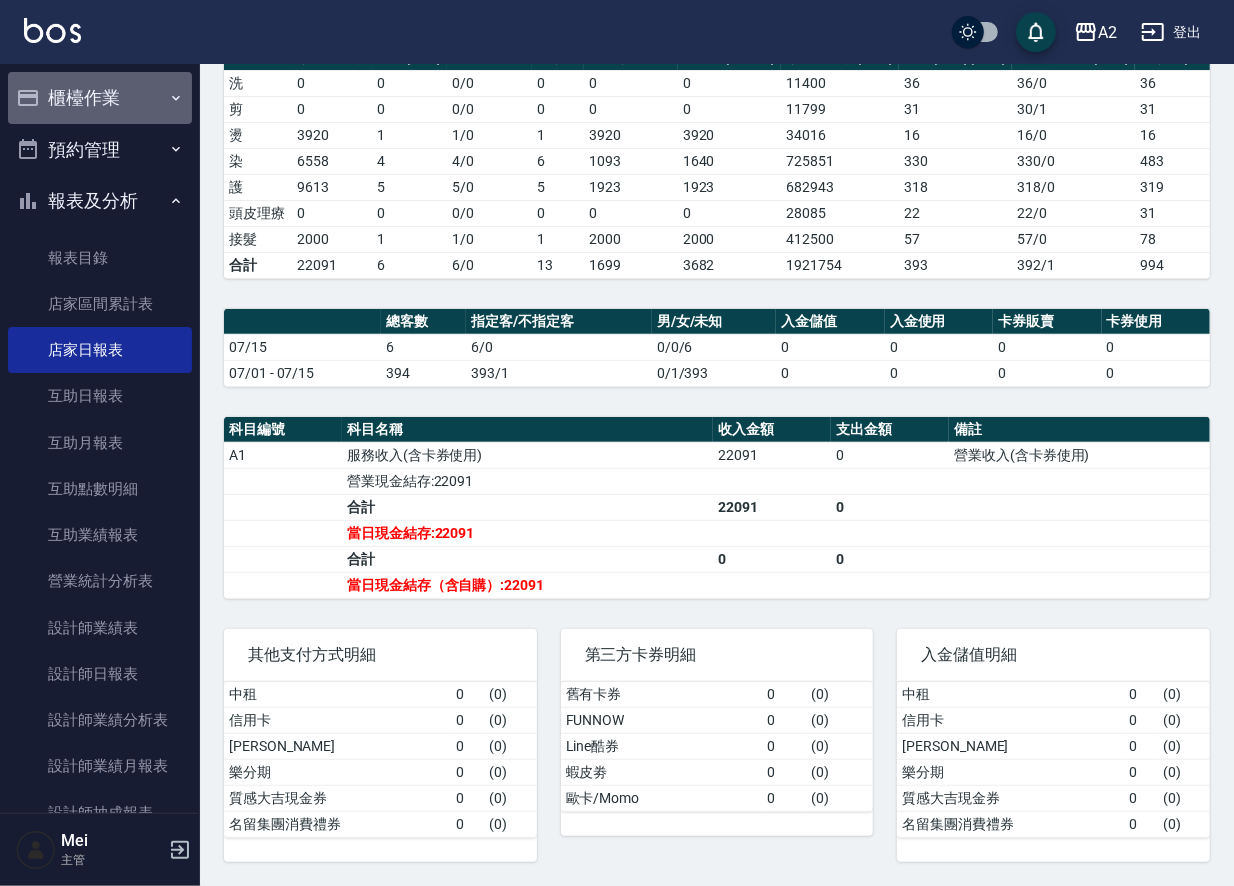click on "櫃檯作業" at bounding box center [100, 98] 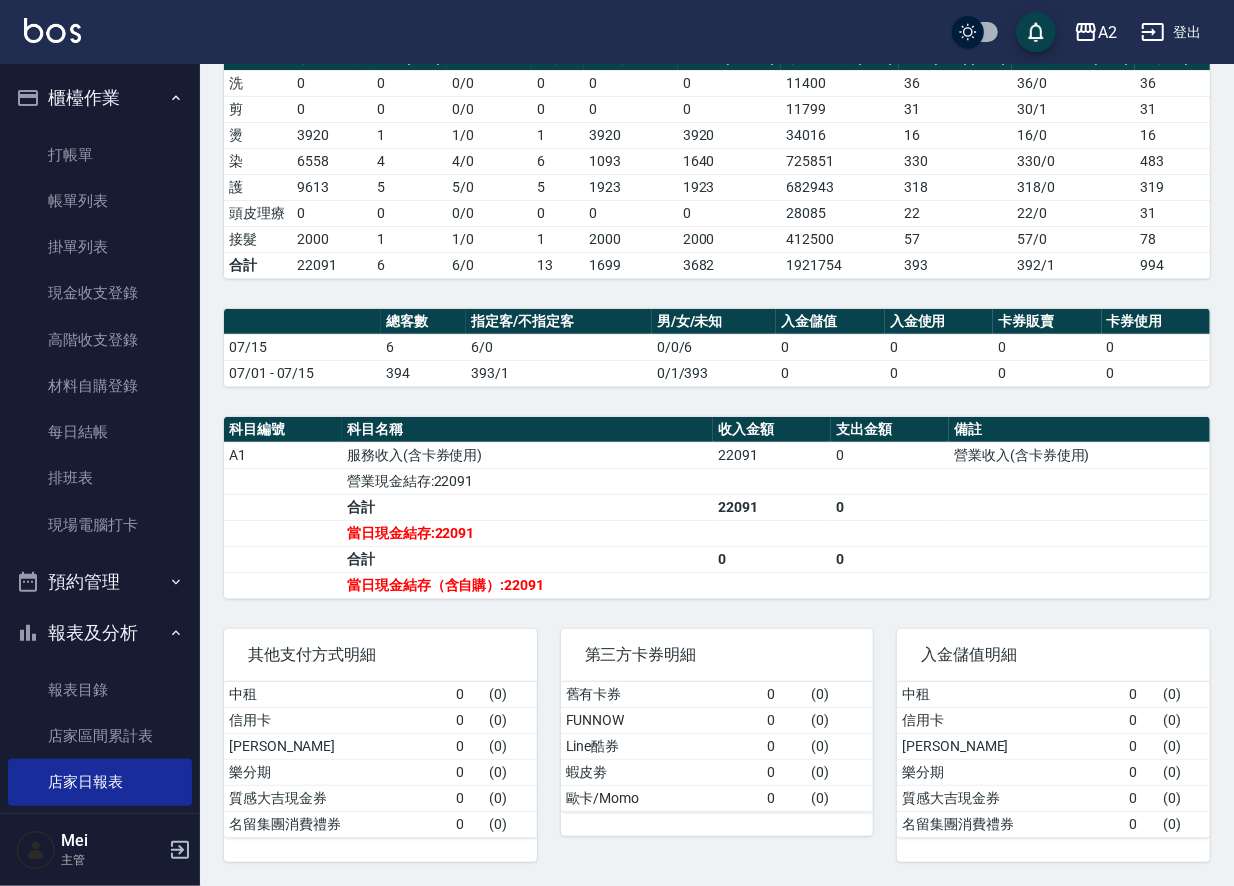 click on "6/0" at bounding box center [558, 347] 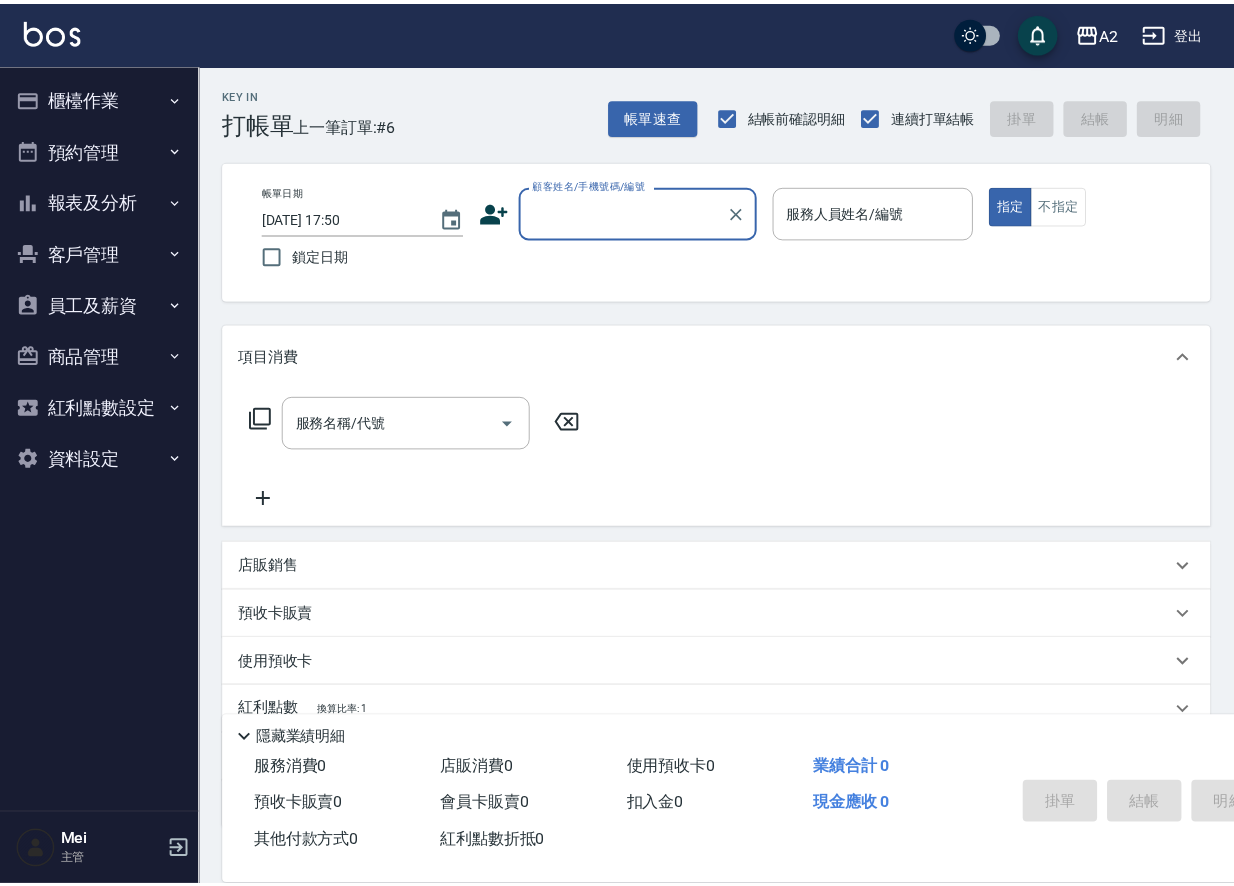 scroll, scrollTop: 0, scrollLeft: 0, axis: both 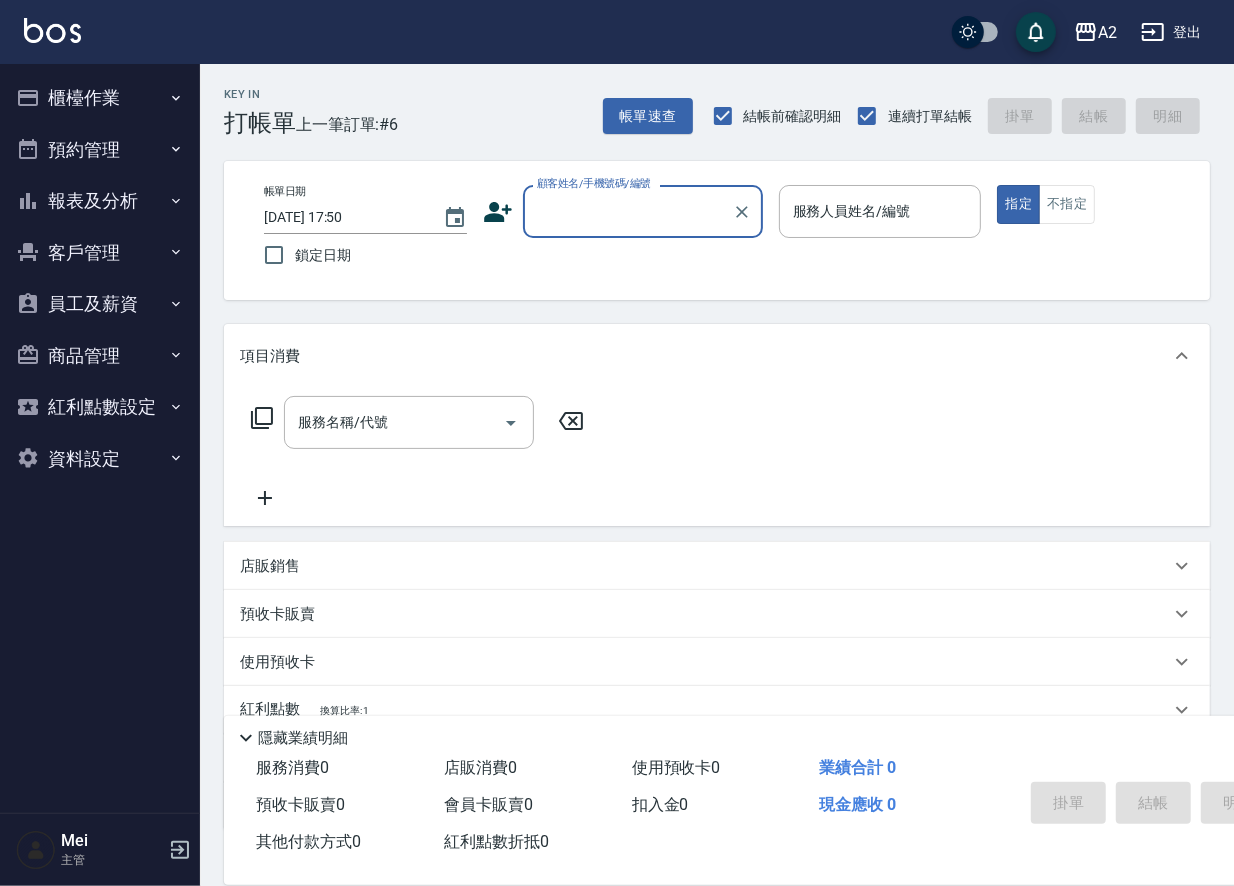 click on "顧客姓名/手機號碼/編號" at bounding box center (628, 211) 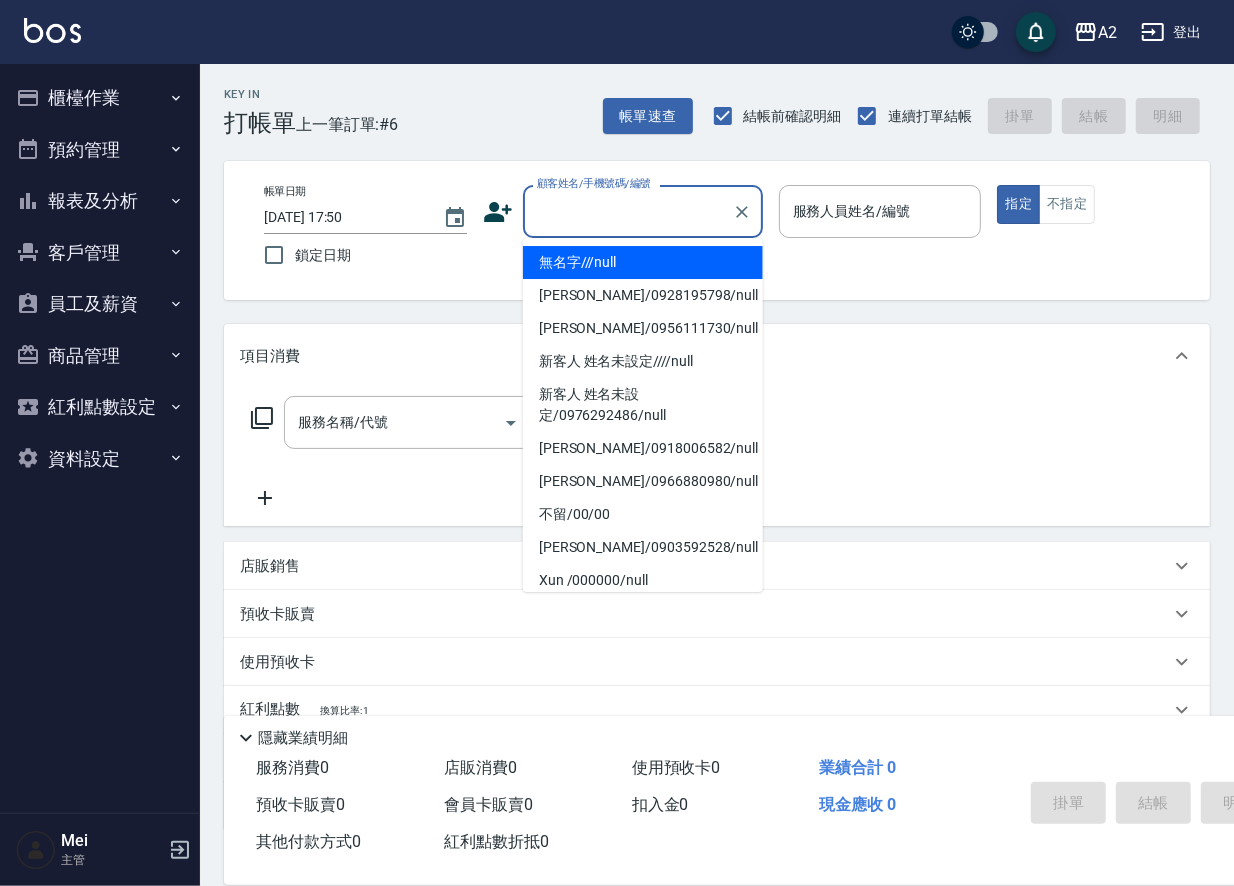 click on "無名字///null" at bounding box center [643, 262] 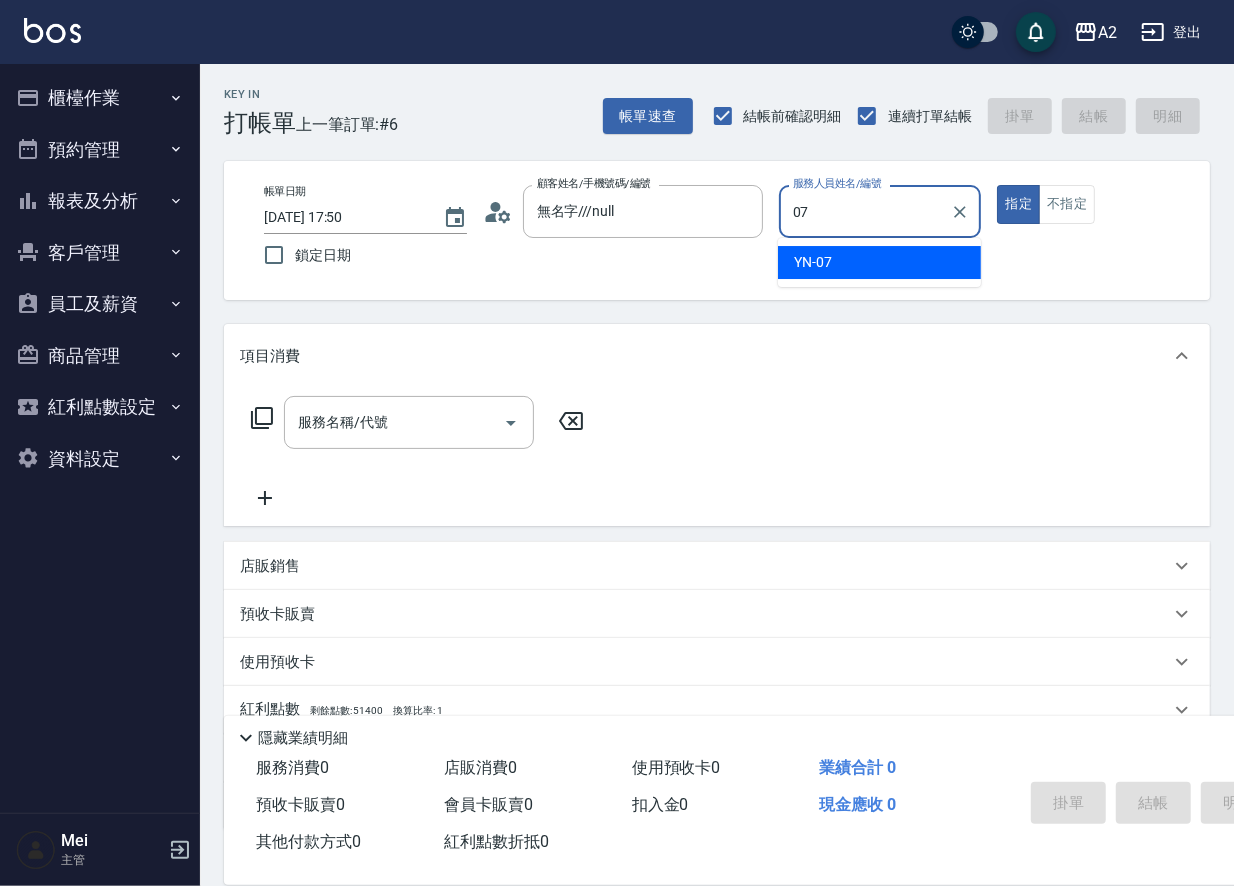 type on "YN-07" 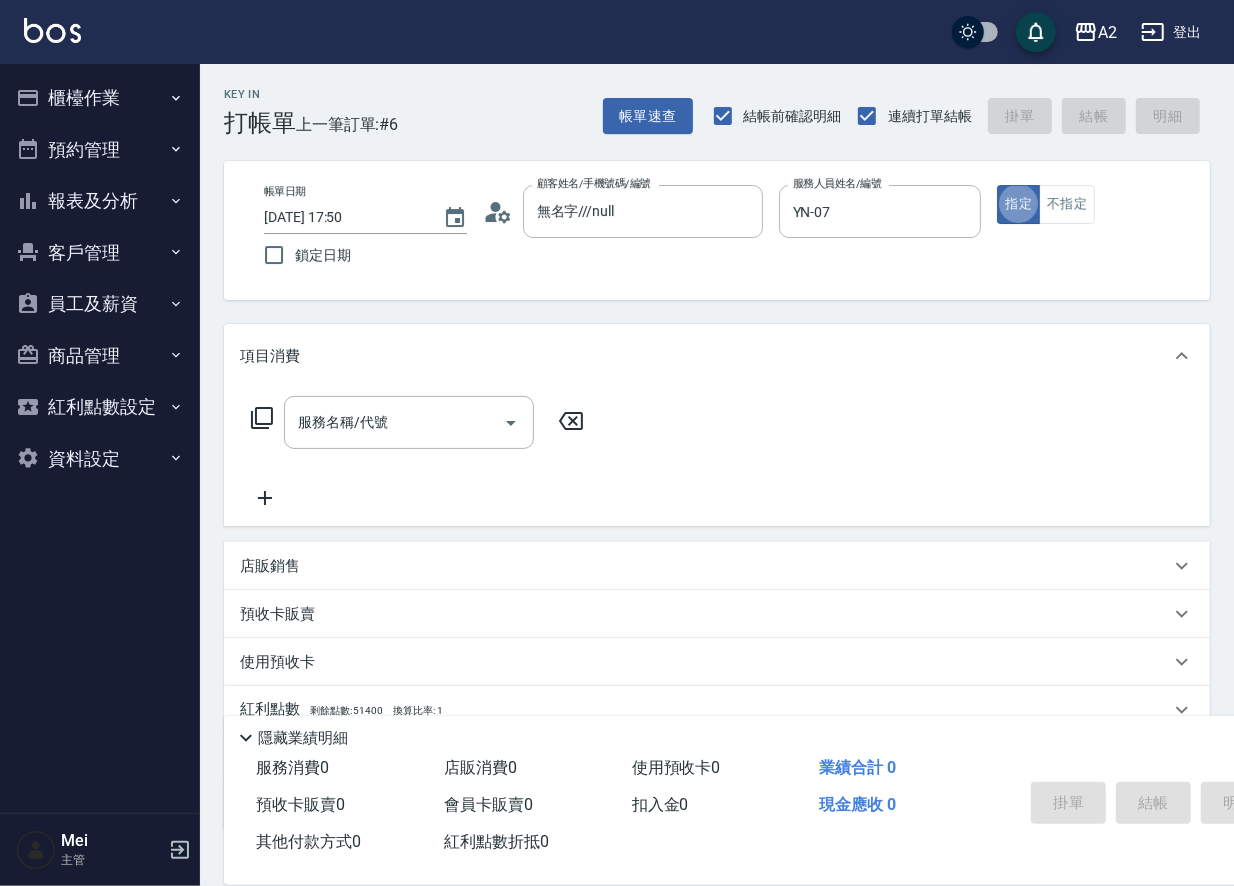 type on "true" 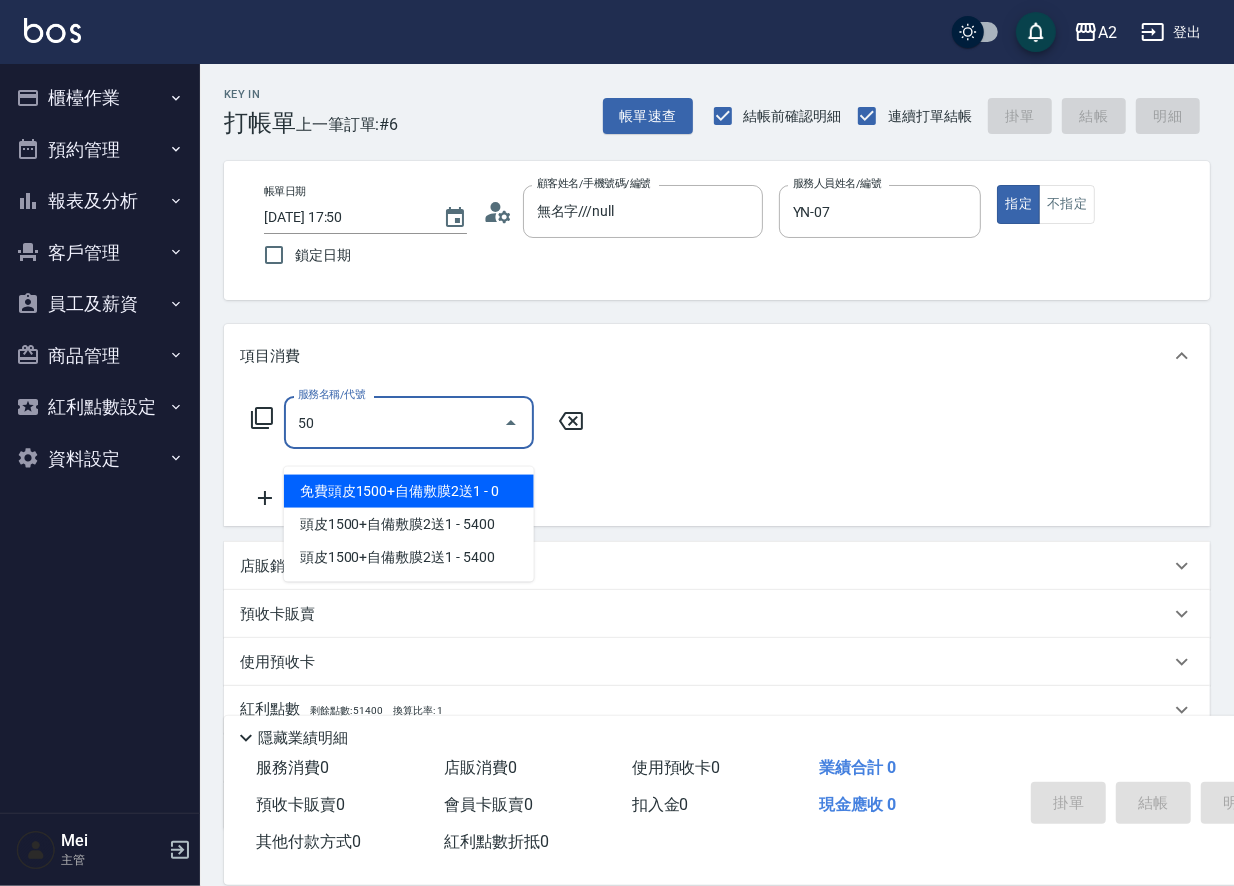 type on "501" 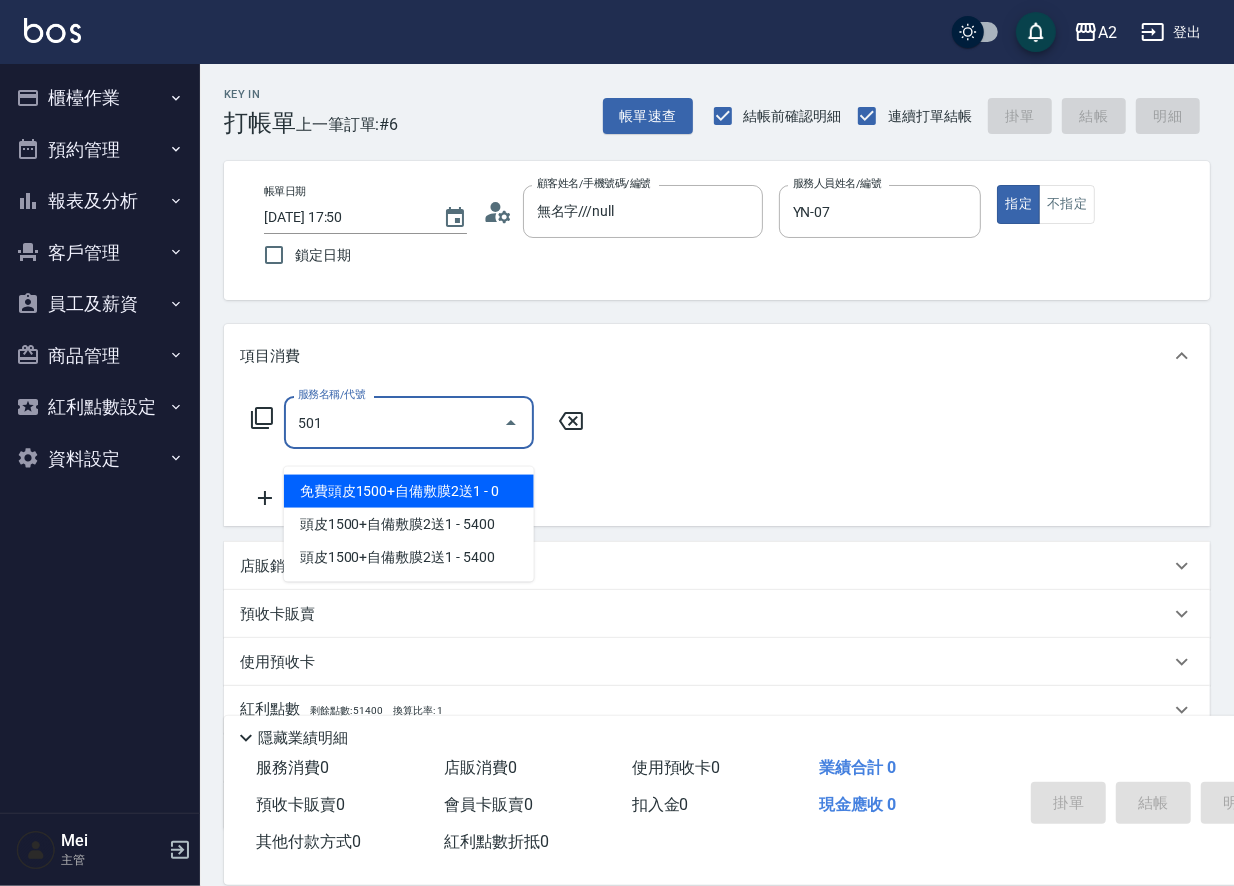 type on "100" 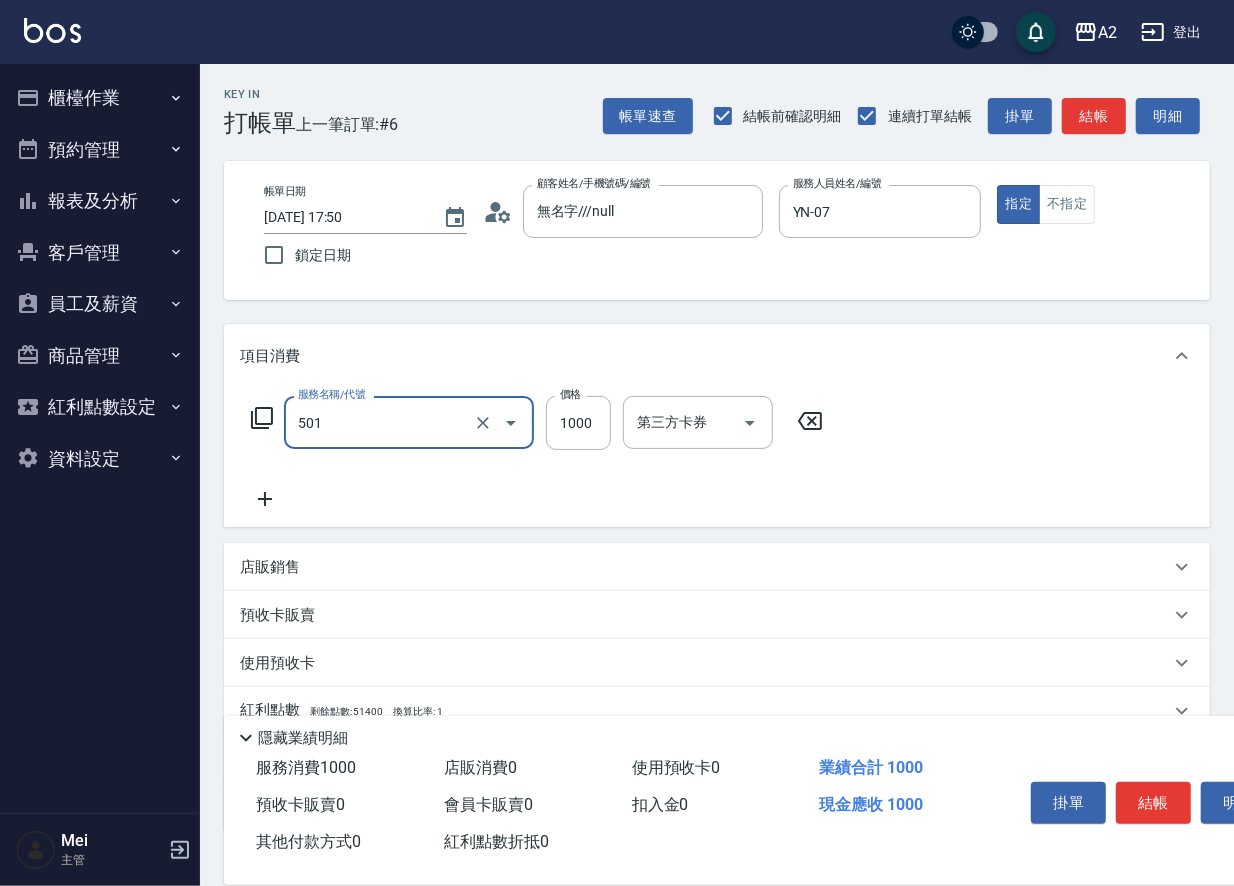 type on "染髮(501)" 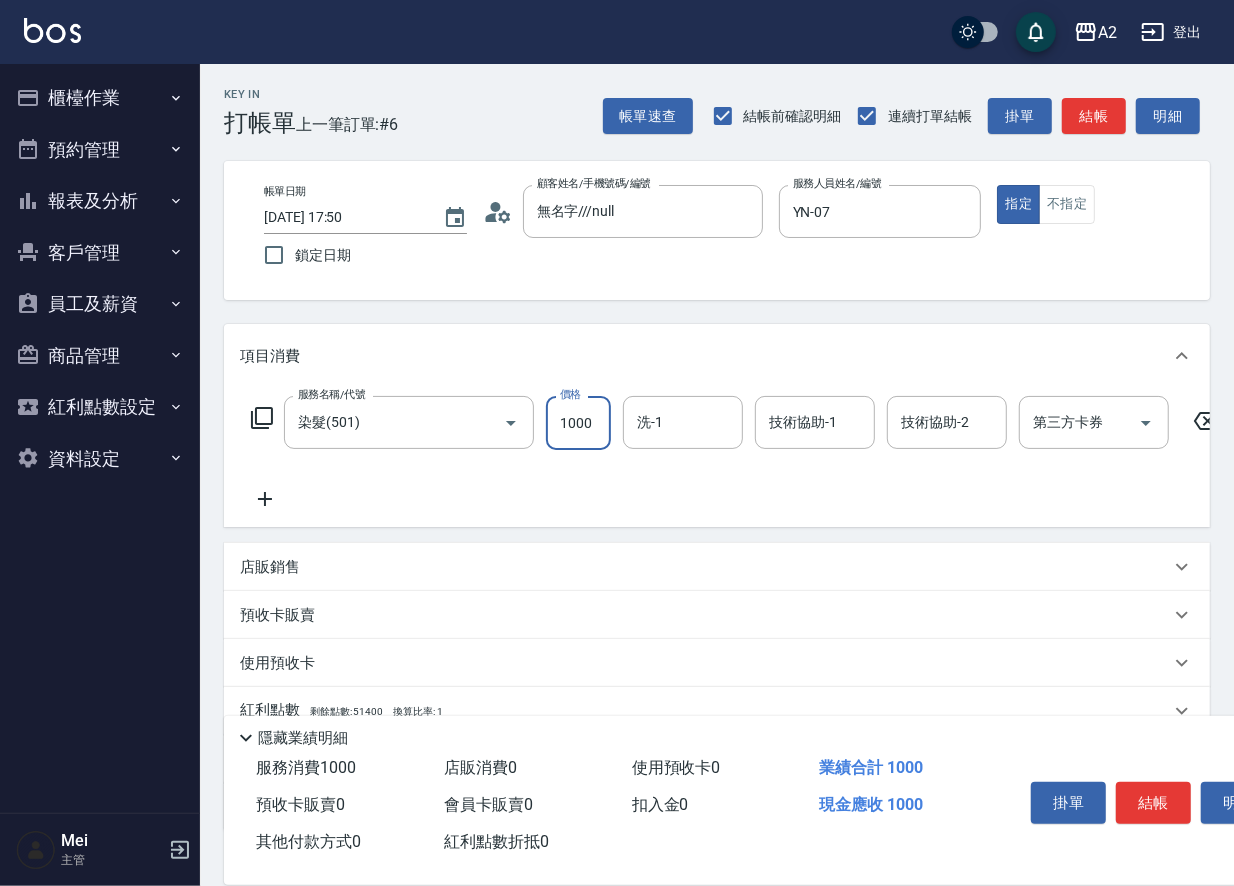 type on "2" 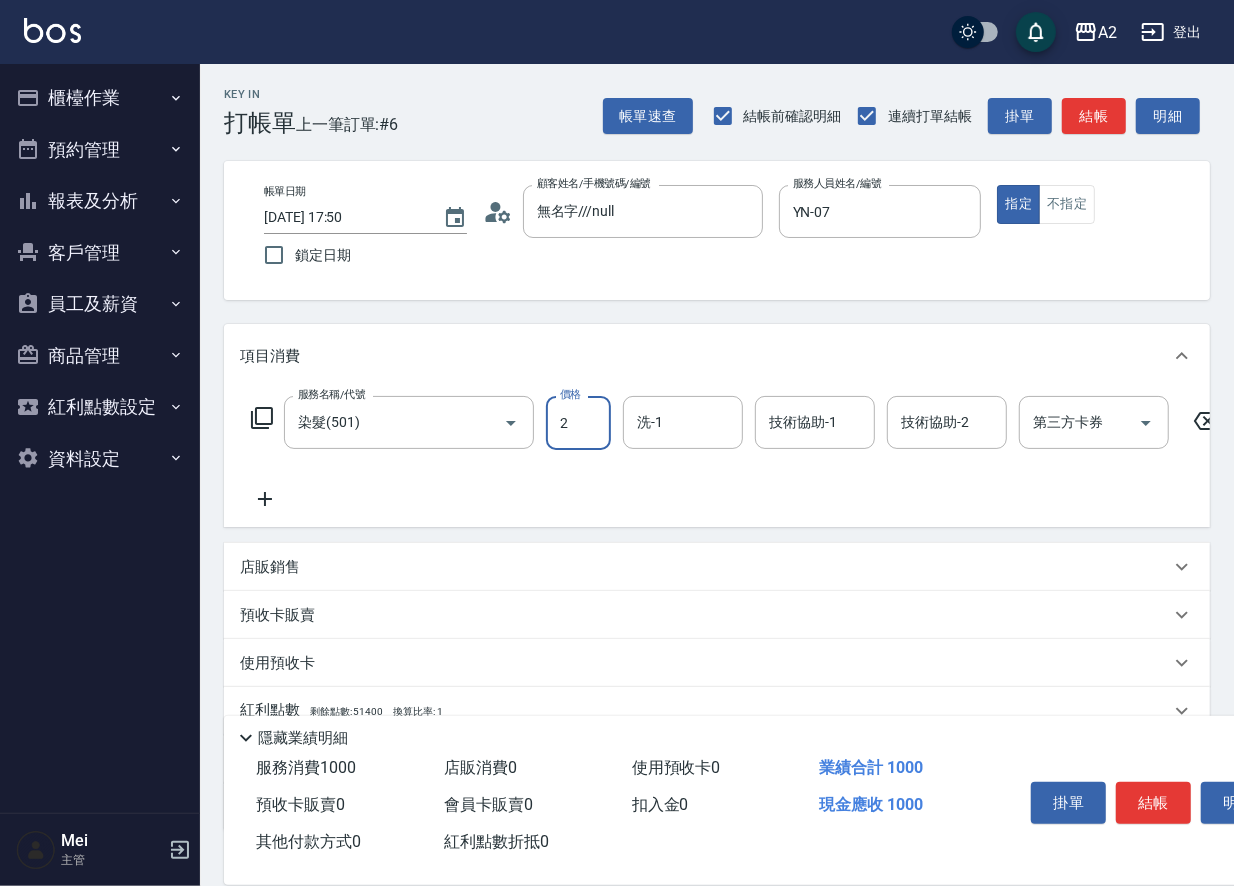 type on "0" 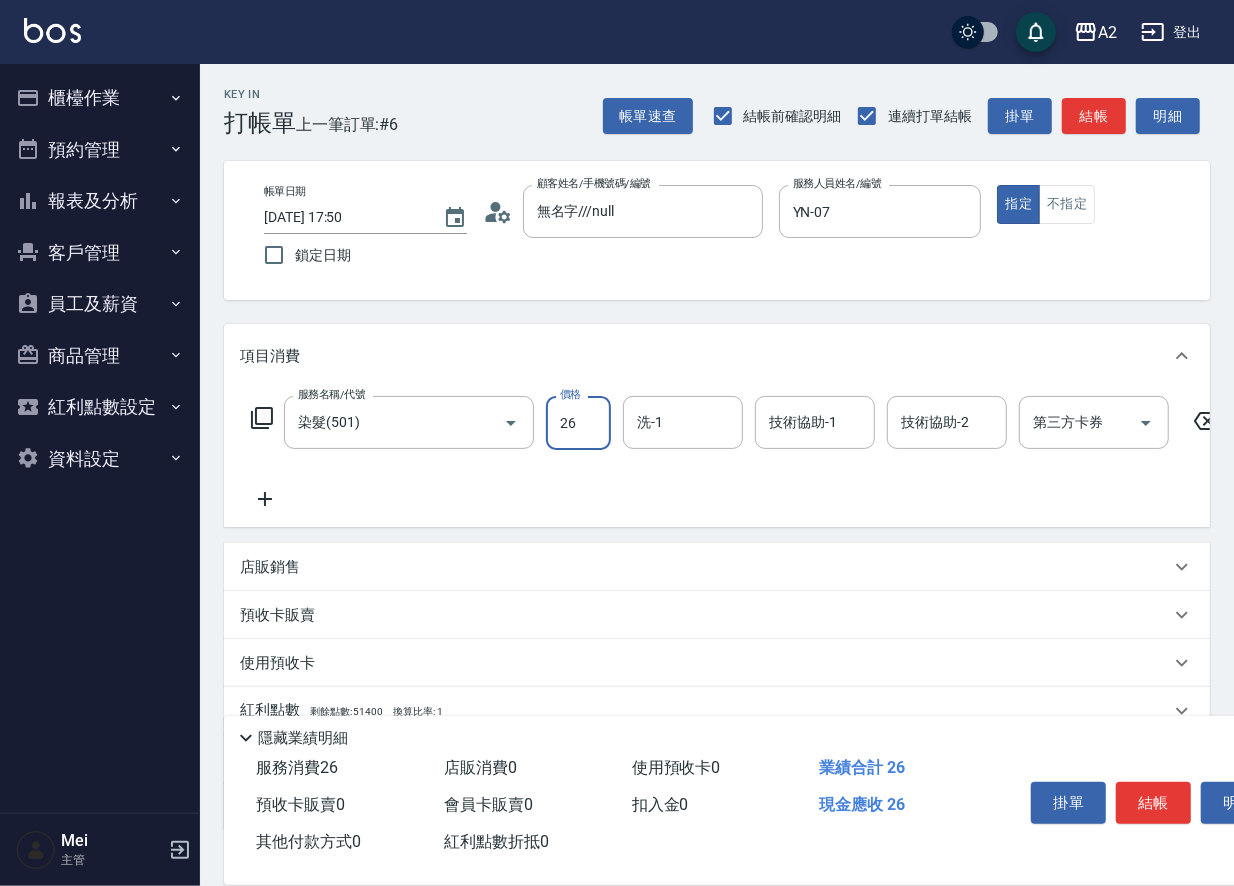 type on "269" 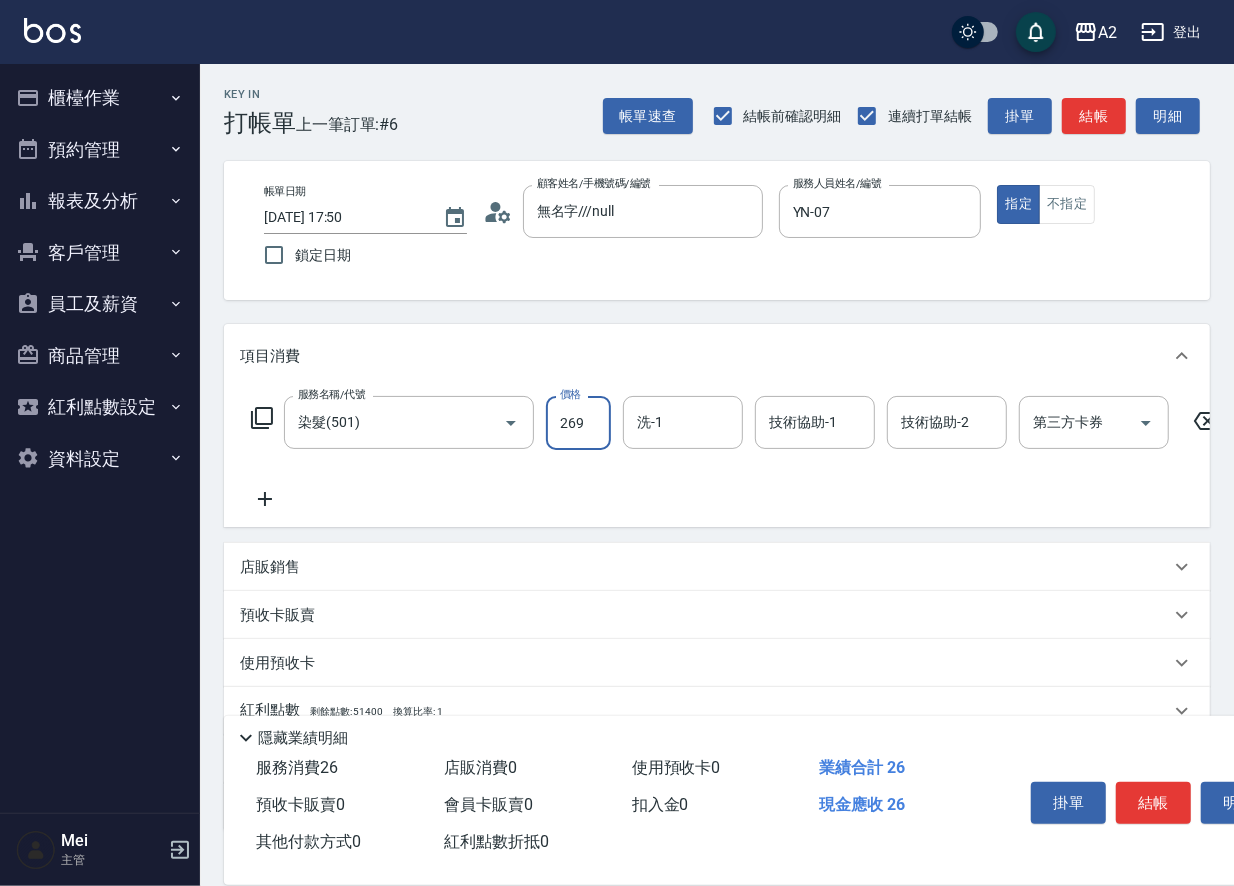 type on "260" 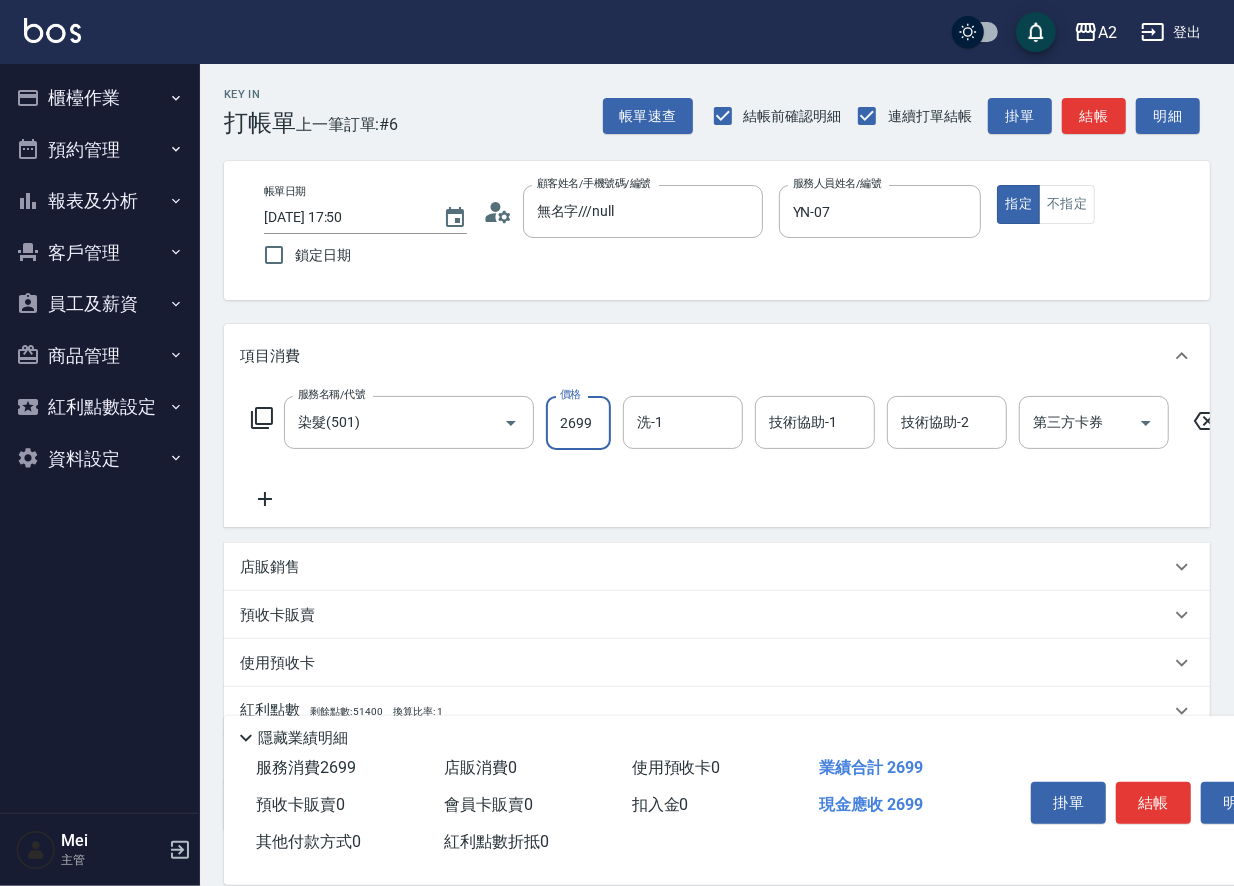 type on "2699" 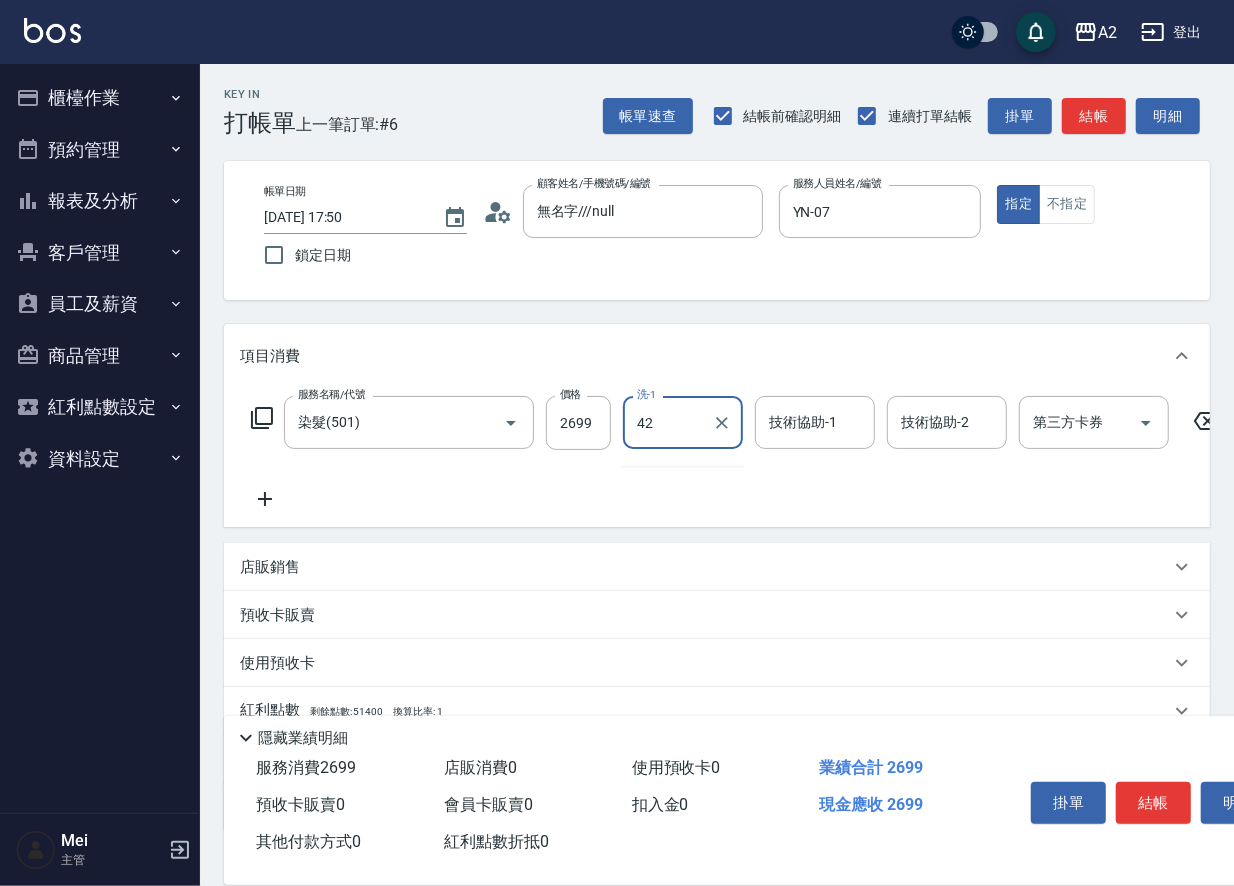 type on "軒軒-42" 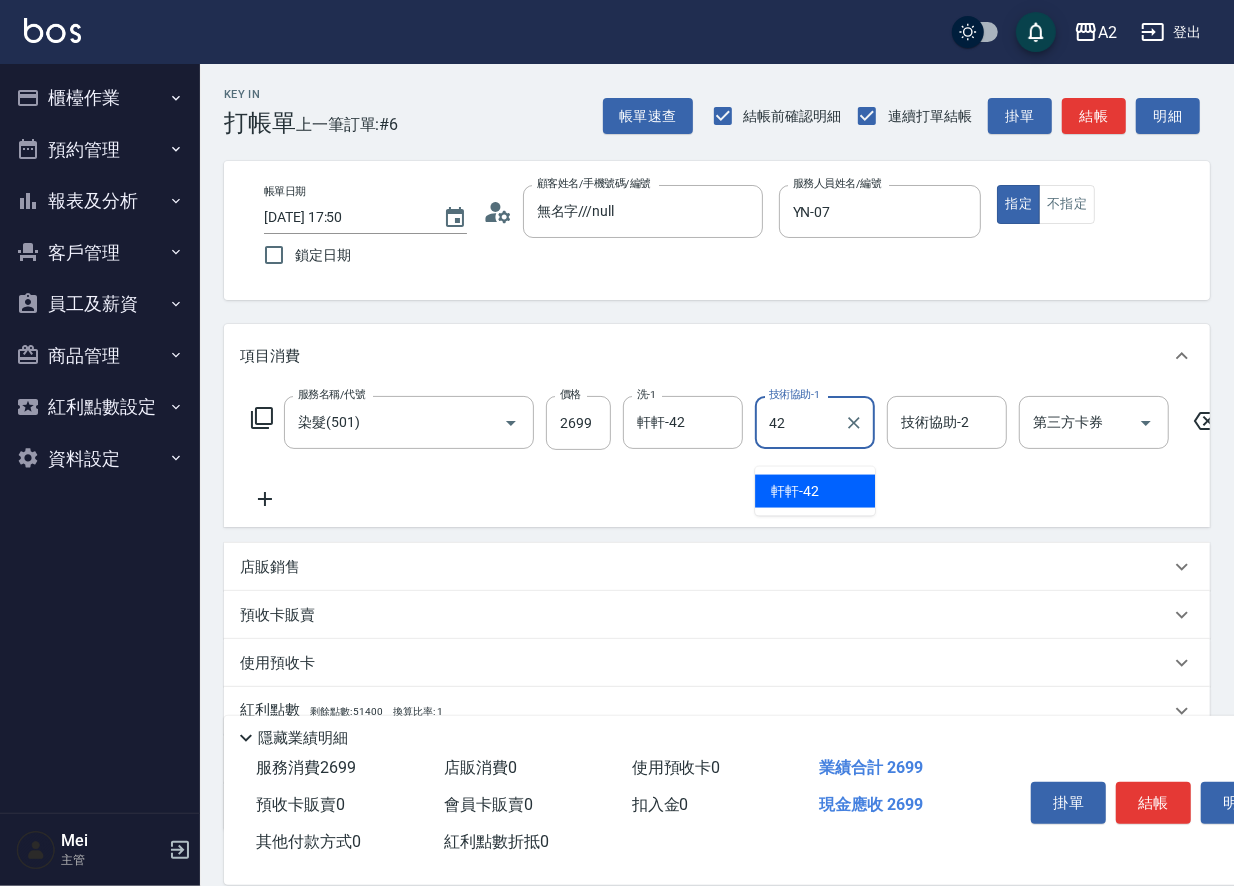 type on "軒軒-42" 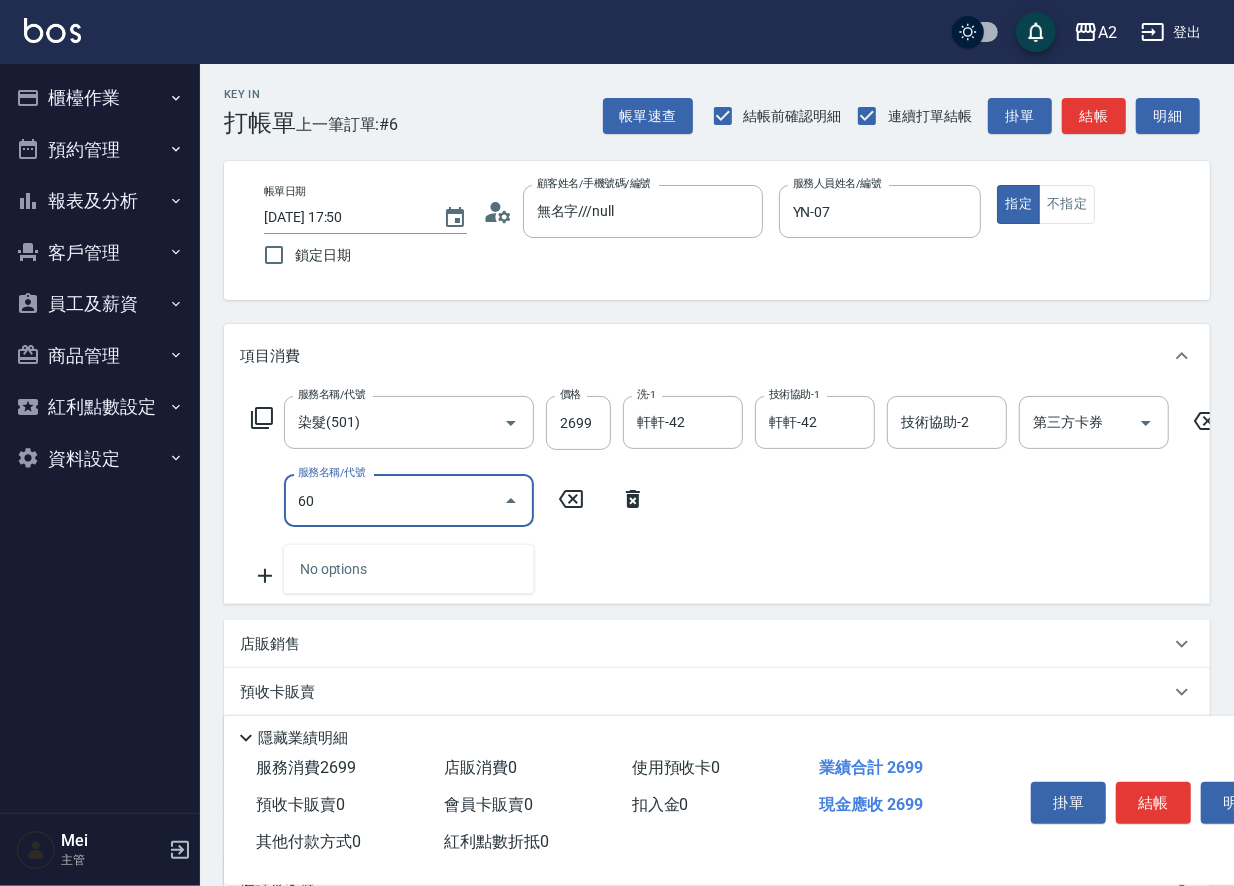 type on "601" 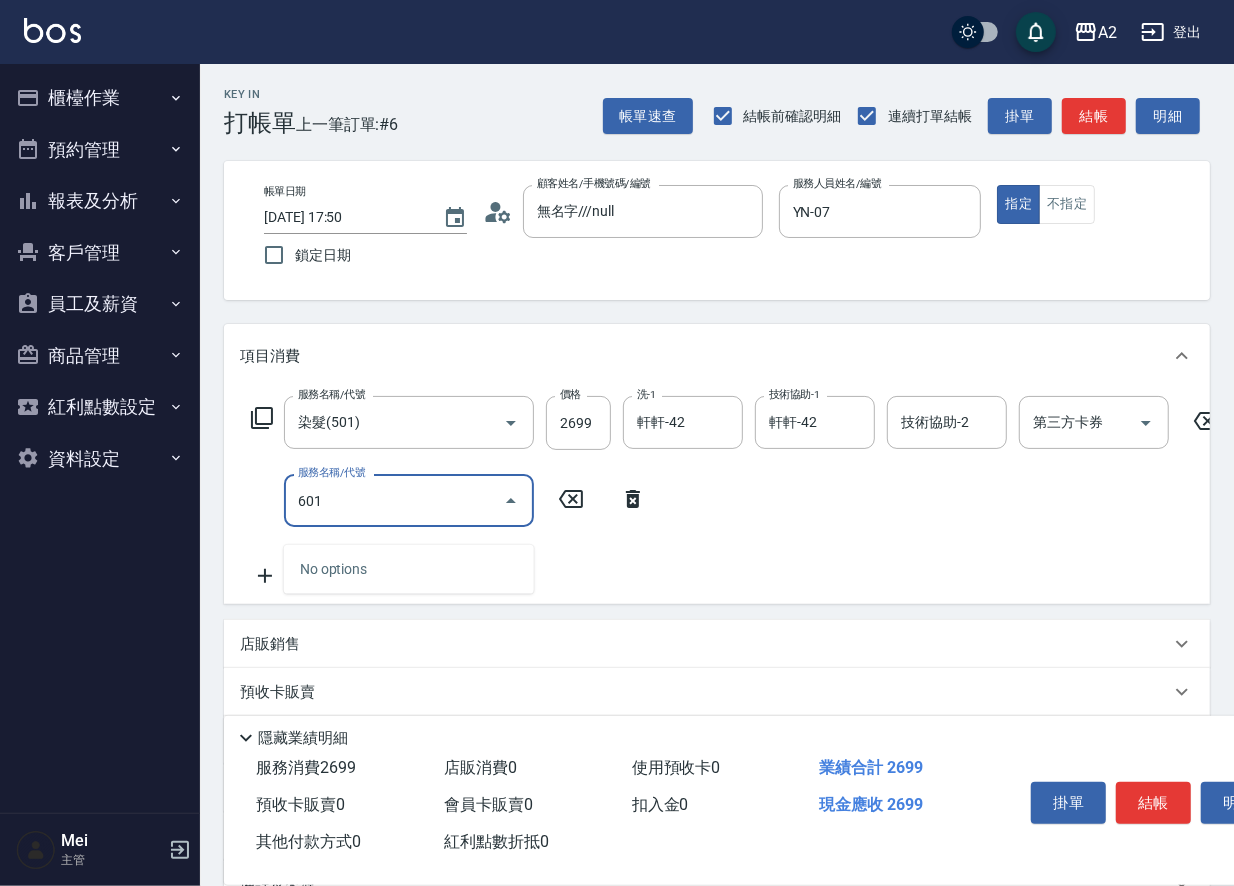type on "360" 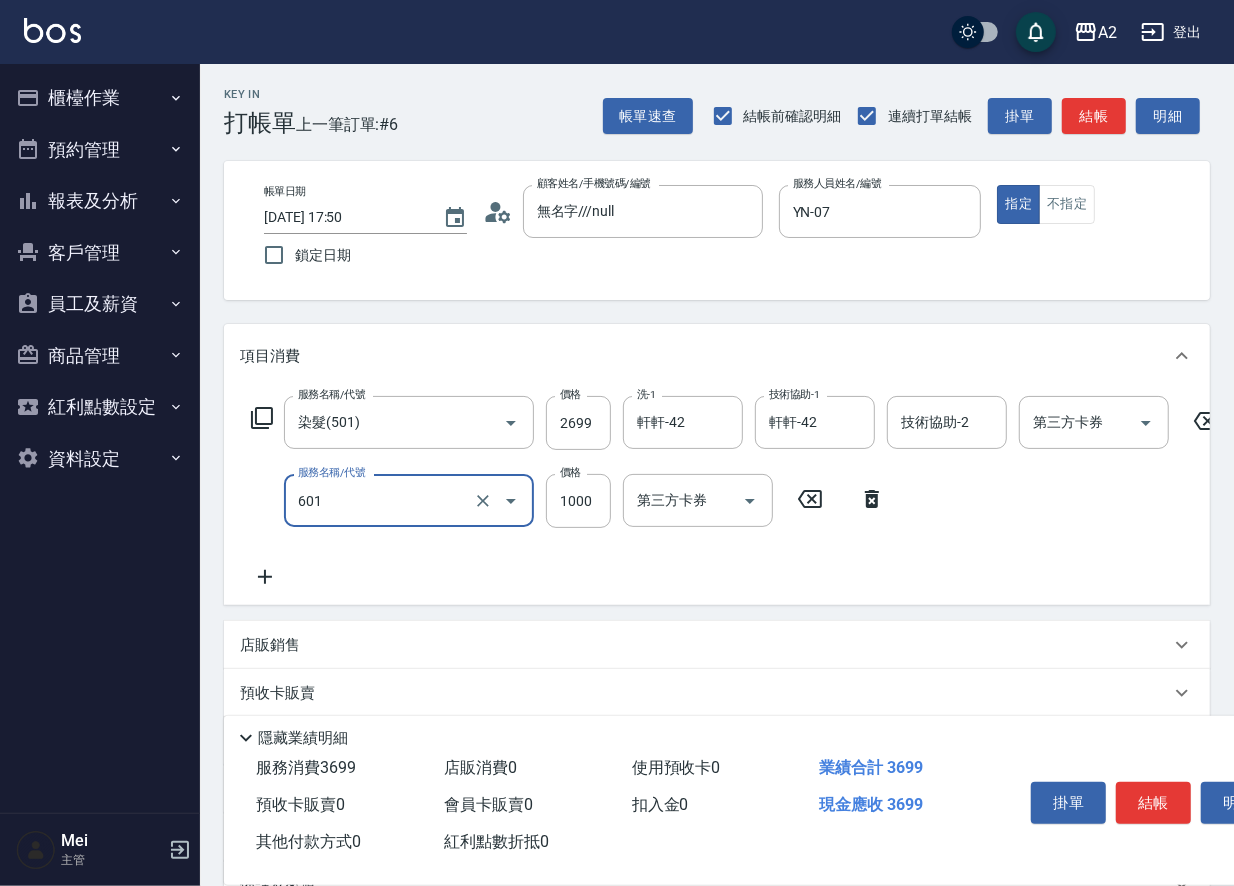 type on "自備護髮(601)" 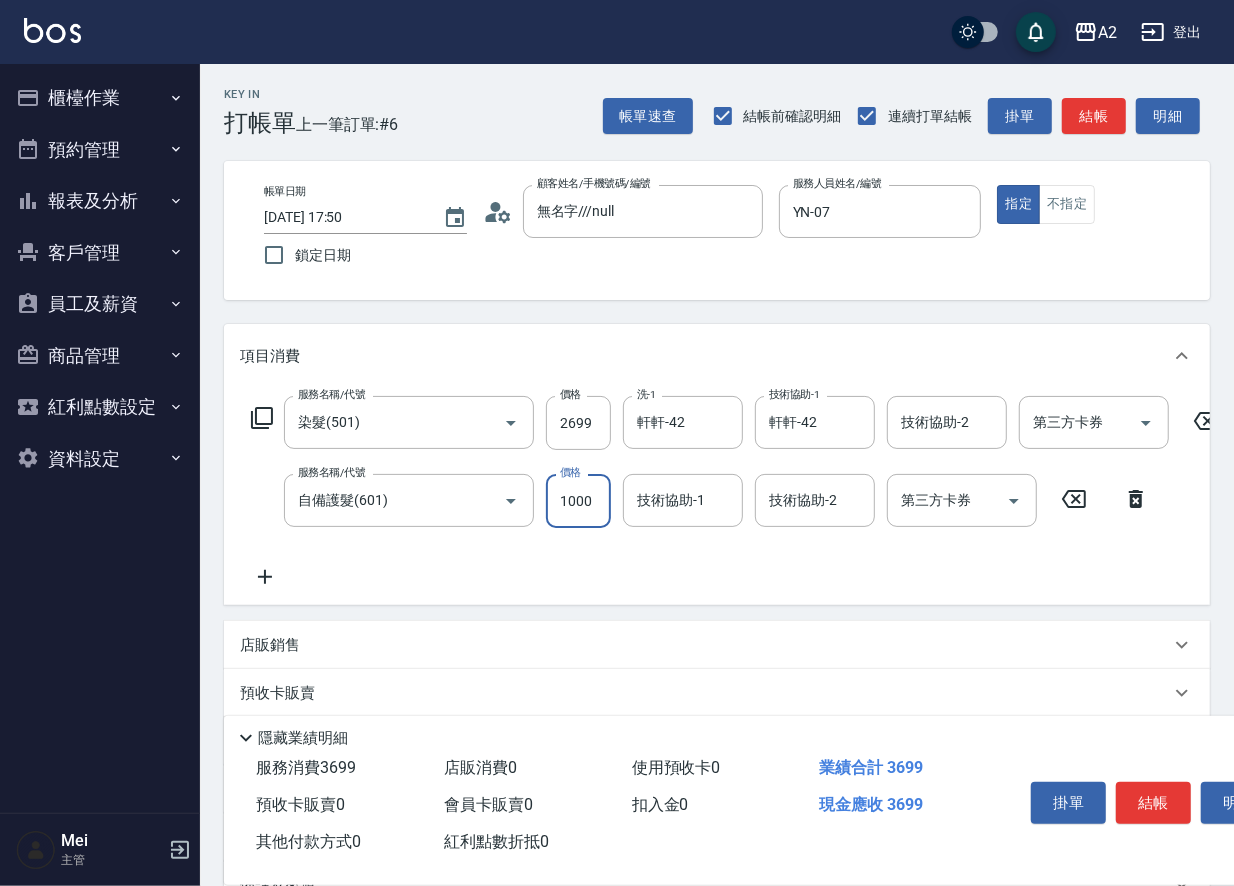 type on "2" 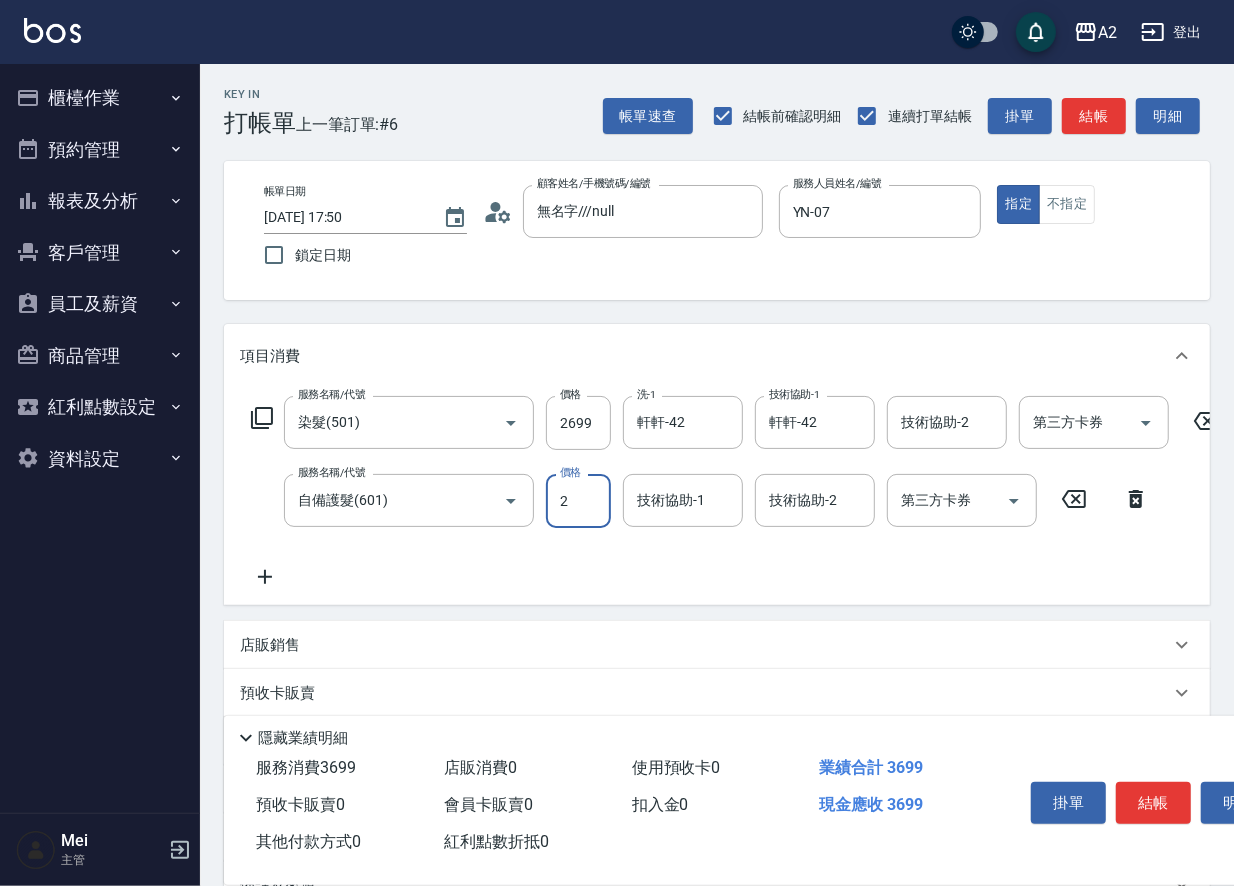 type on "270" 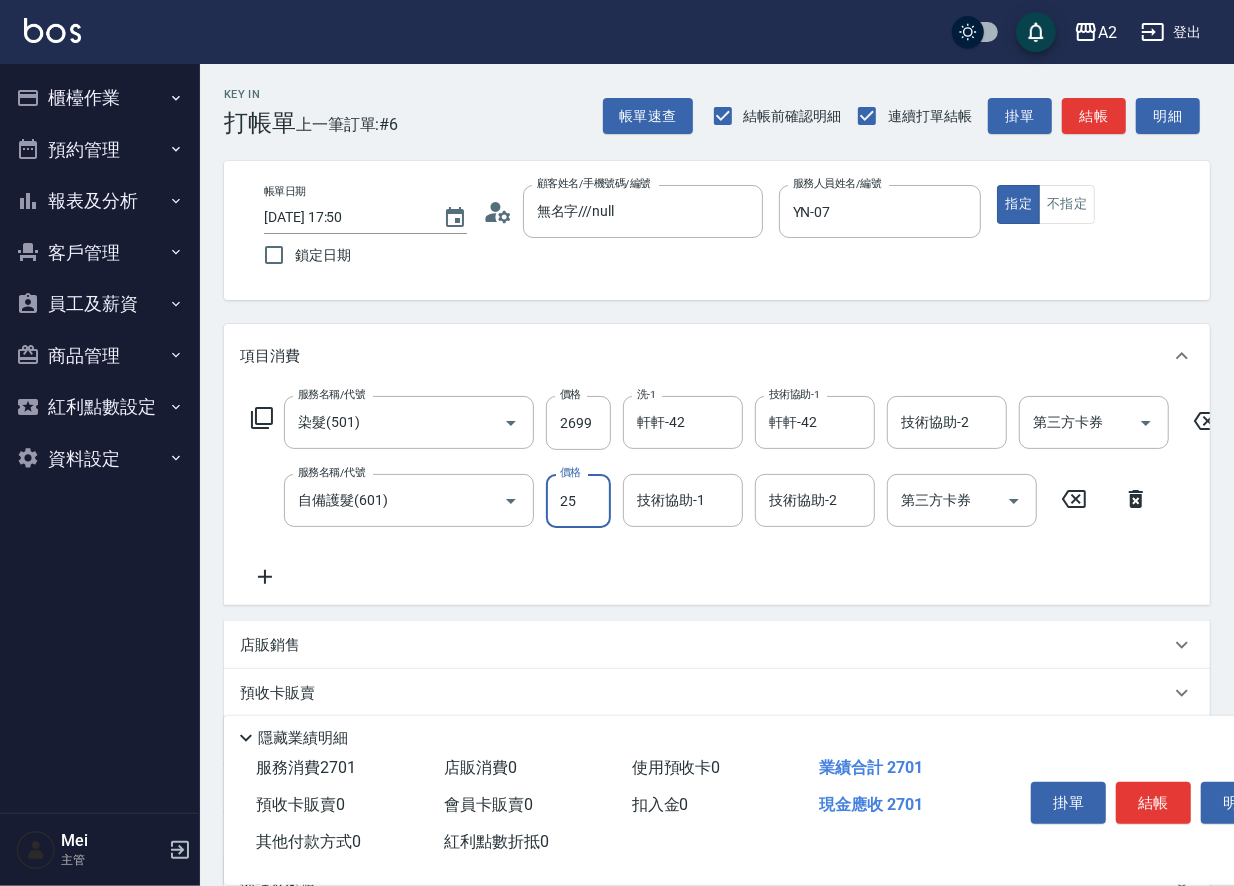 type on "250" 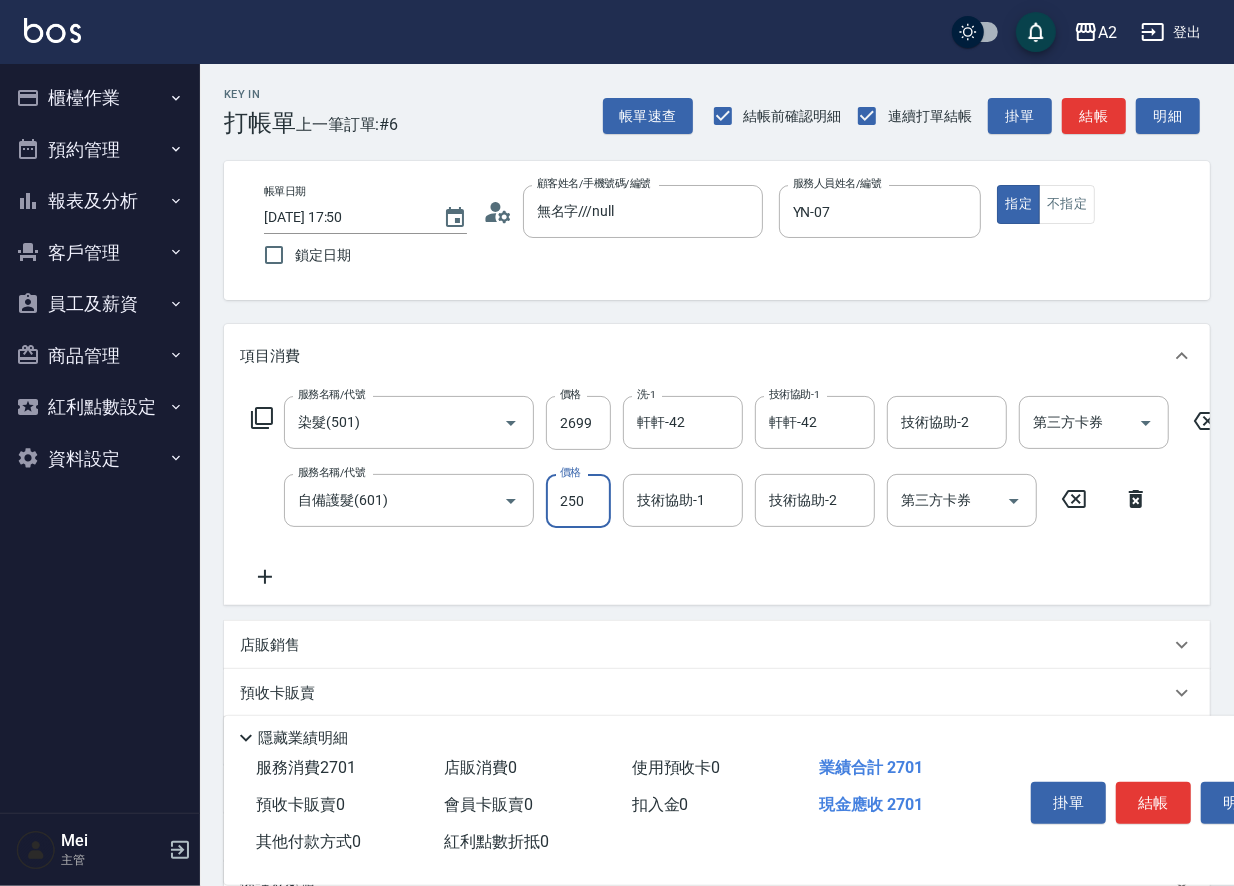 type on "290" 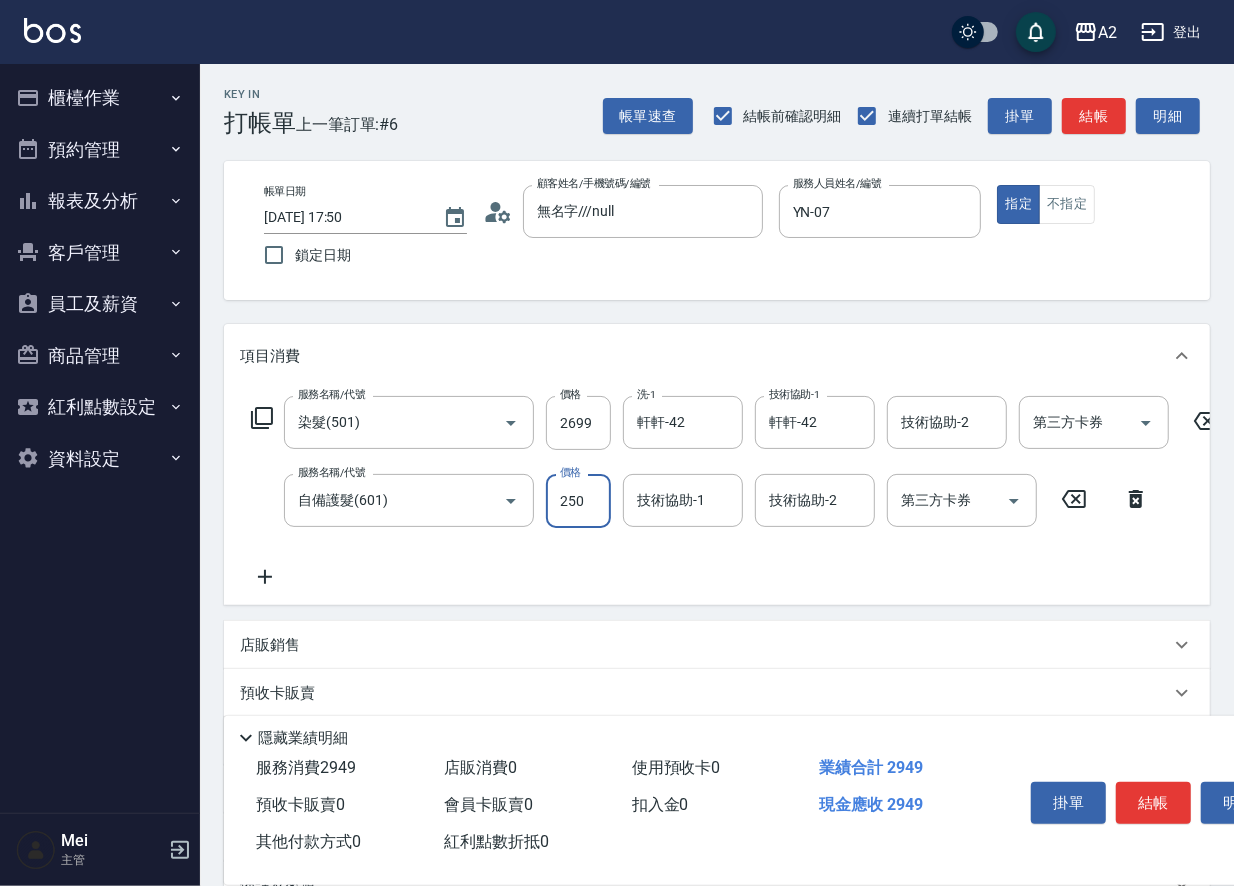type on "2500" 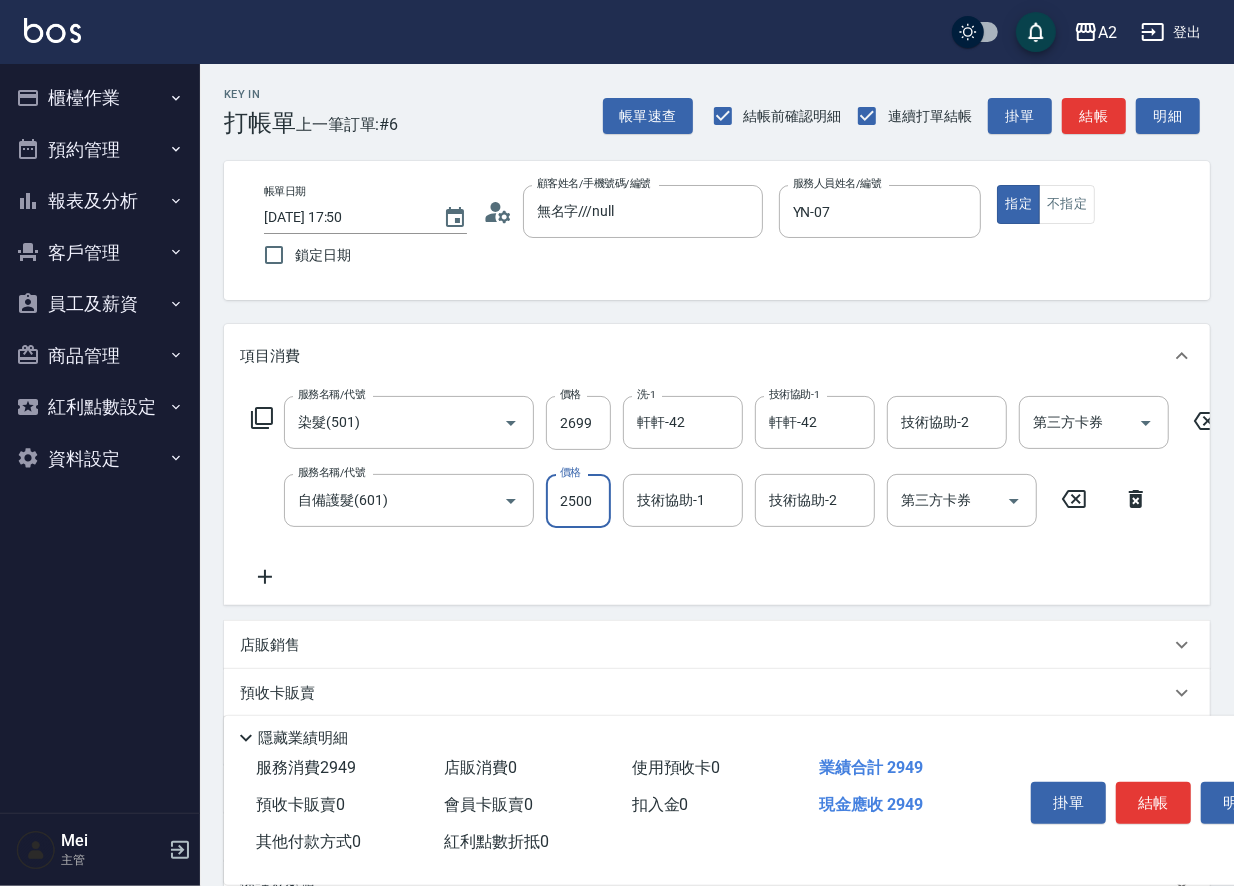 type on "510" 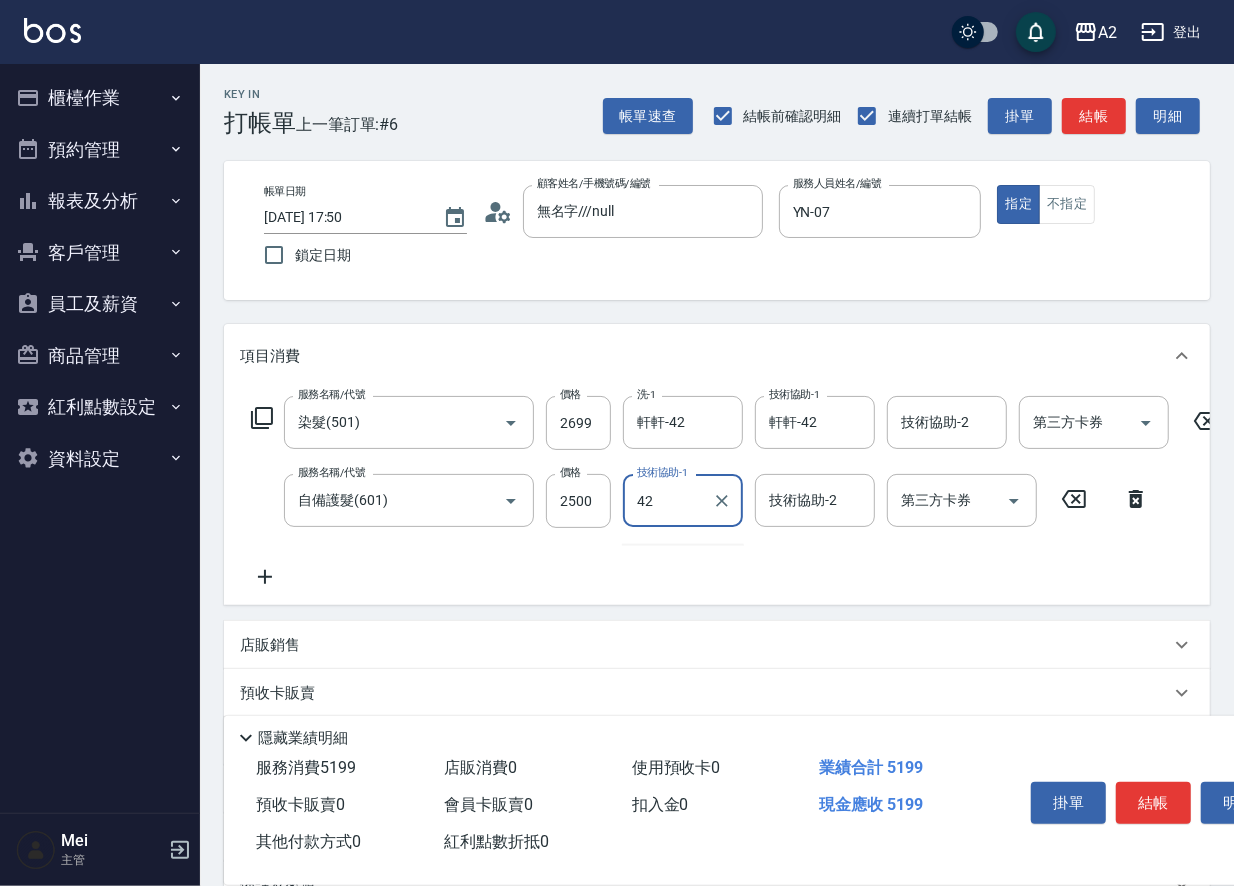 type on "軒軒-42" 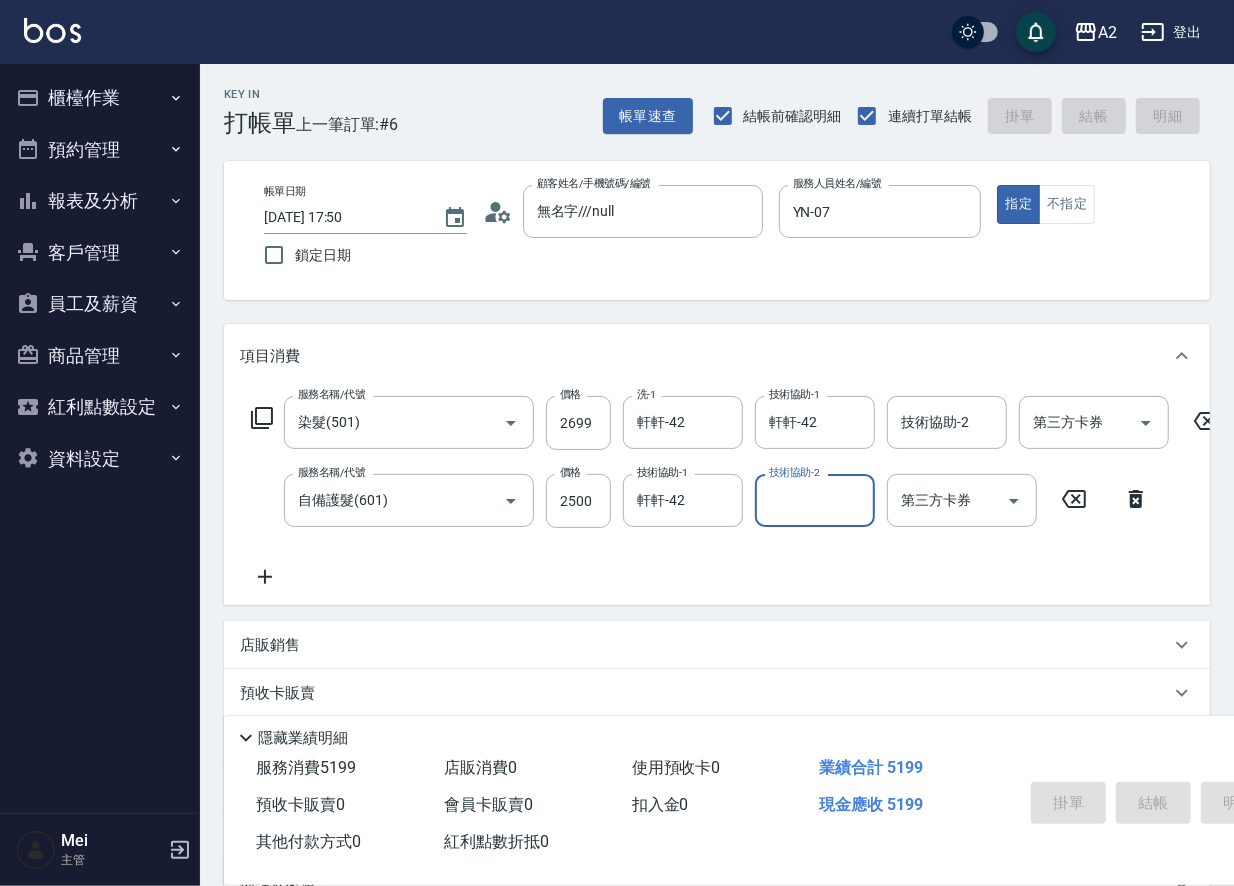 type on "[DATE] 17:51" 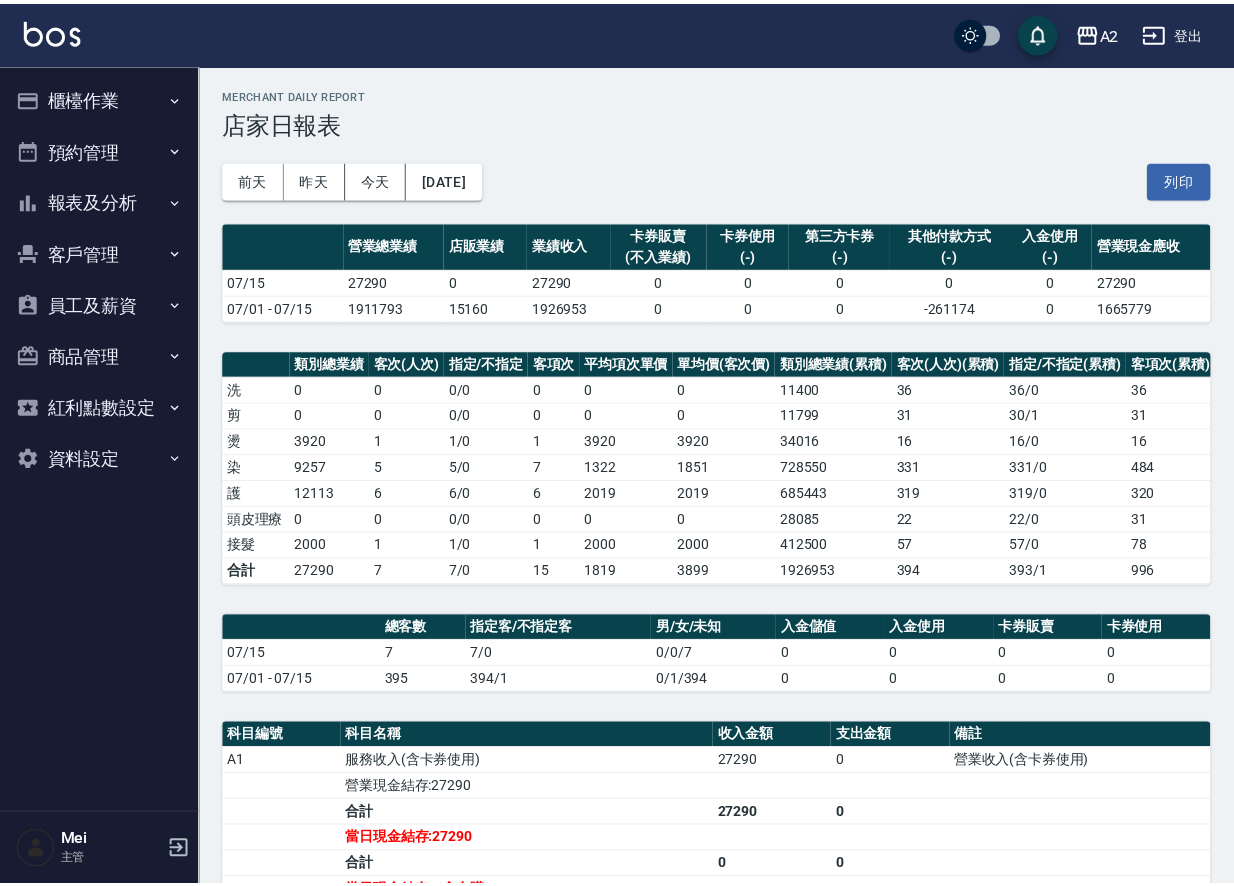 scroll, scrollTop: 221, scrollLeft: 0, axis: vertical 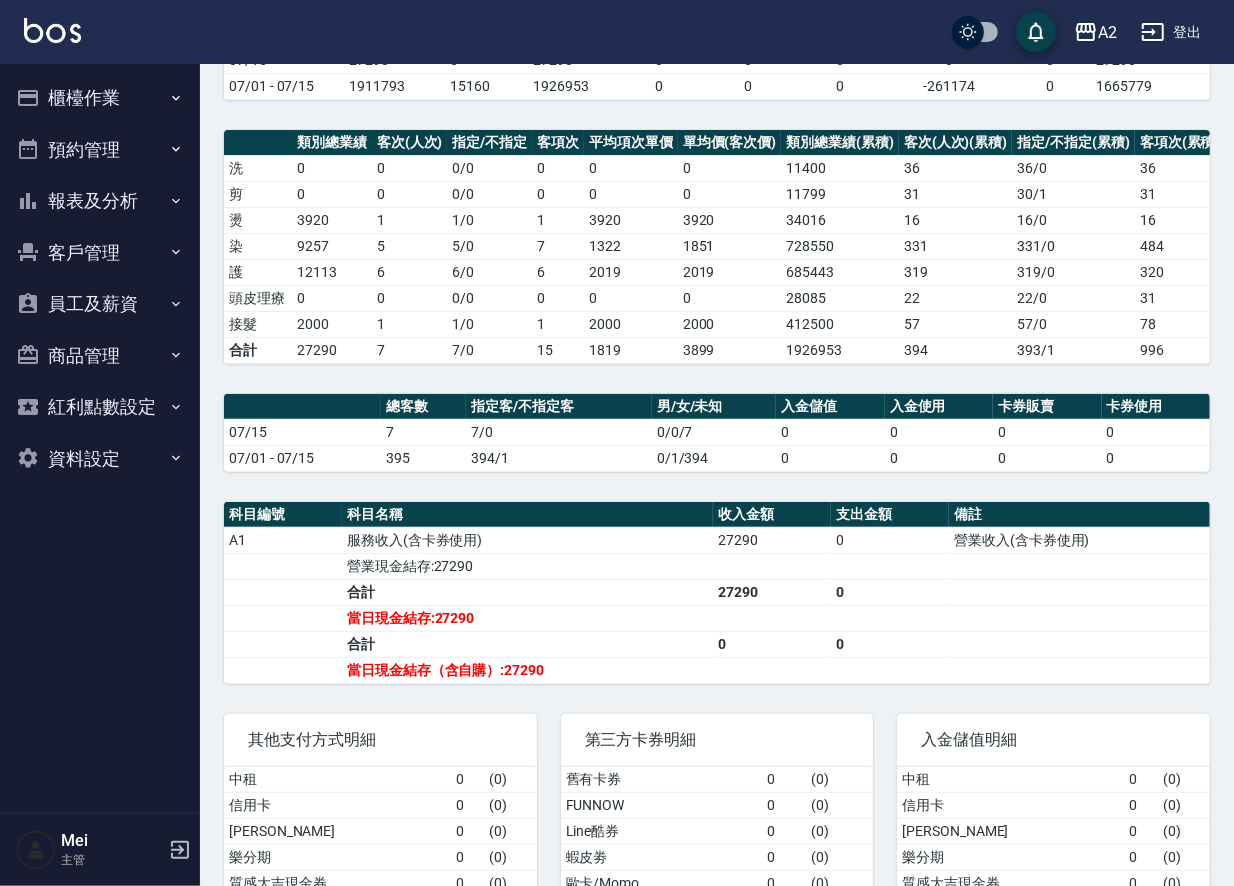 click on "6" at bounding box center [558, 272] 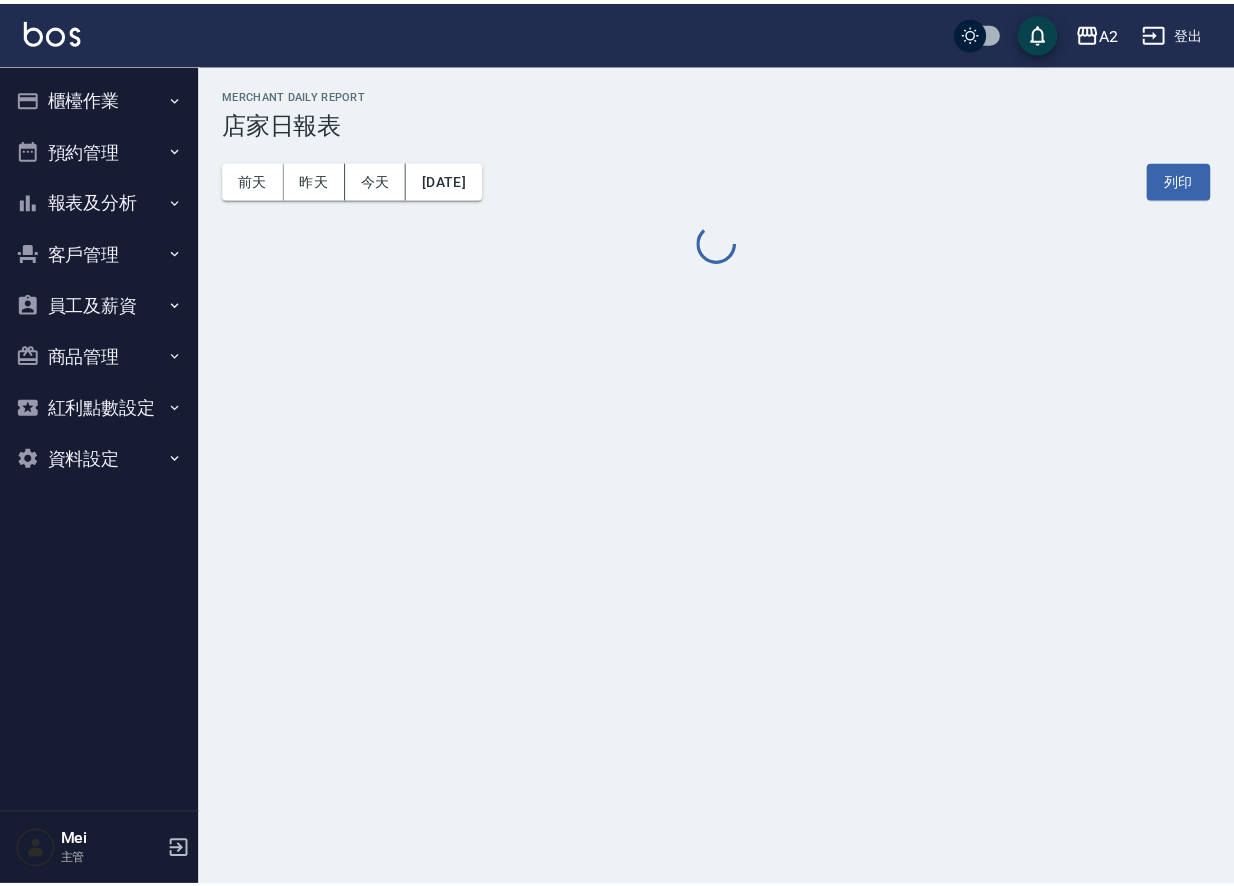 scroll, scrollTop: 0, scrollLeft: 0, axis: both 